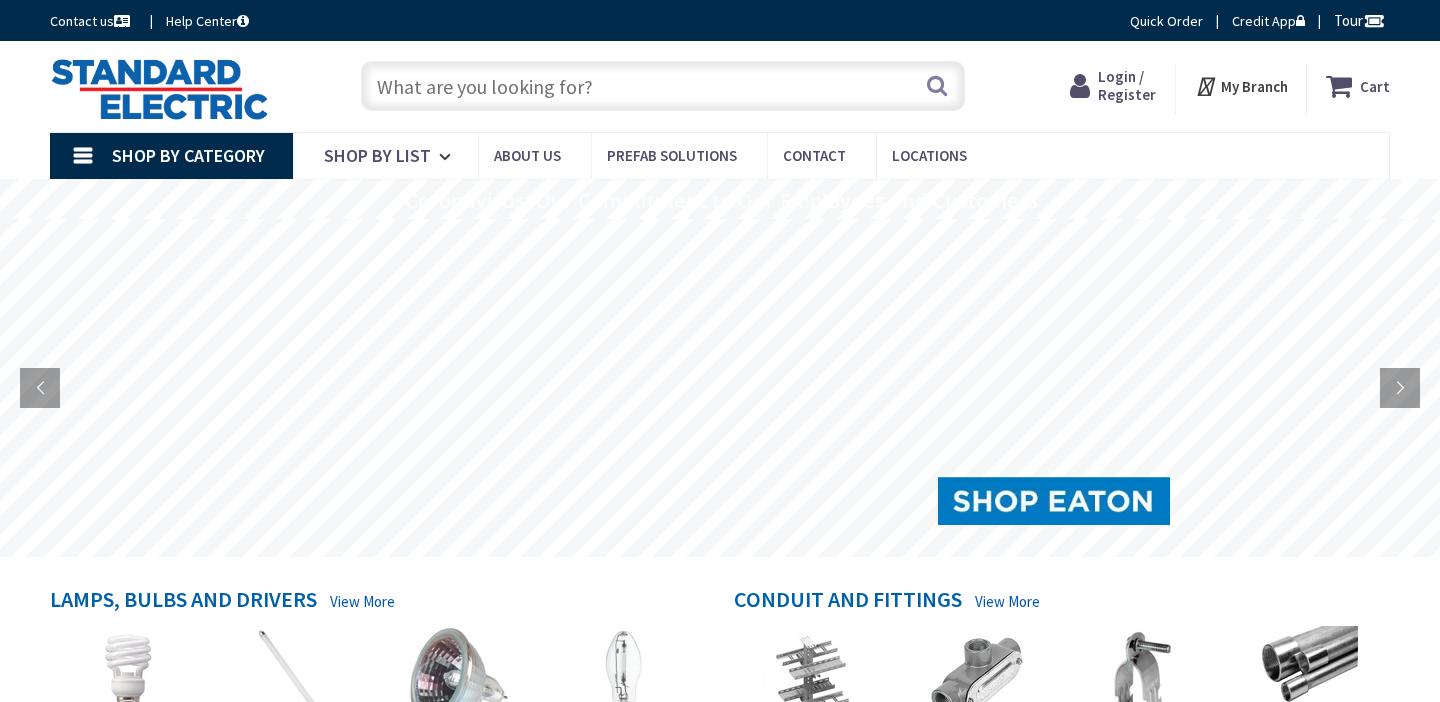 scroll, scrollTop: 0, scrollLeft: 0, axis: both 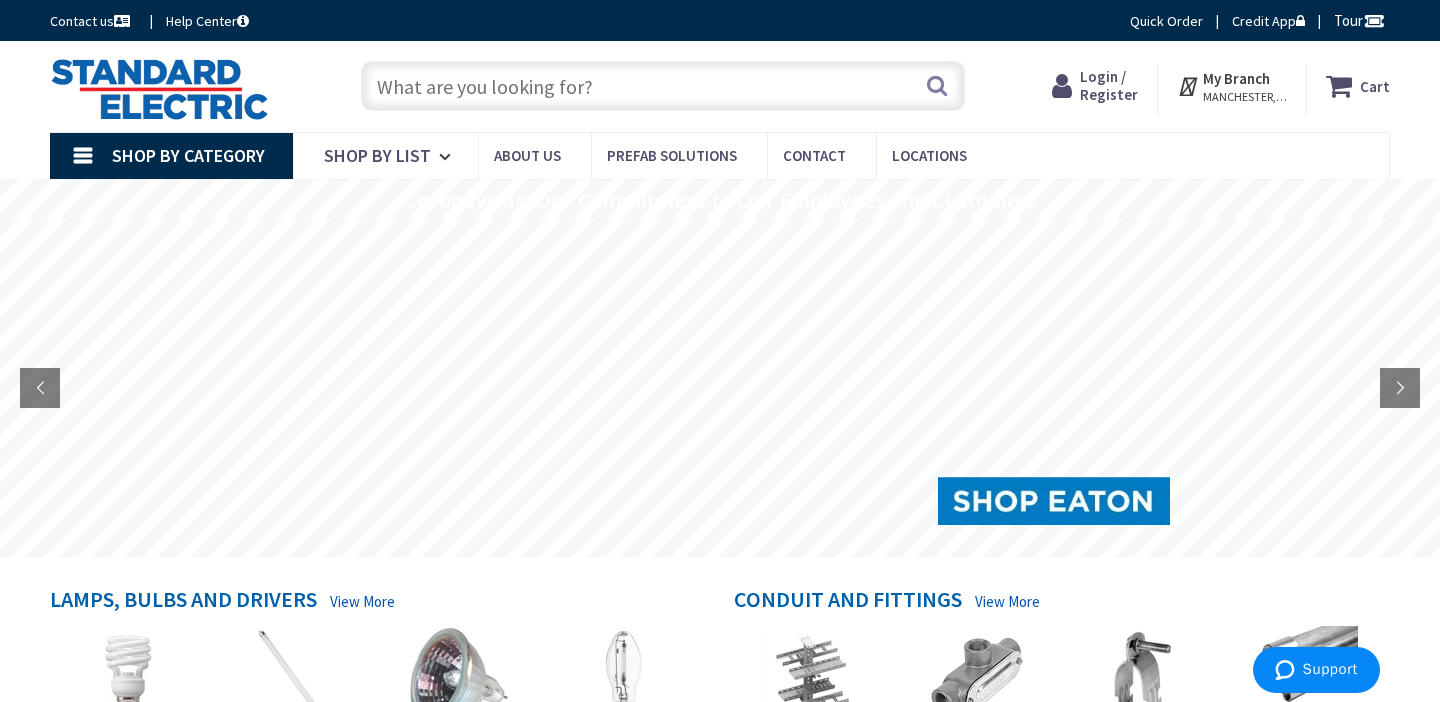 click on "Login / Register" at bounding box center [1109, 85] 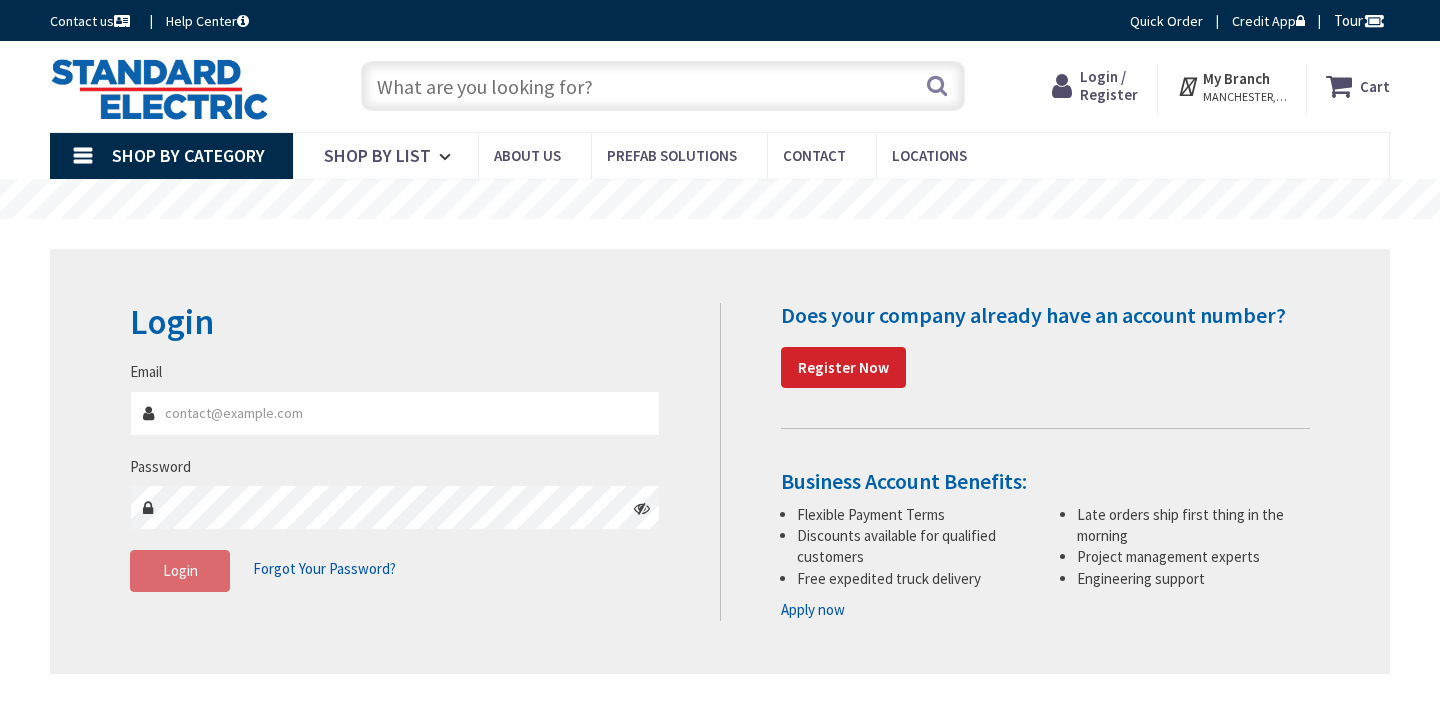 scroll, scrollTop: 0, scrollLeft: 0, axis: both 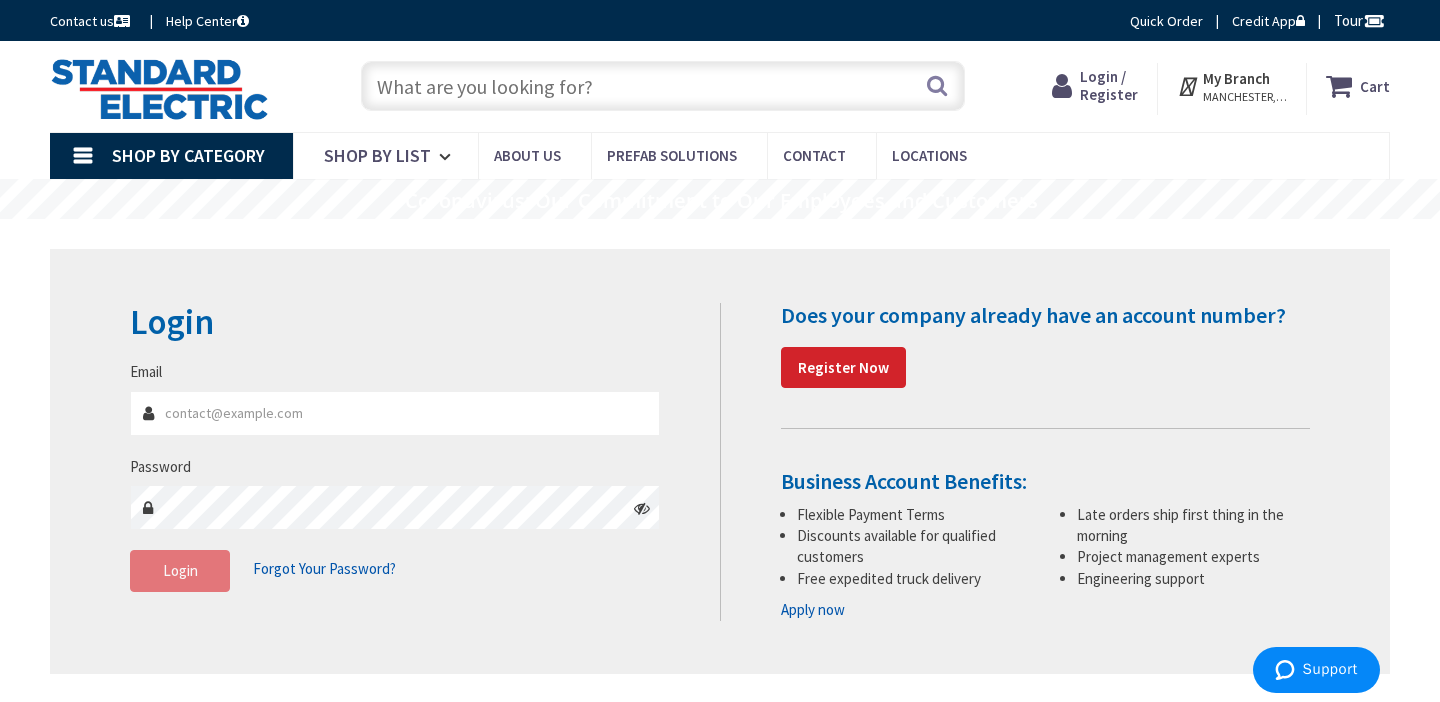 type on "[EMAIL]" 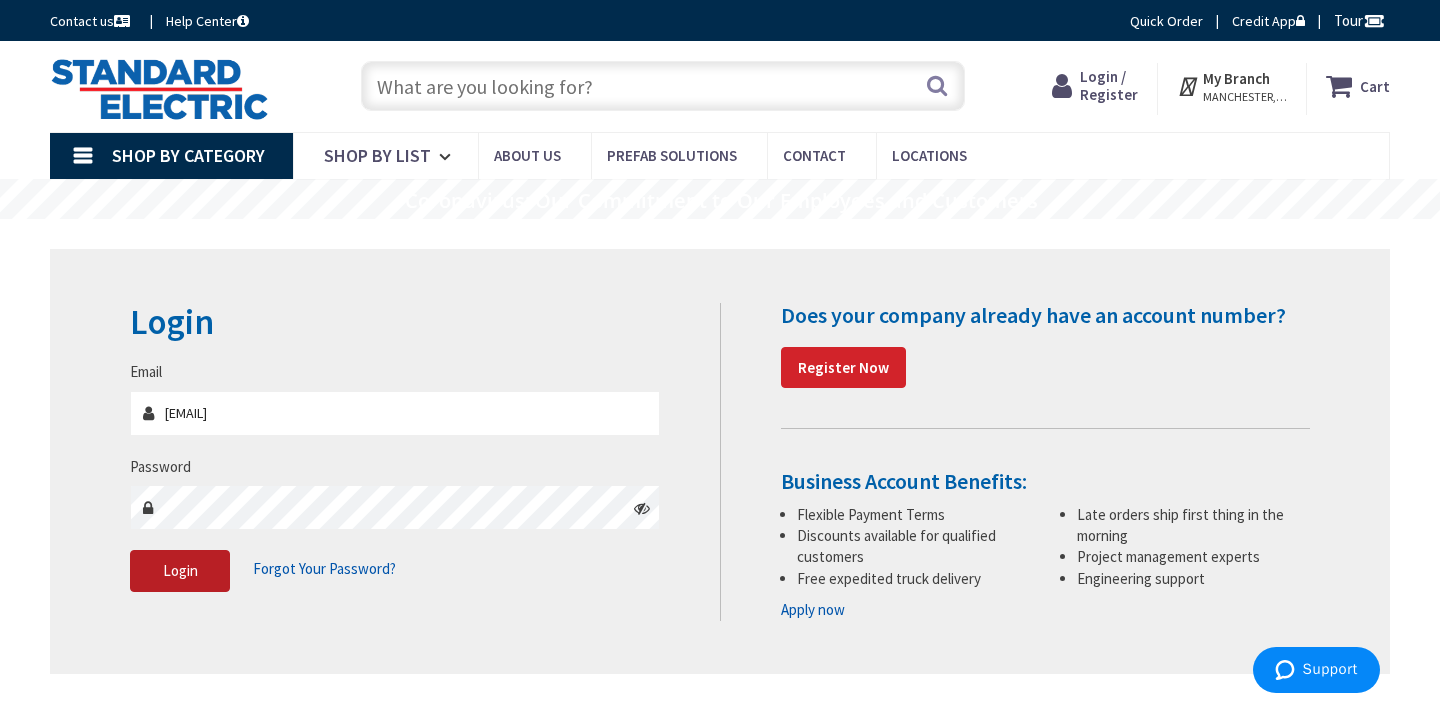 click on "Login" at bounding box center (180, 571) 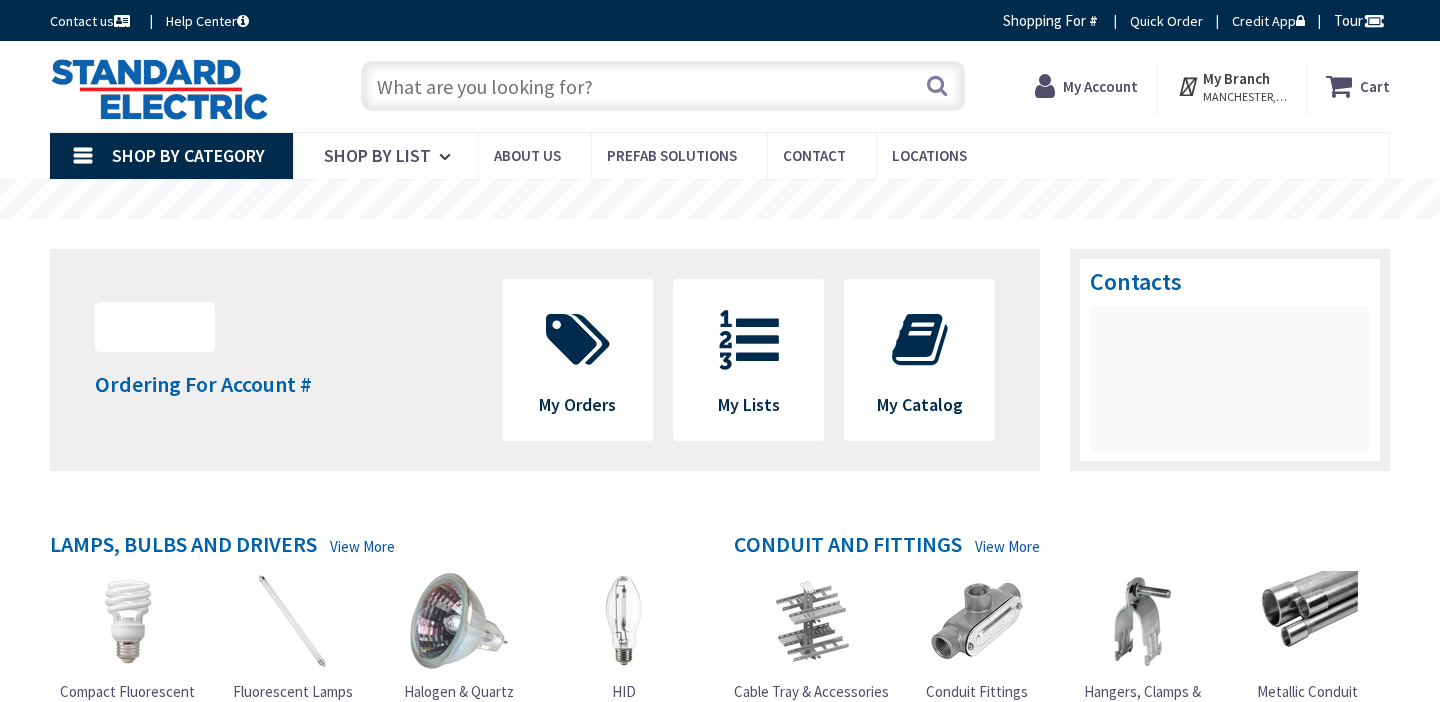scroll, scrollTop: 0, scrollLeft: 0, axis: both 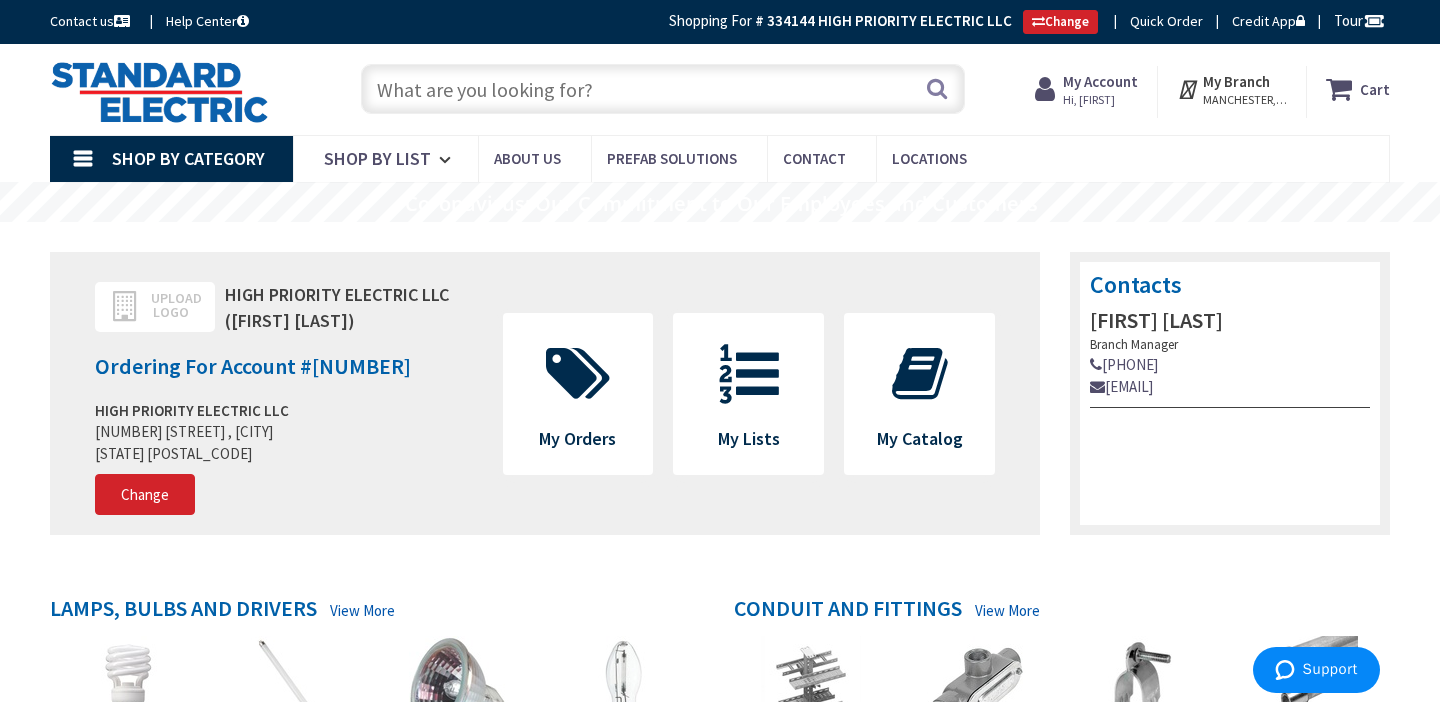 click at bounding box center [663, 89] 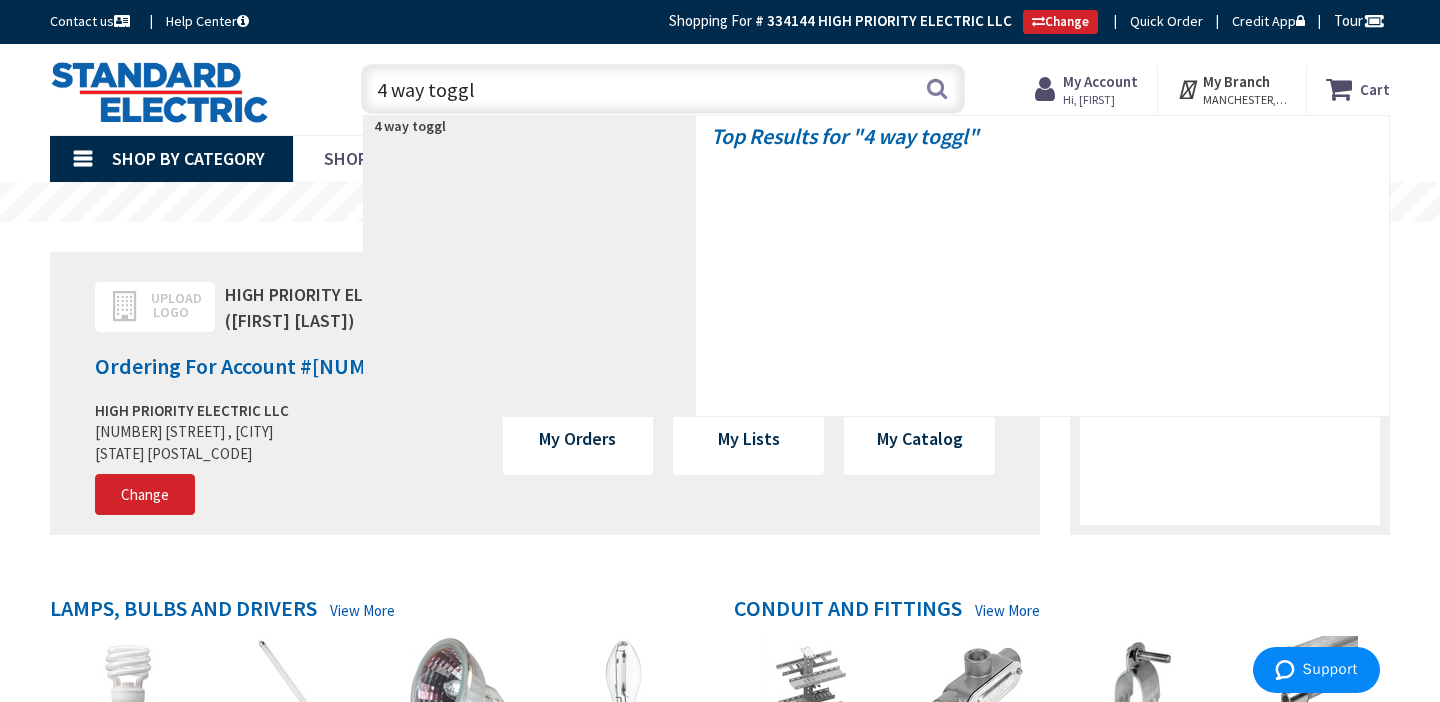type on "4 way toggle" 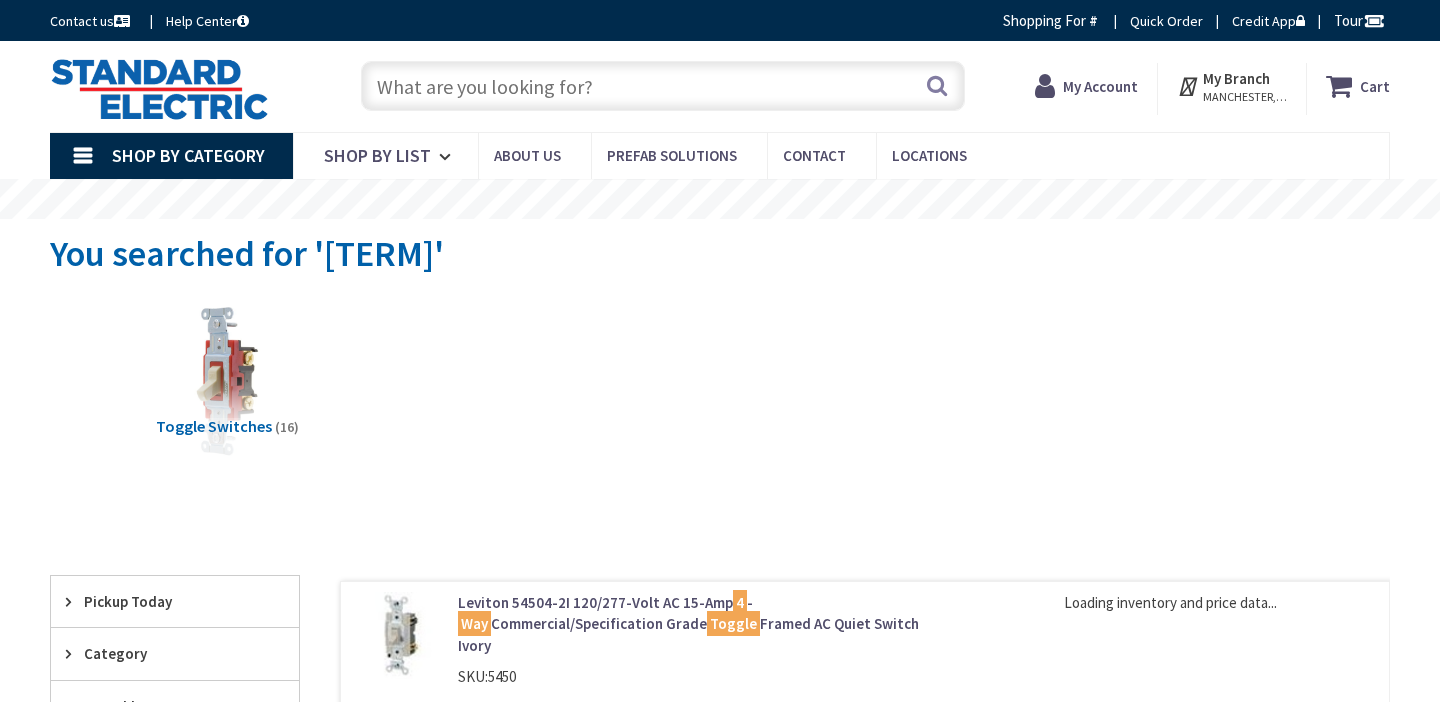 scroll, scrollTop: 0, scrollLeft: 0, axis: both 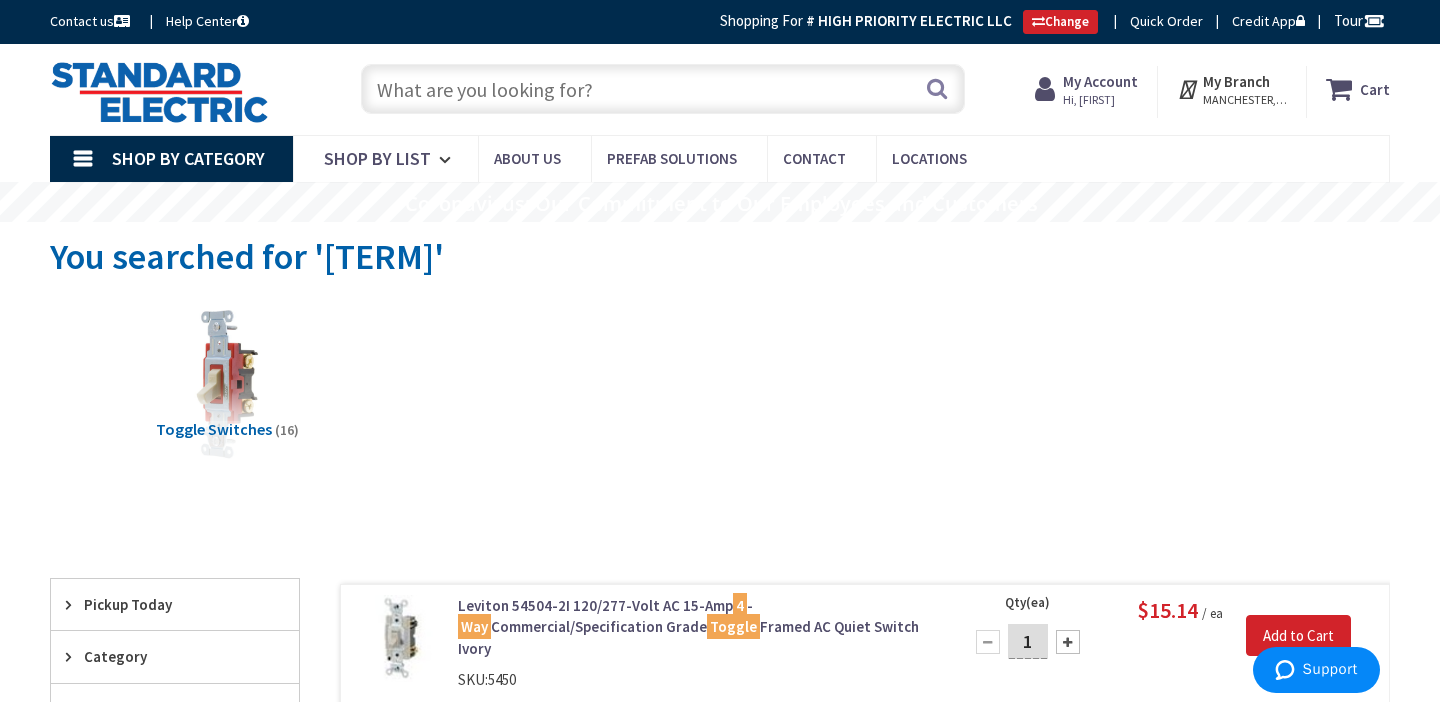 click on "My Account" at bounding box center (1100, 81) 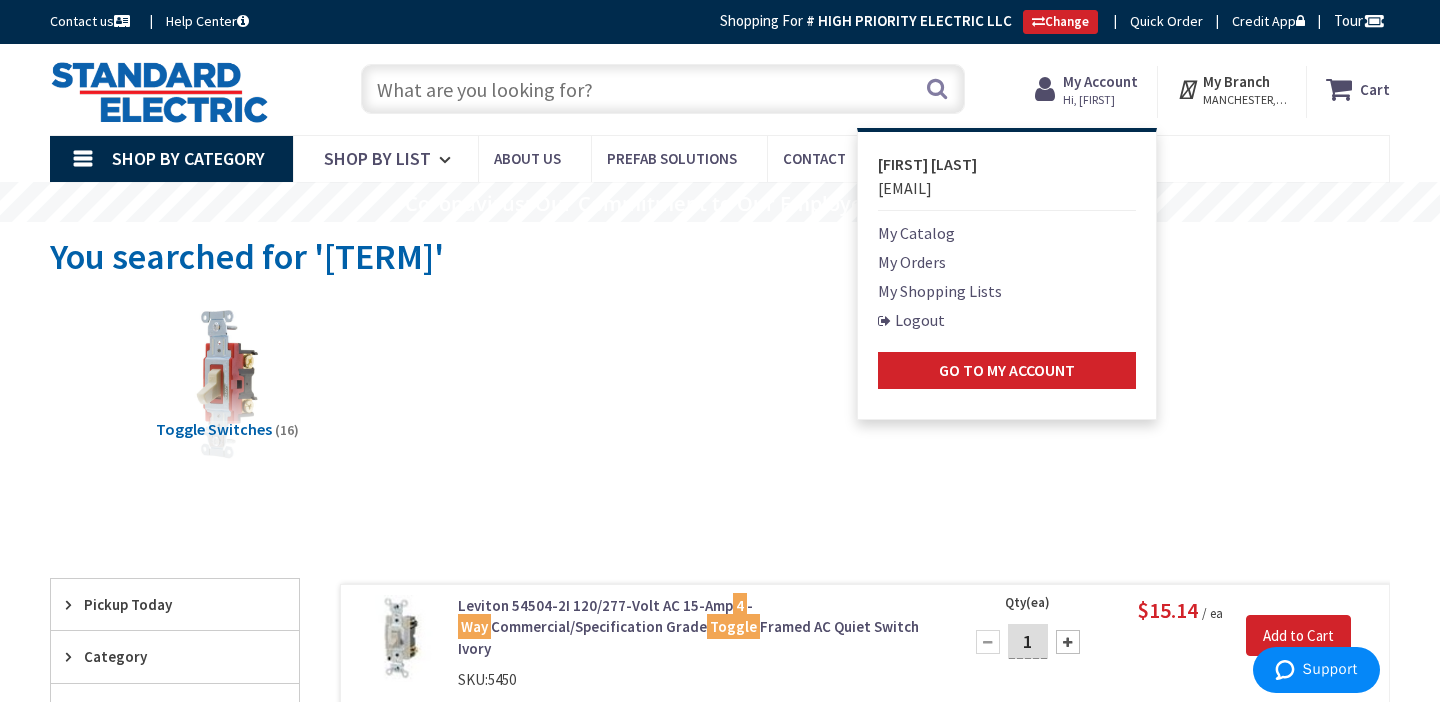 click on "My Catalog" at bounding box center (916, 233) 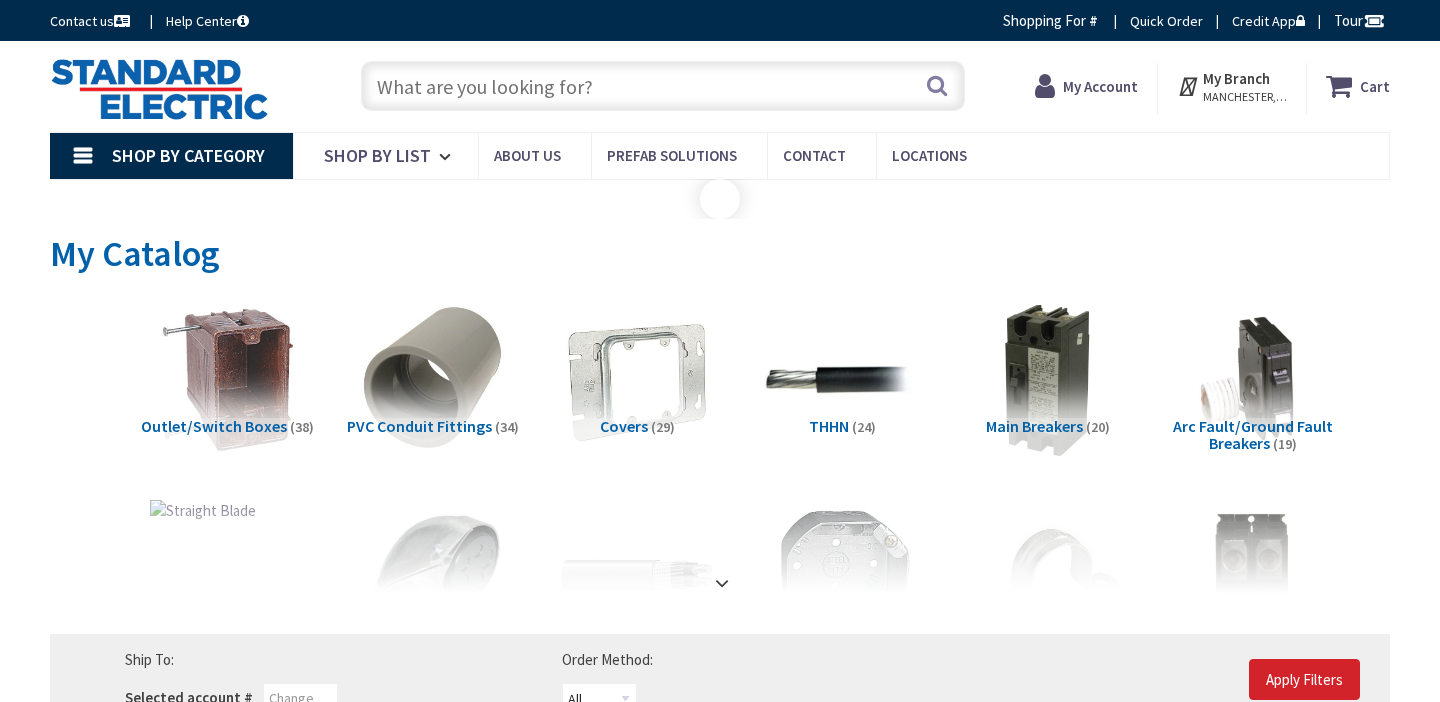 scroll, scrollTop: 0, scrollLeft: 0, axis: both 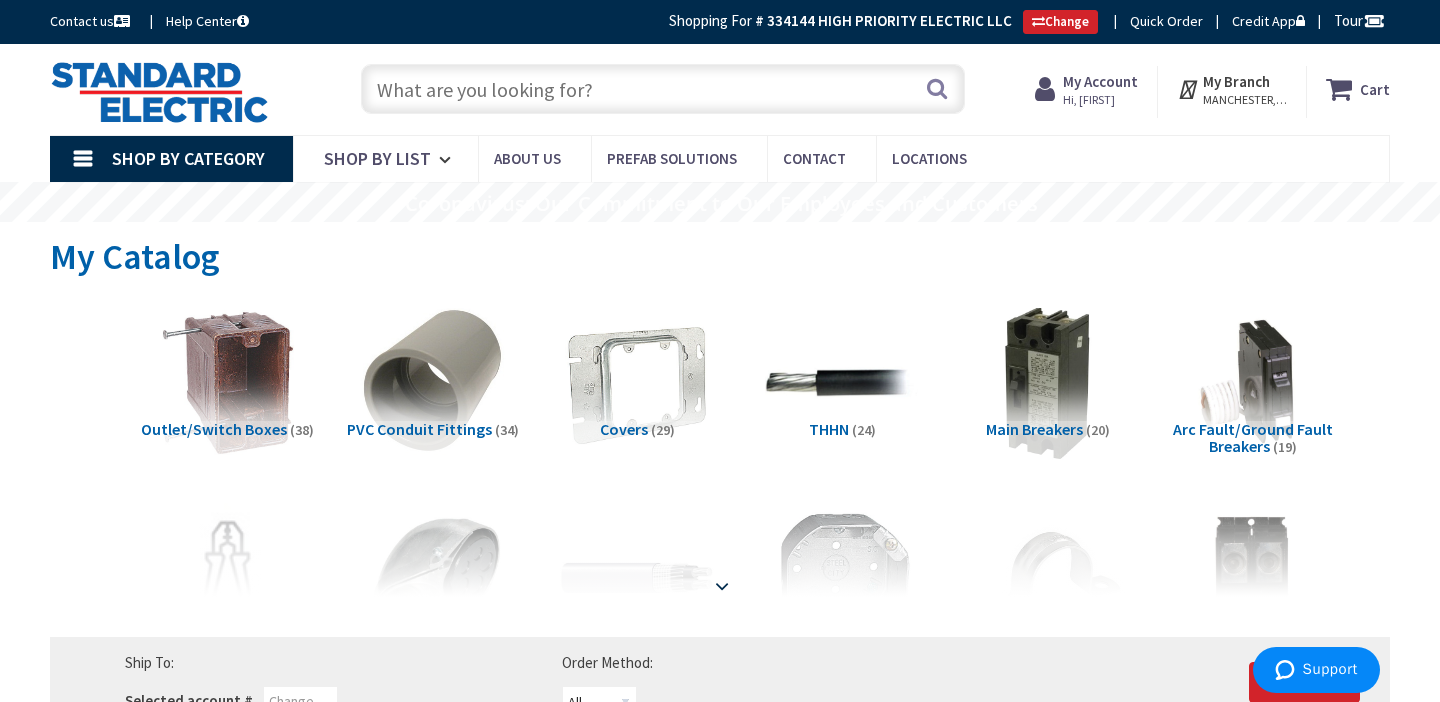 click at bounding box center (722, 586) 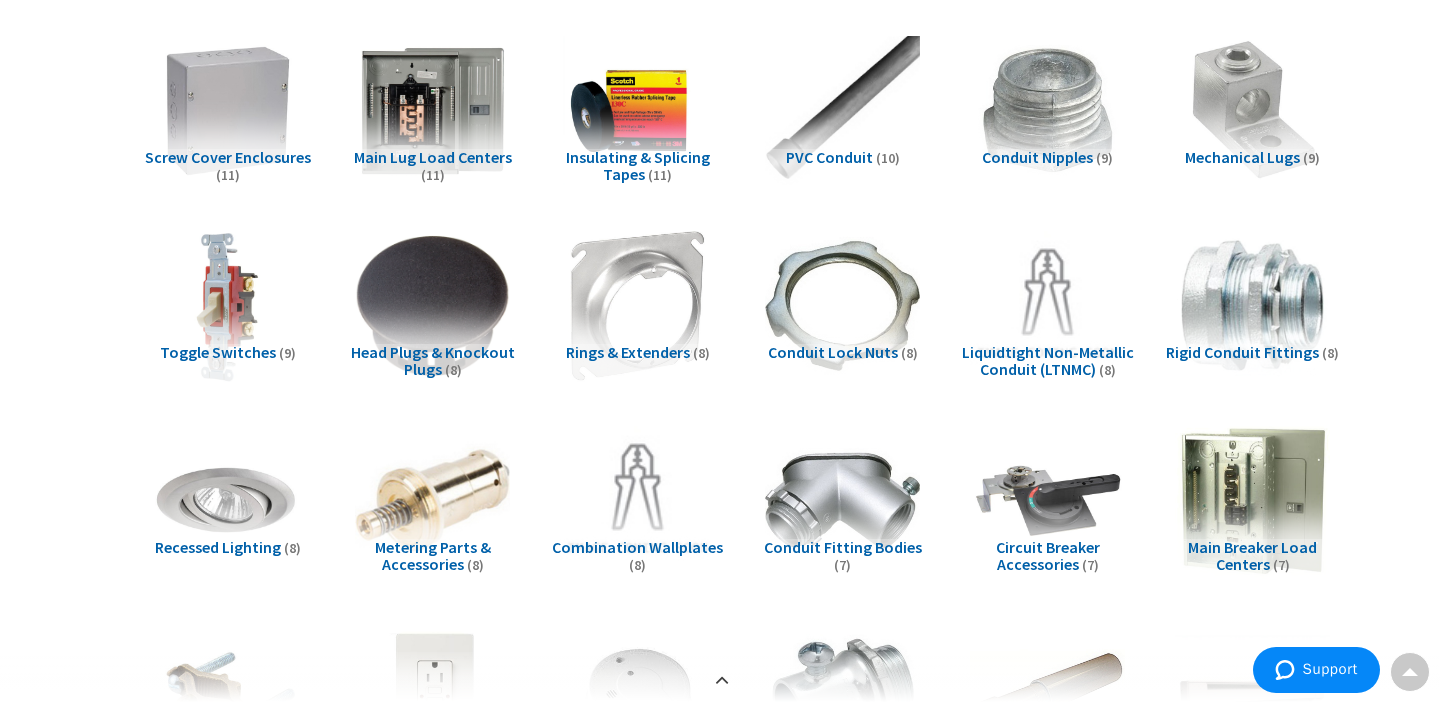 scroll, scrollTop: 862, scrollLeft: 0, axis: vertical 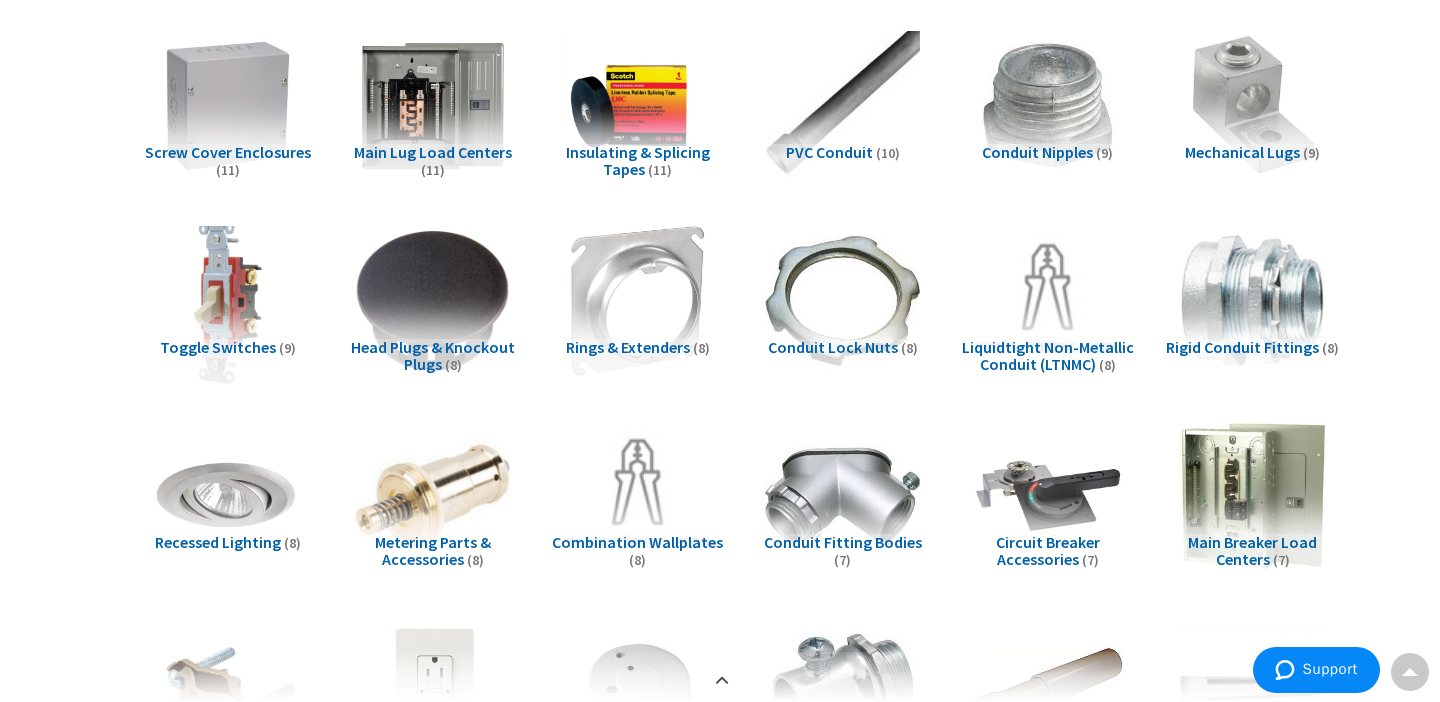 click at bounding box center [227, 300] 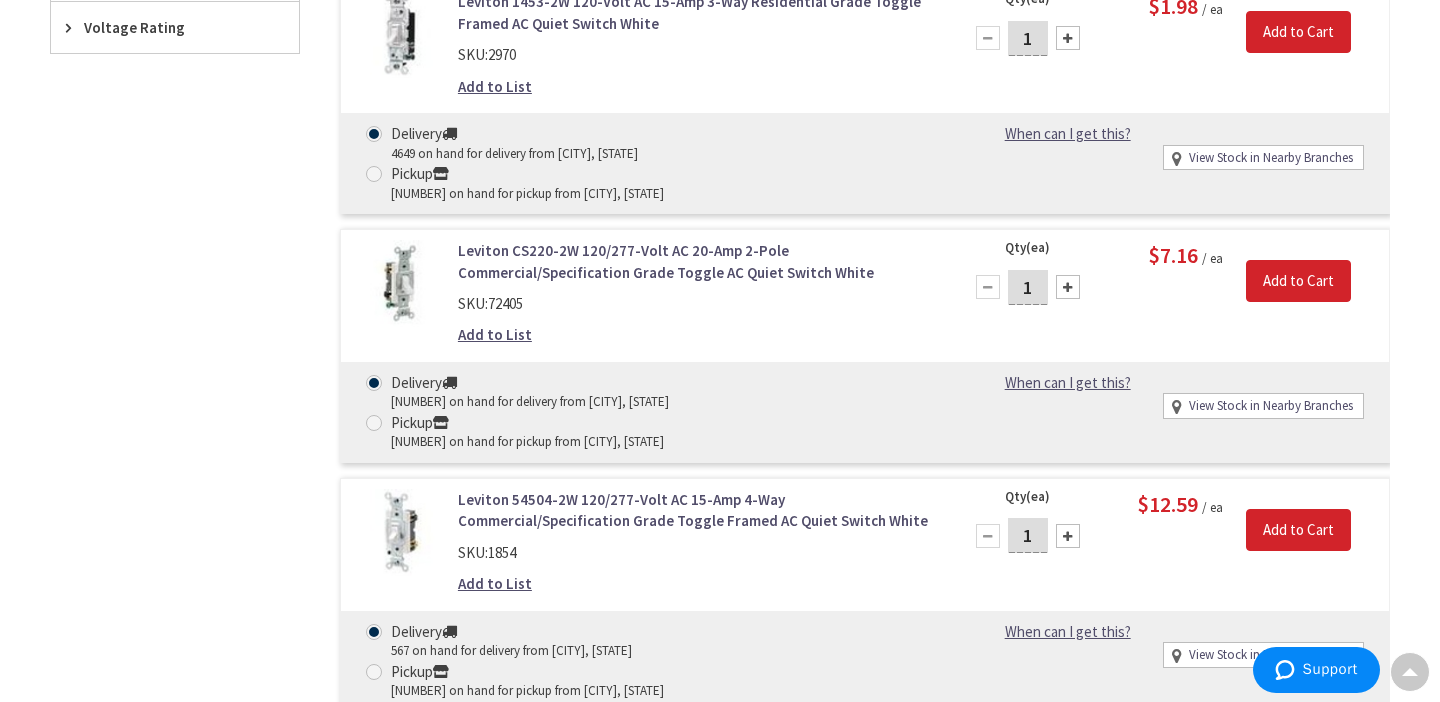 scroll, scrollTop: 4367, scrollLeft: 0, axis: vertical 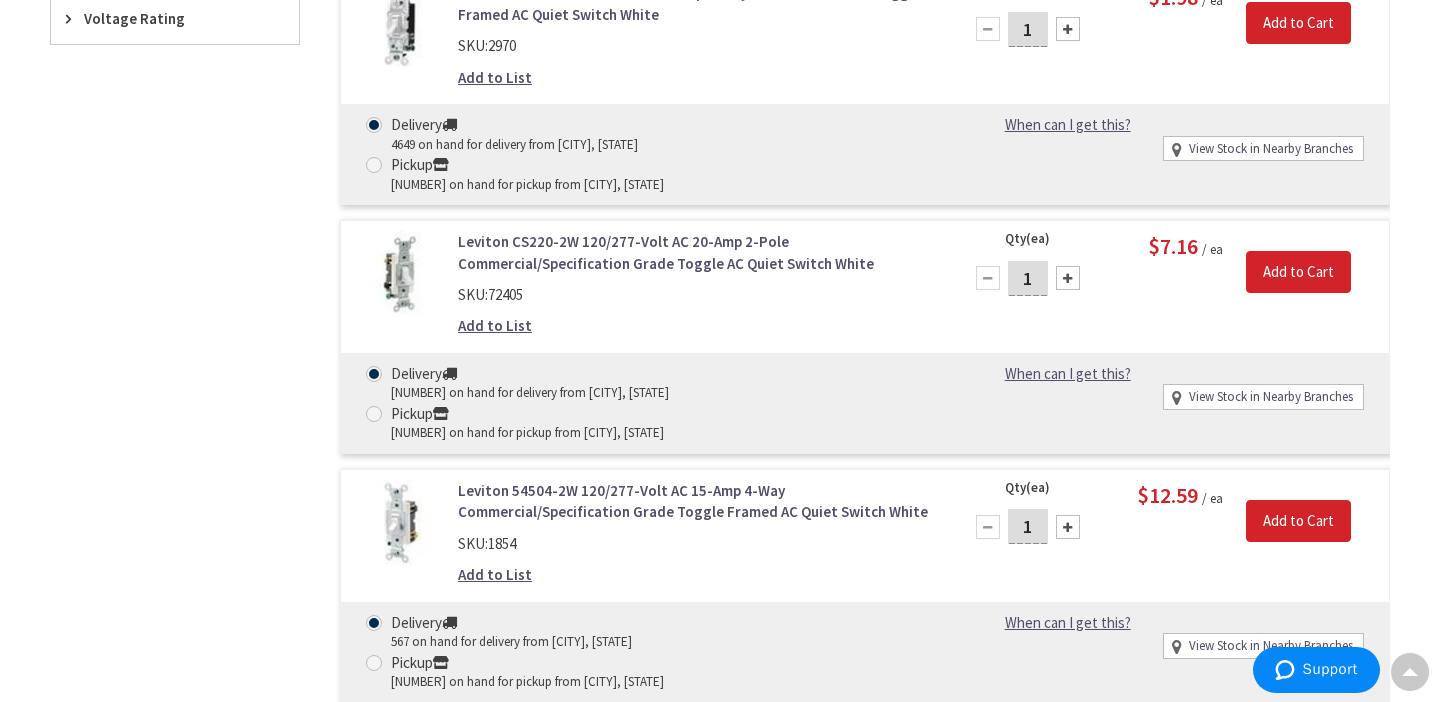click on "1" at bounding box center (1028, 526) 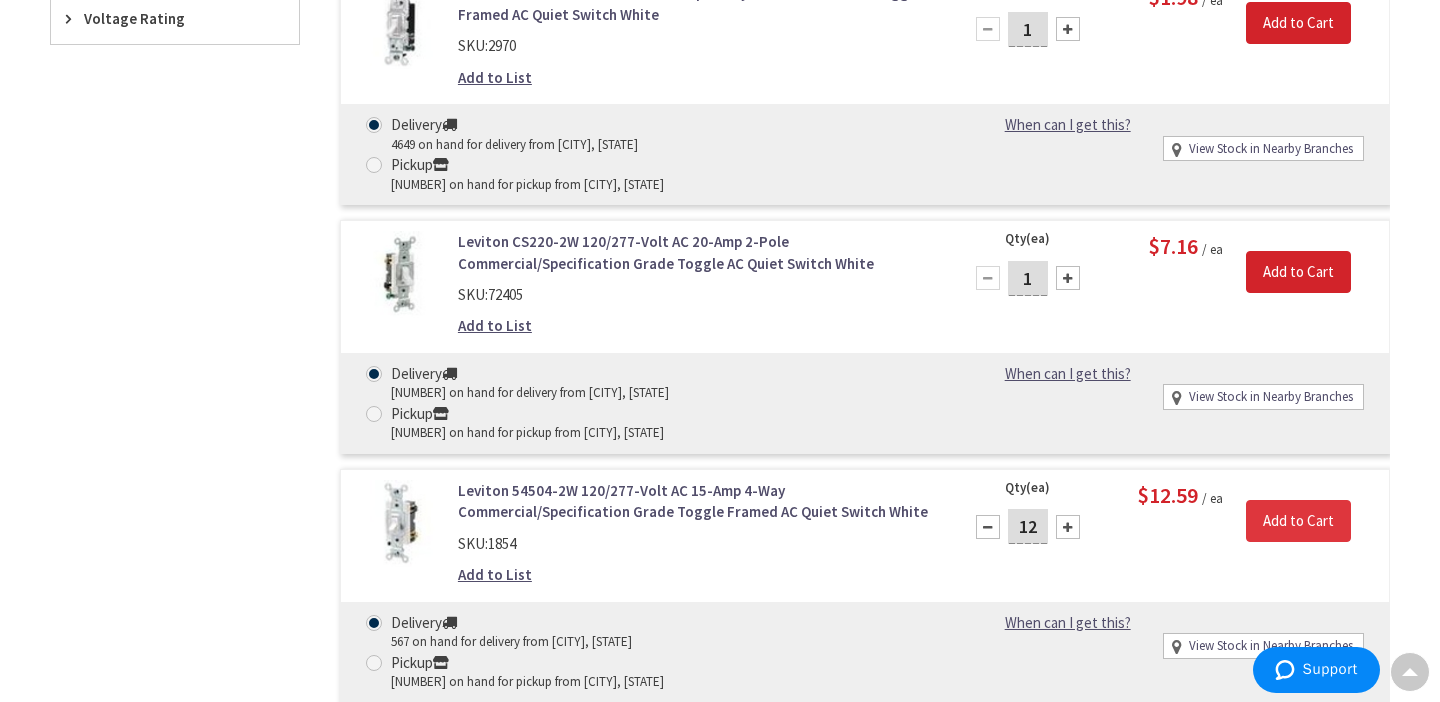 type on "12" 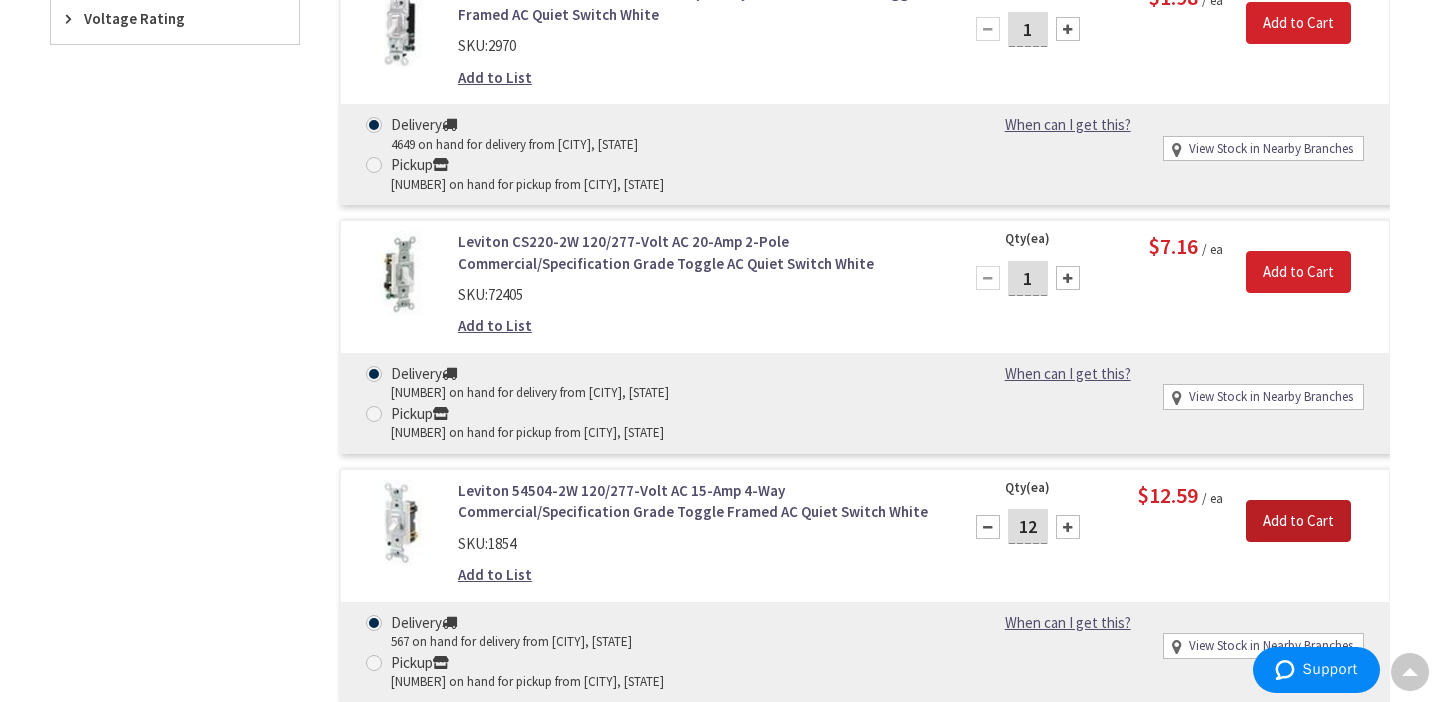 click on "Add to Cart" at bounding box center [1298, 521] 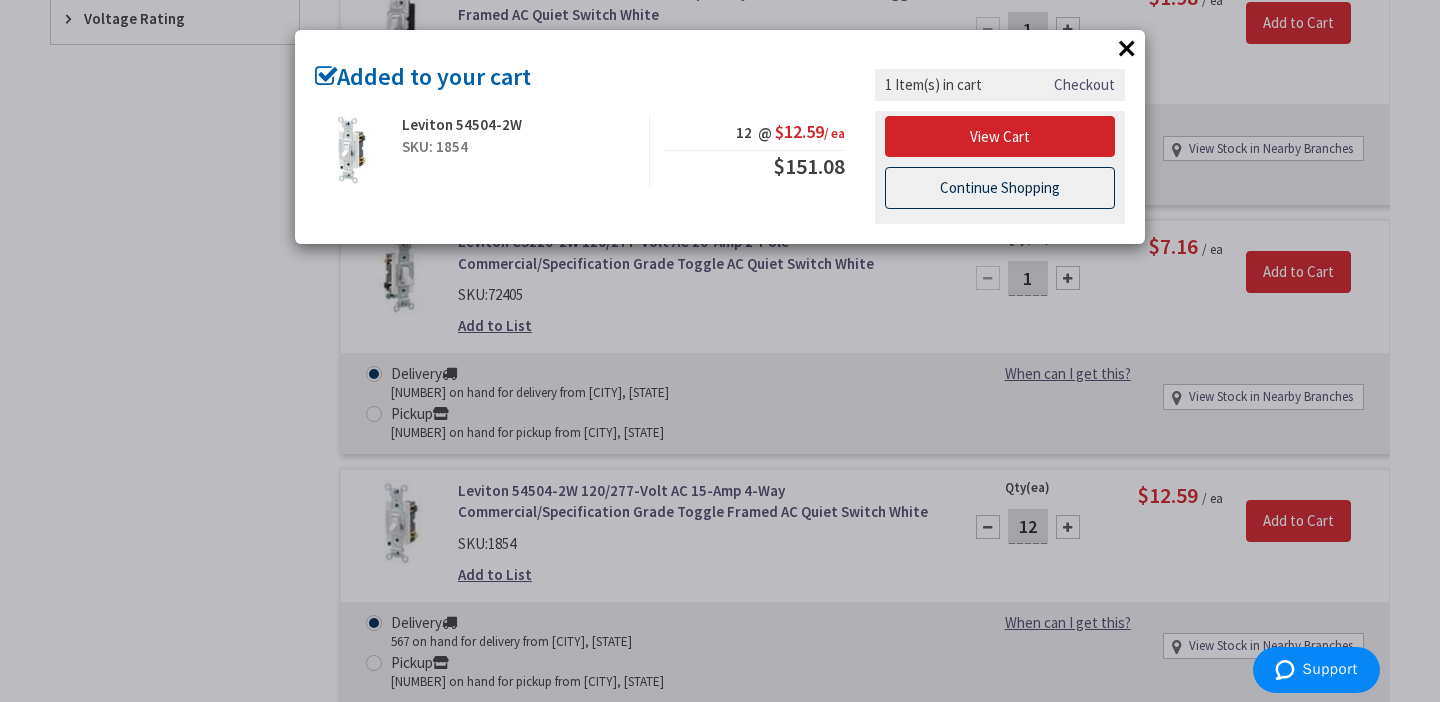 click on "Continue Shopping" at bounding box center [1000, 188] 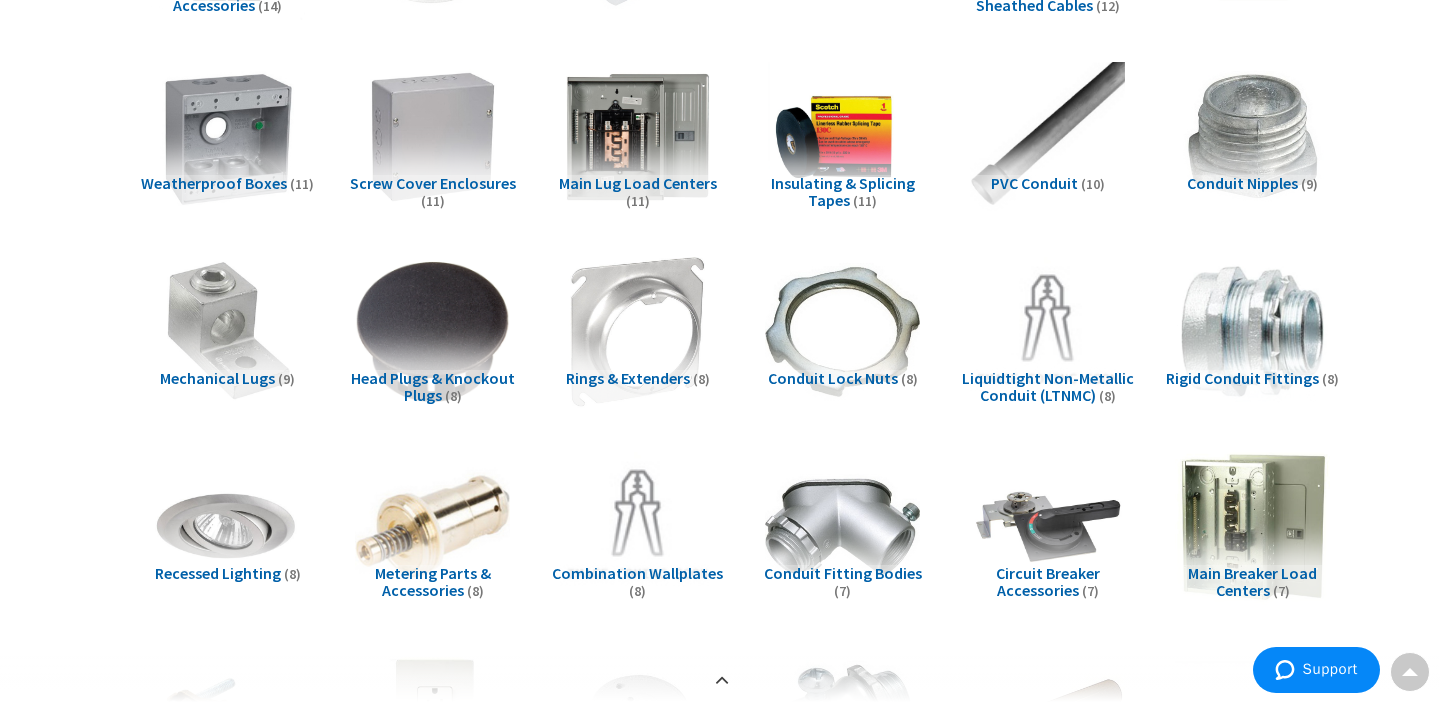 scroll, scrollTop: 0, scrollLeft: 0, axis: both 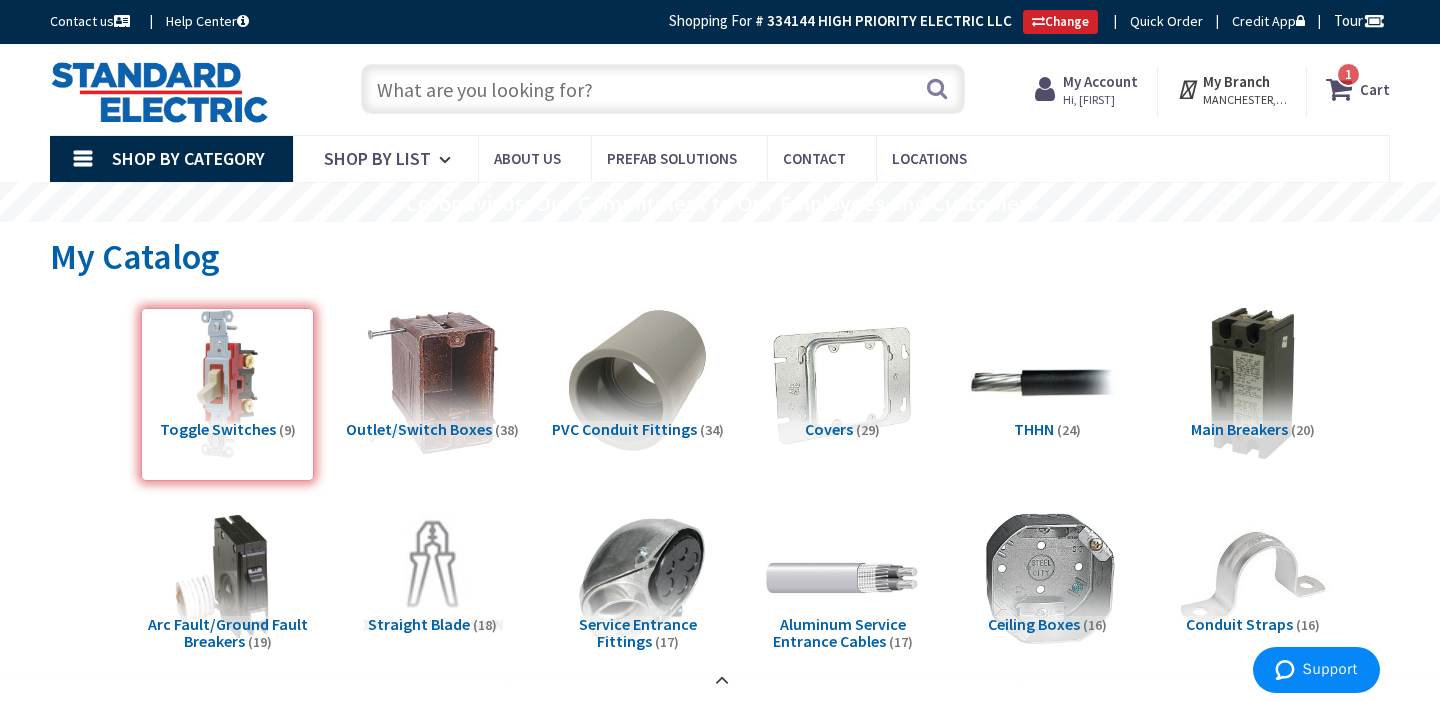 click at bounding box center (663, 89) 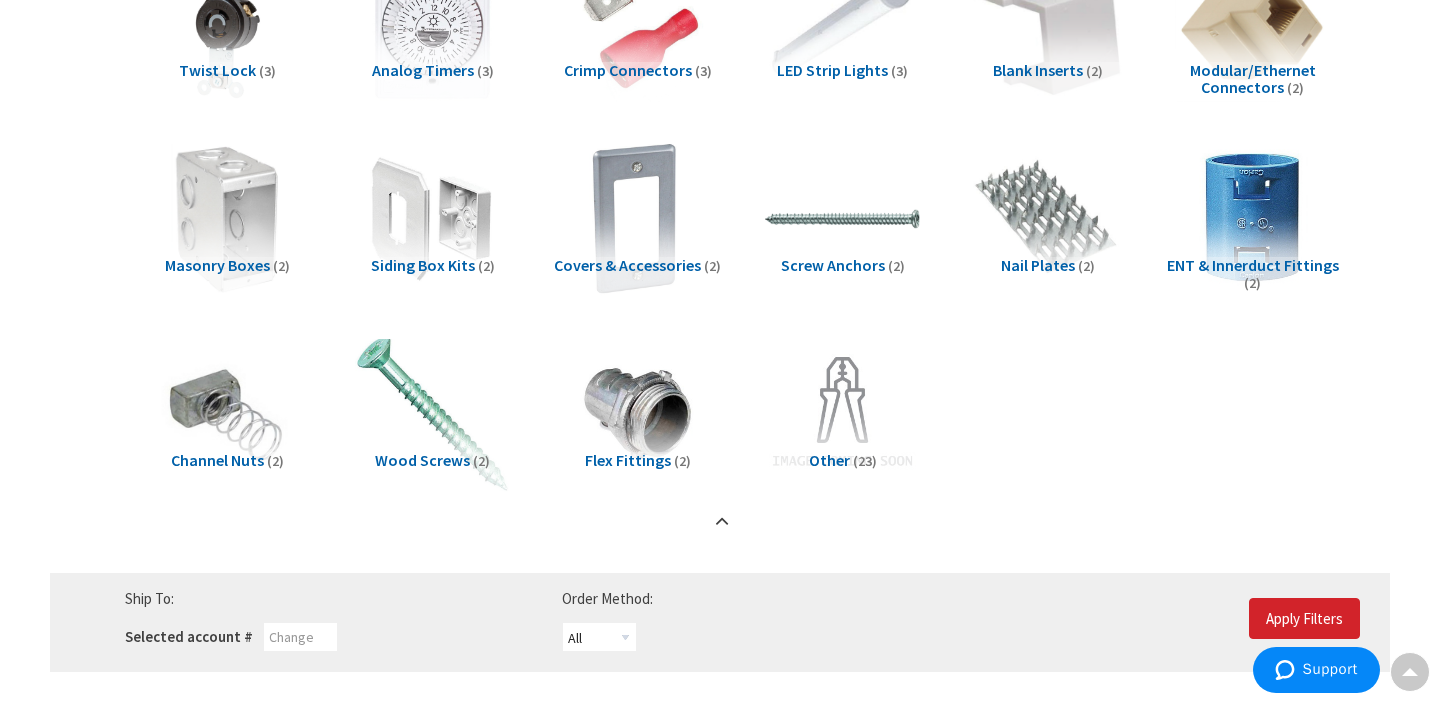 scroll, scrollTop: 3086, scrollLeft: 0, axis: vertical 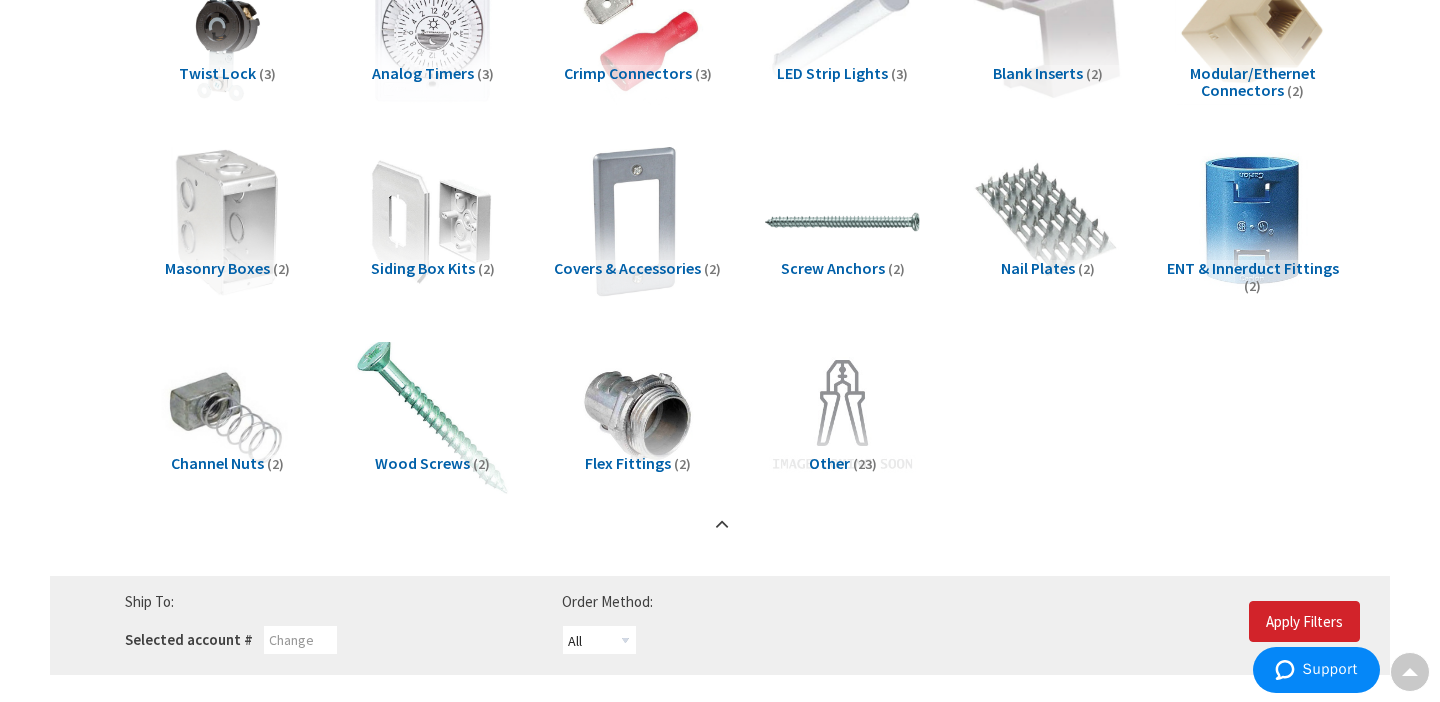 click on "Other
(23)" at bounding box center (842, 490) 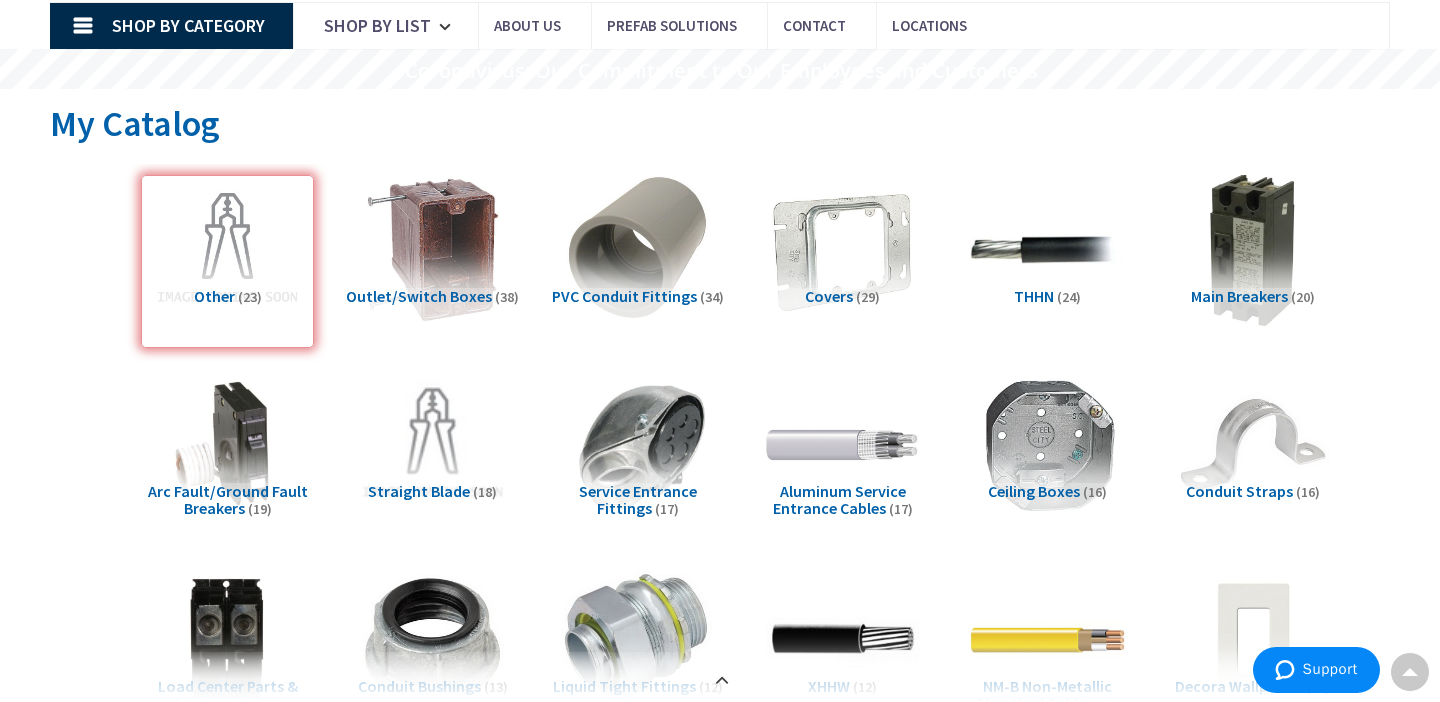scroll, scrollTop: 129, scrollLeft: 0, axis: vertical 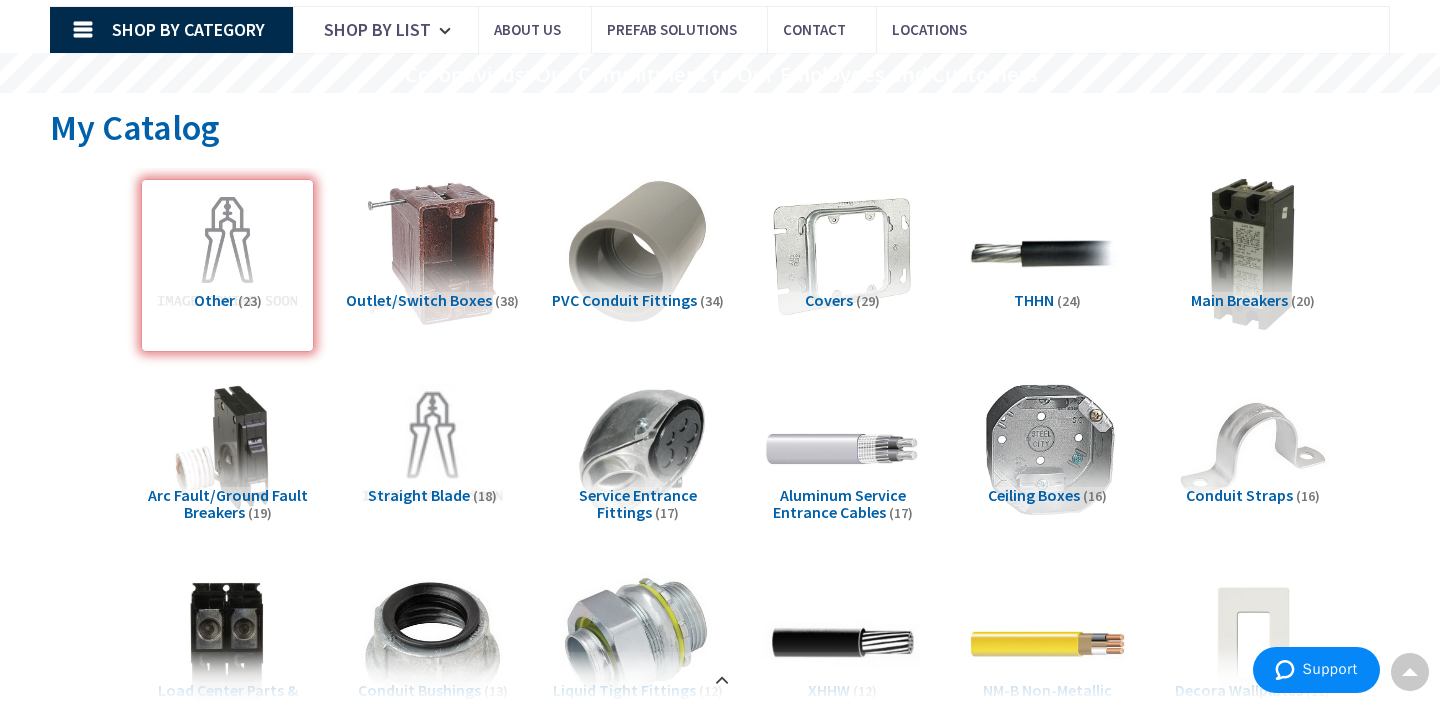 click on "Other
(23)" at bounding box center [227, 265] 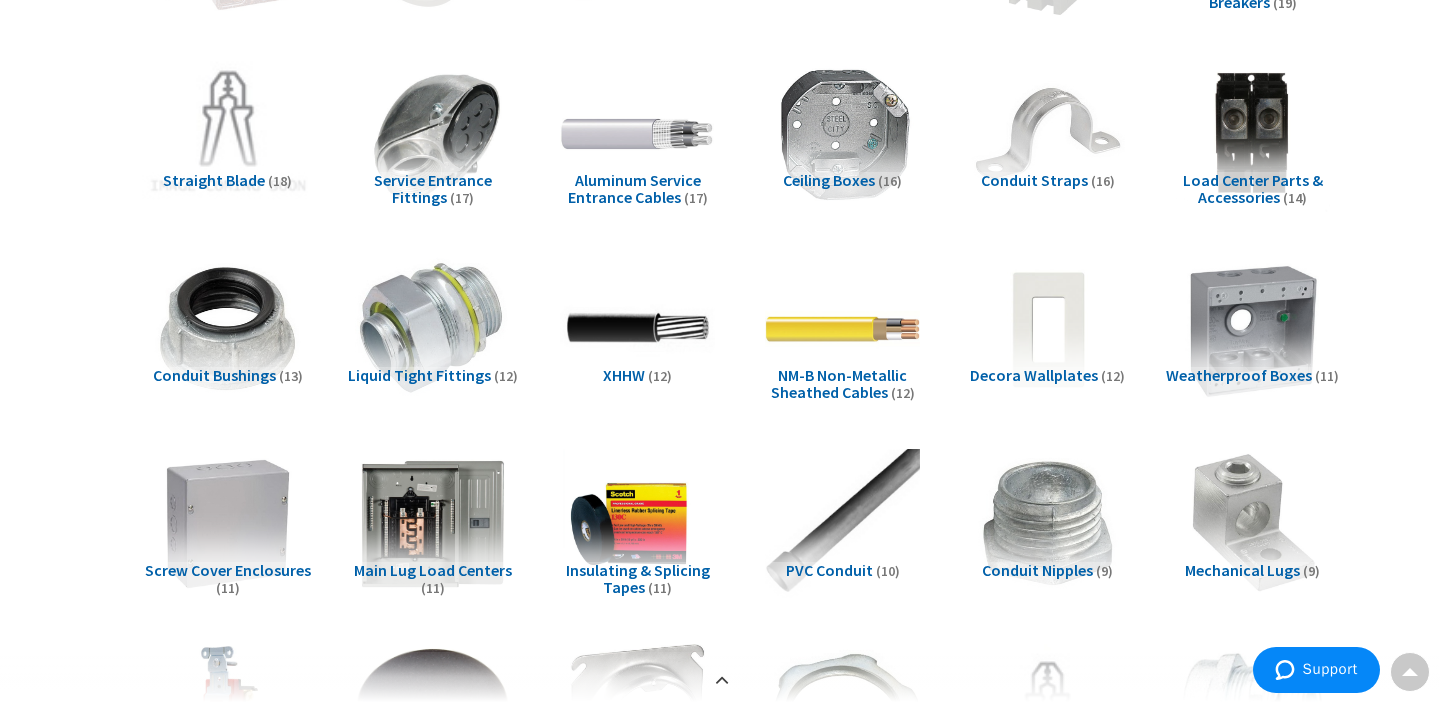 scroll, scrollTop: 446, scrollLeft: 0, axis: vertical 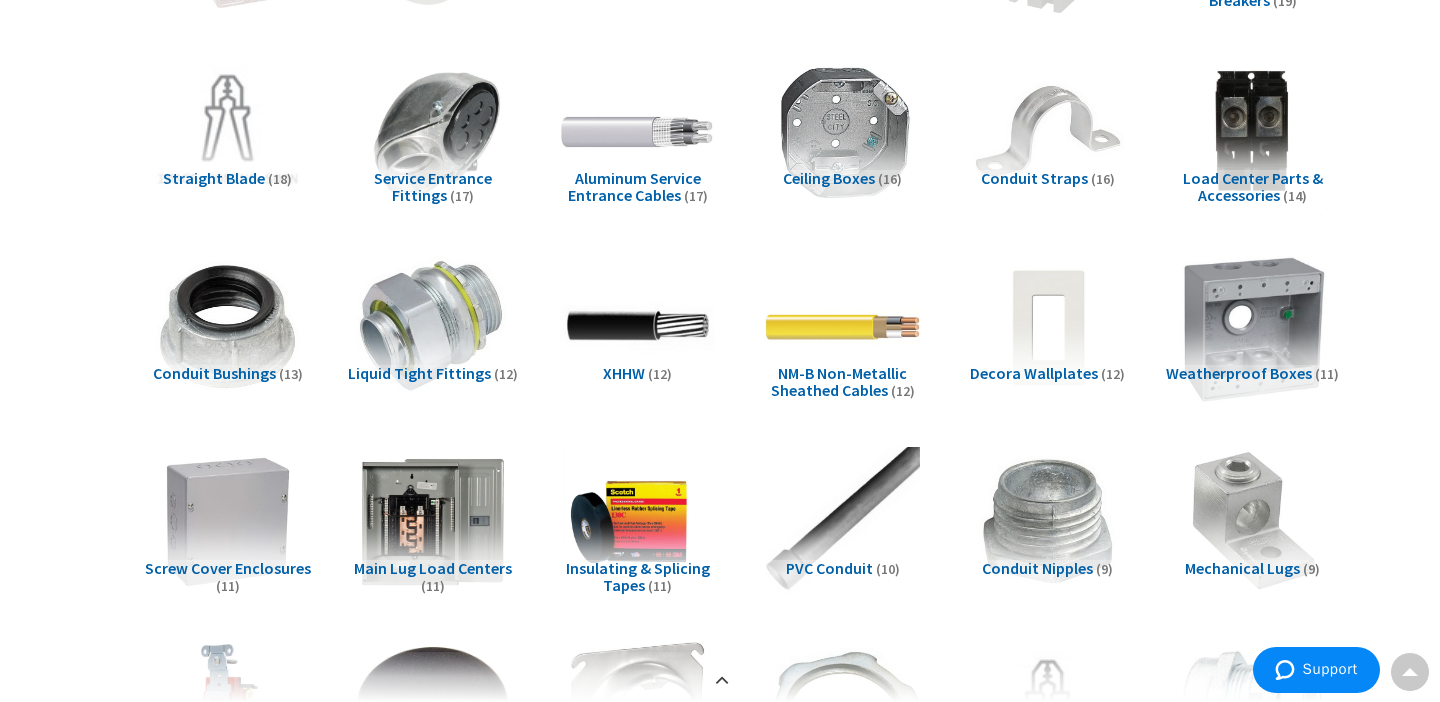 click at bounding box center (1252, 326) 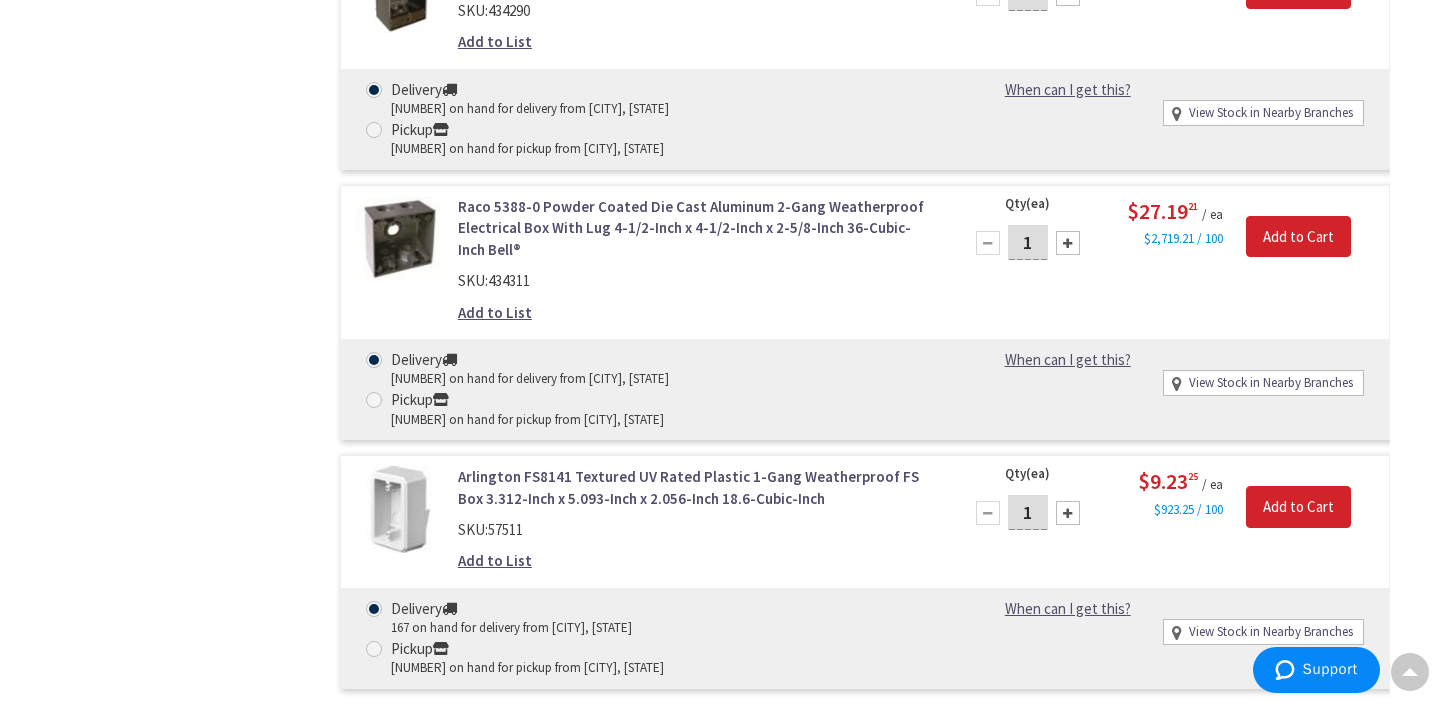 scroll, scrollTop: 5859, scrollLeft: 0, axis: vertical 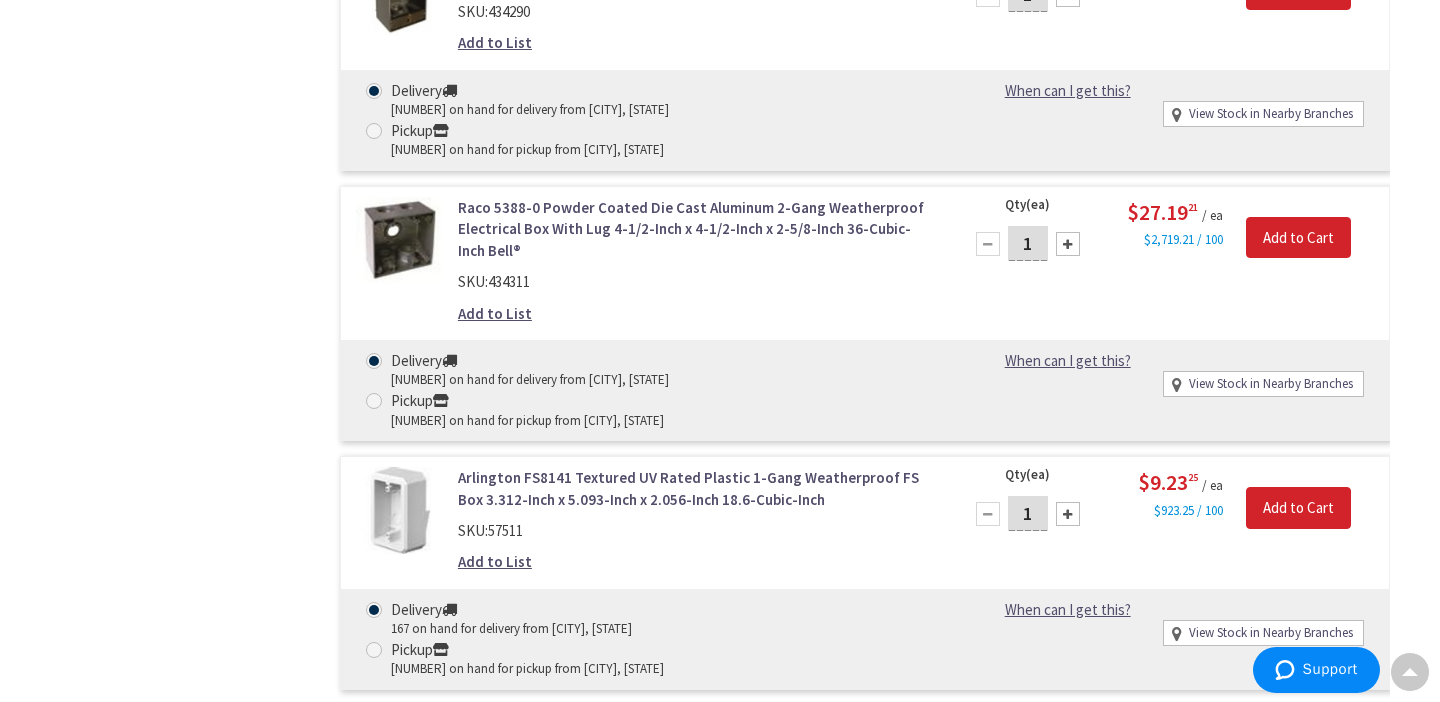 click on "1" at bounding box center (1028, 514) 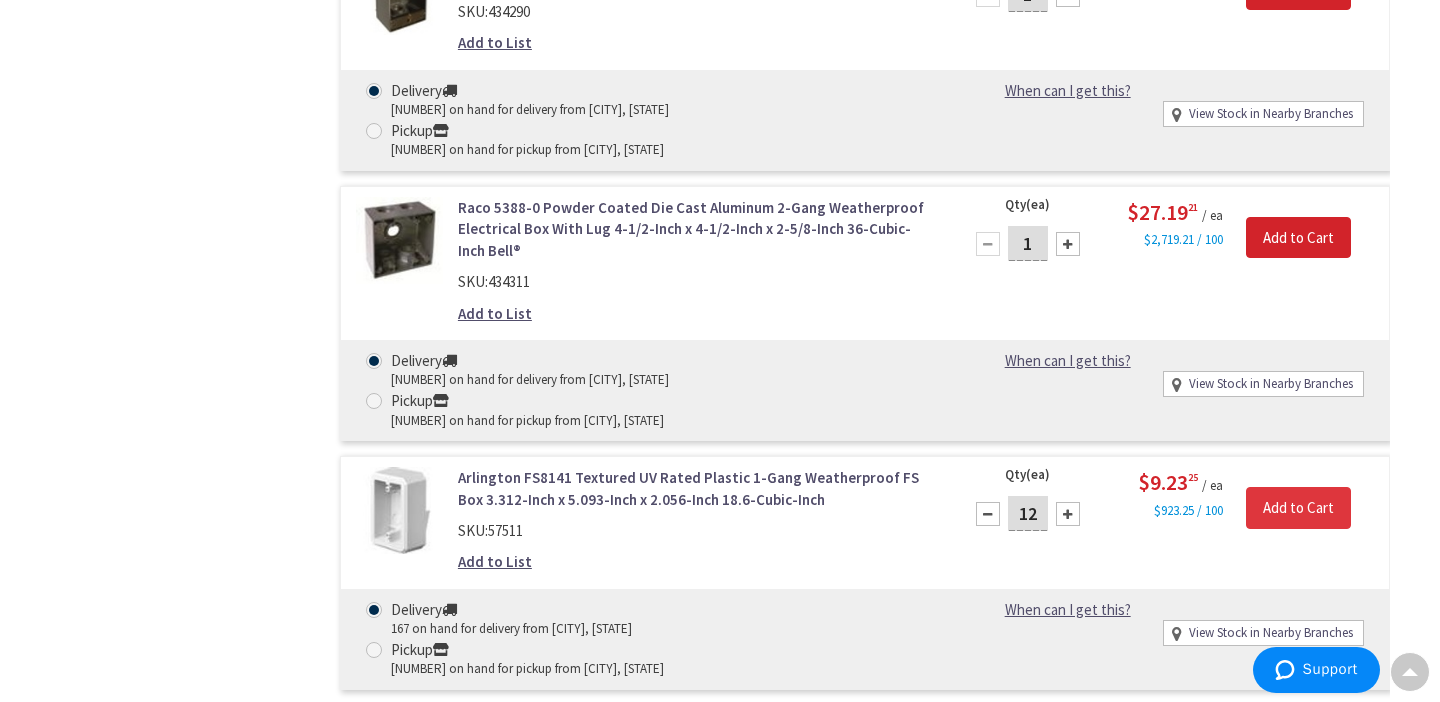 type on "12" 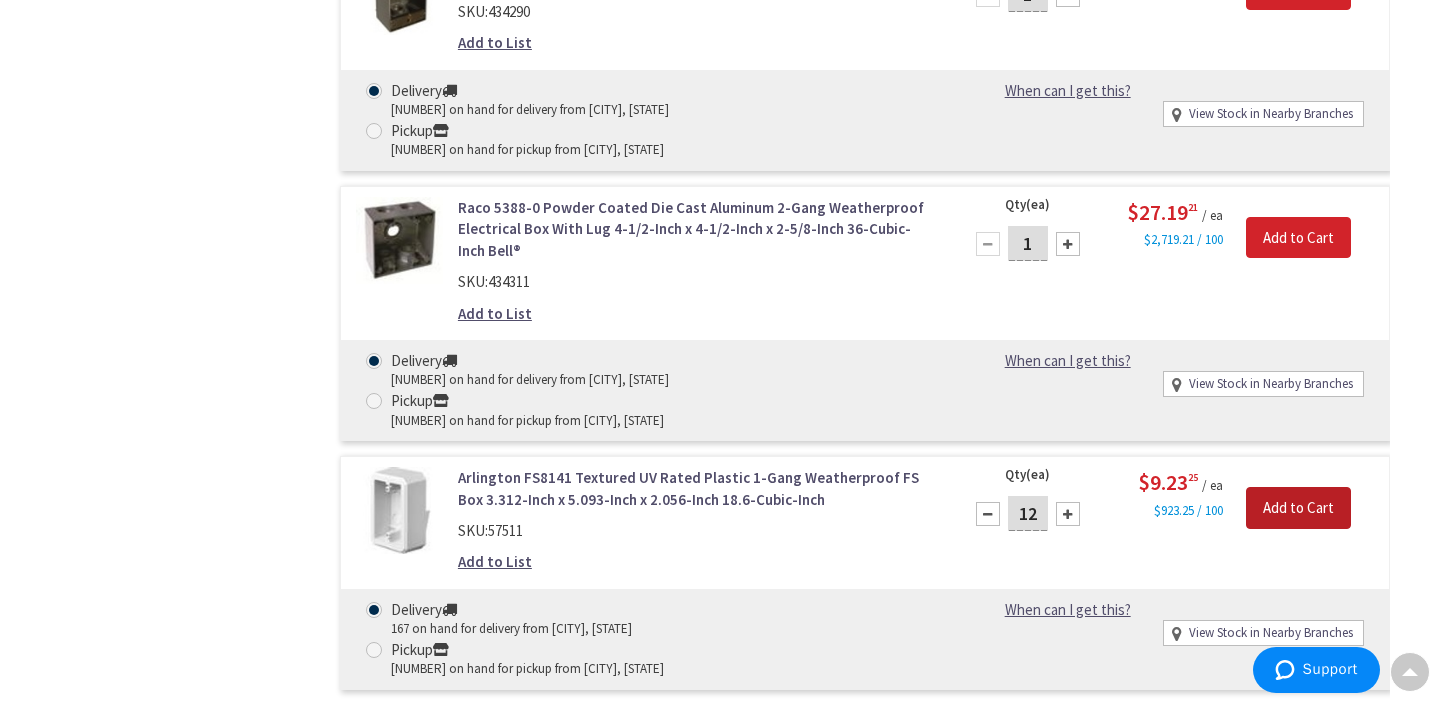 click on "Add to Cart" at bounding box center (1298, 508) 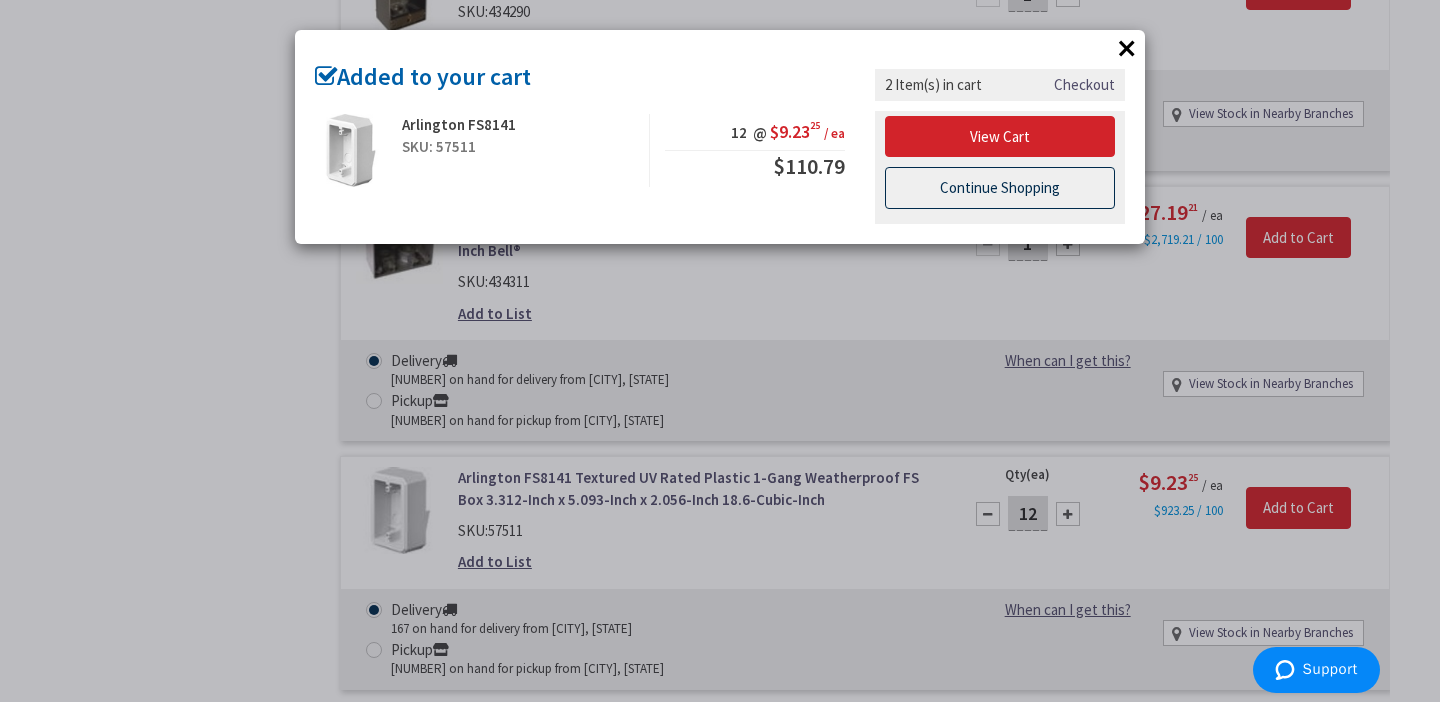 click on "Continue Shopping" at bounding box center [1000, 188] 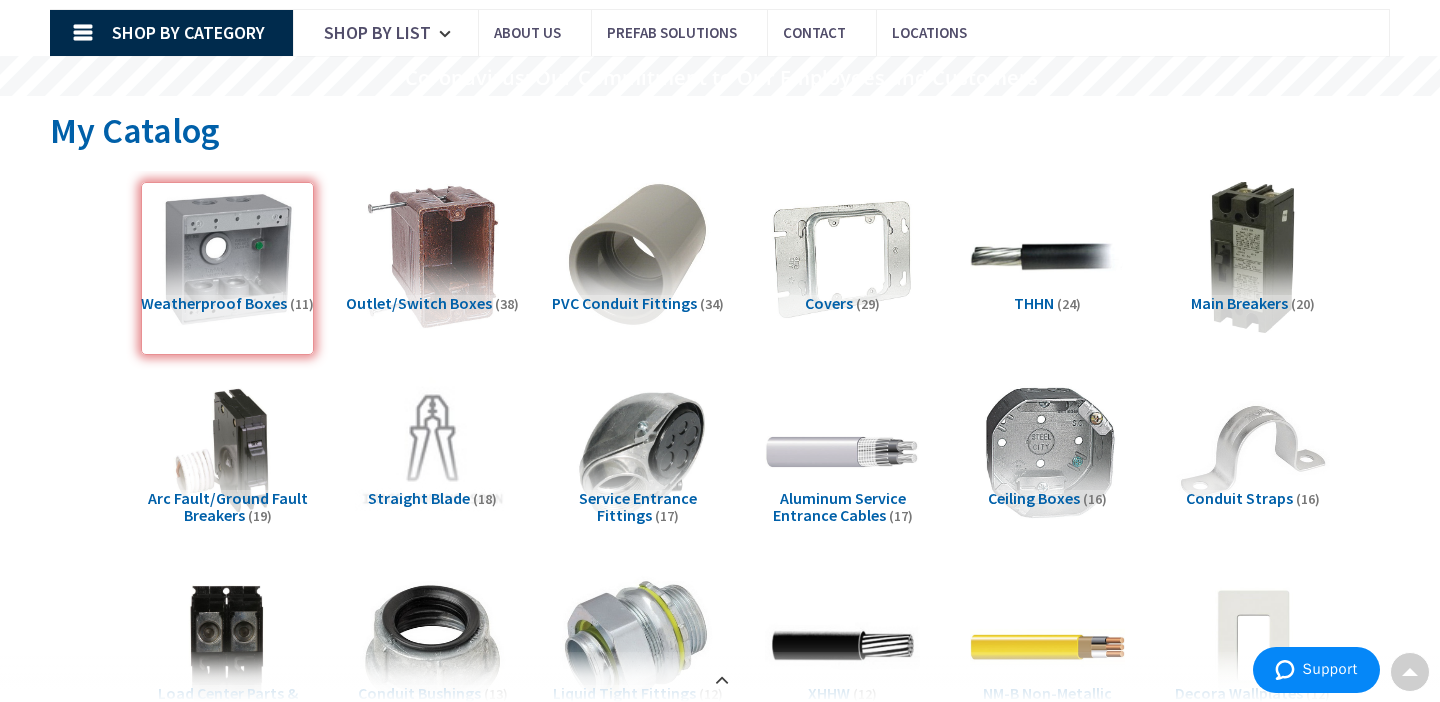 scroll, scrollTop: 0, scrollLeft: 0, axis: both 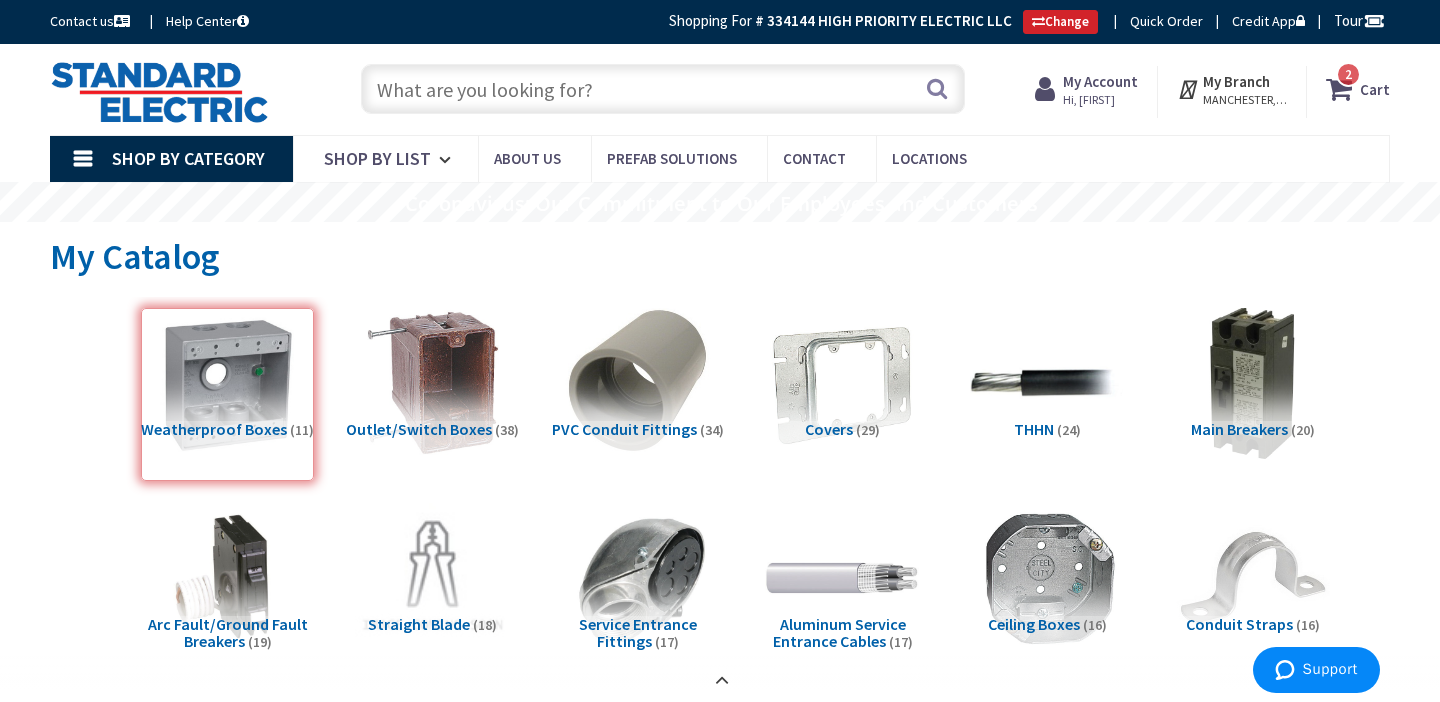 click on "Weatherproof Boxes
(11)" at bounding box center (227, 394) 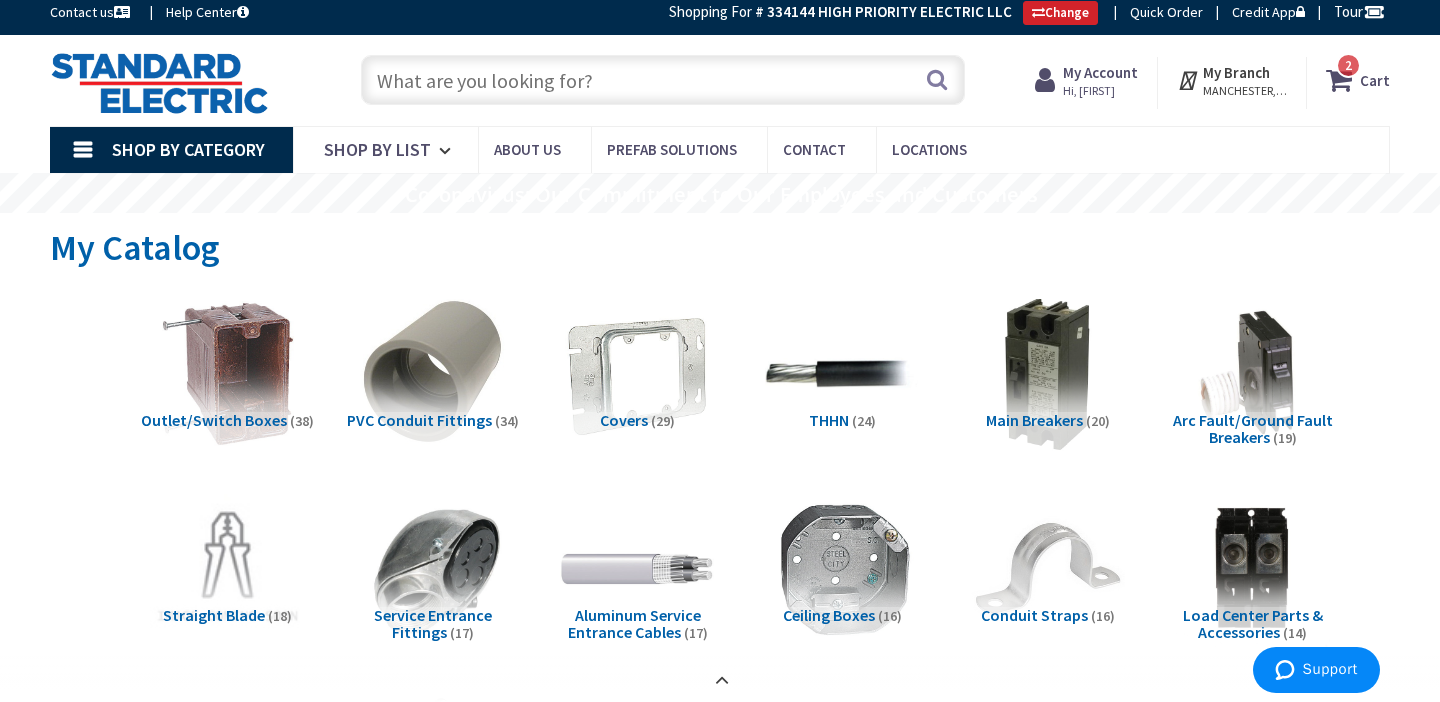 scroll, scrollTop: 0, scrollLeft: 0, axis: both 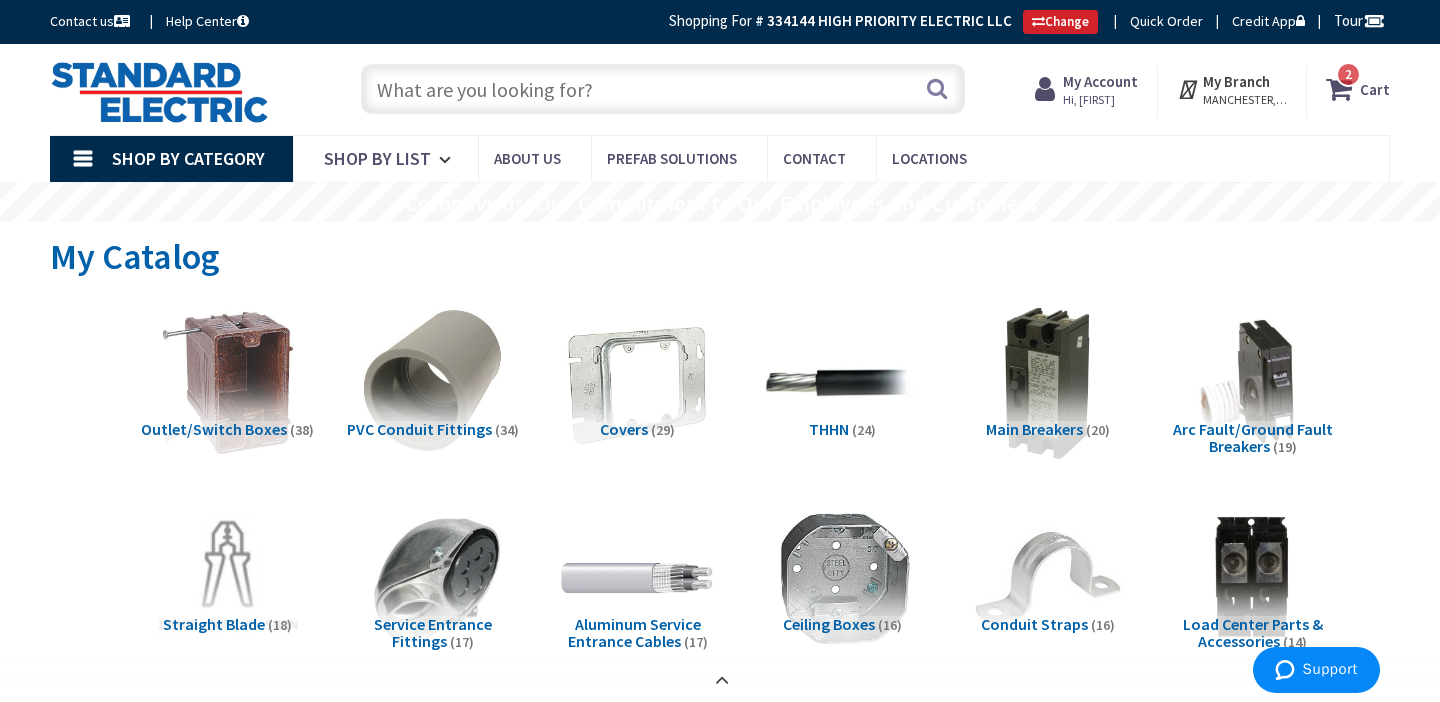 click at bounding box center [663, 89] 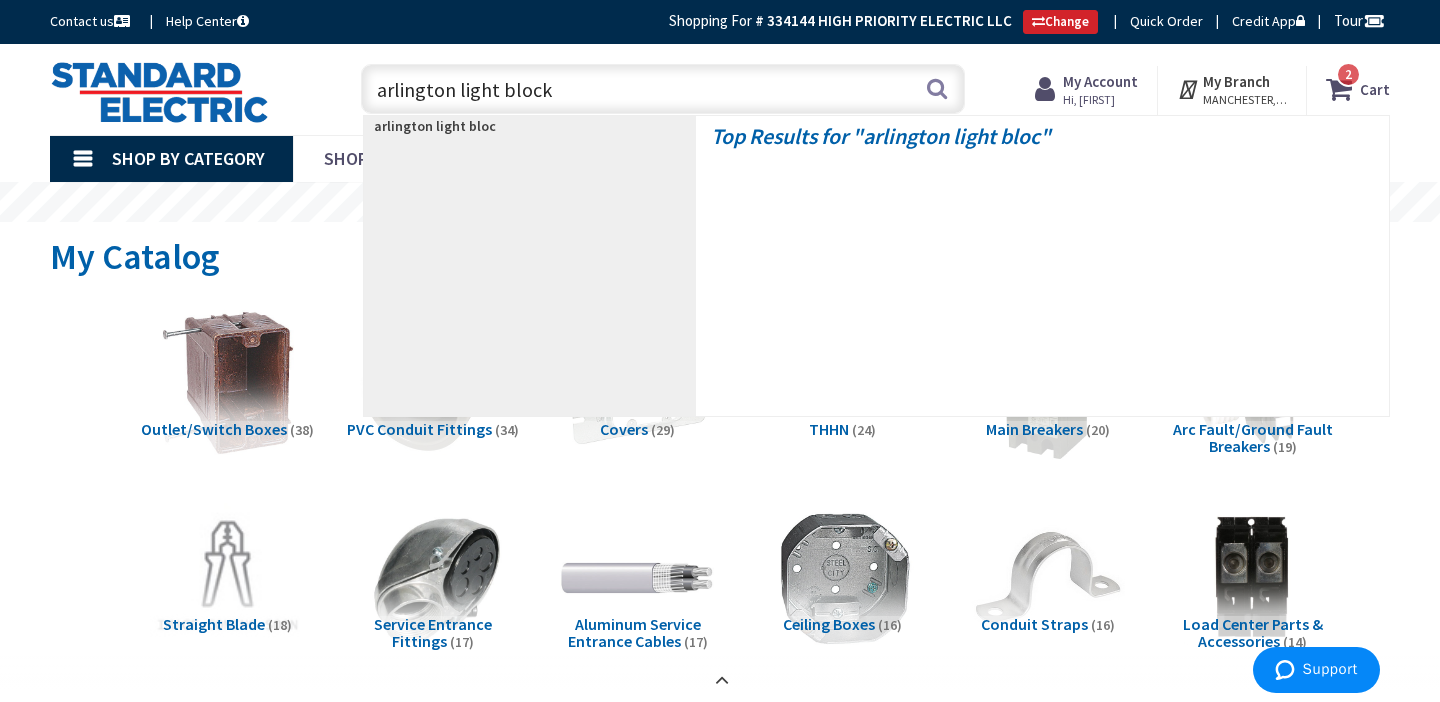 type on "arlington light blocks" 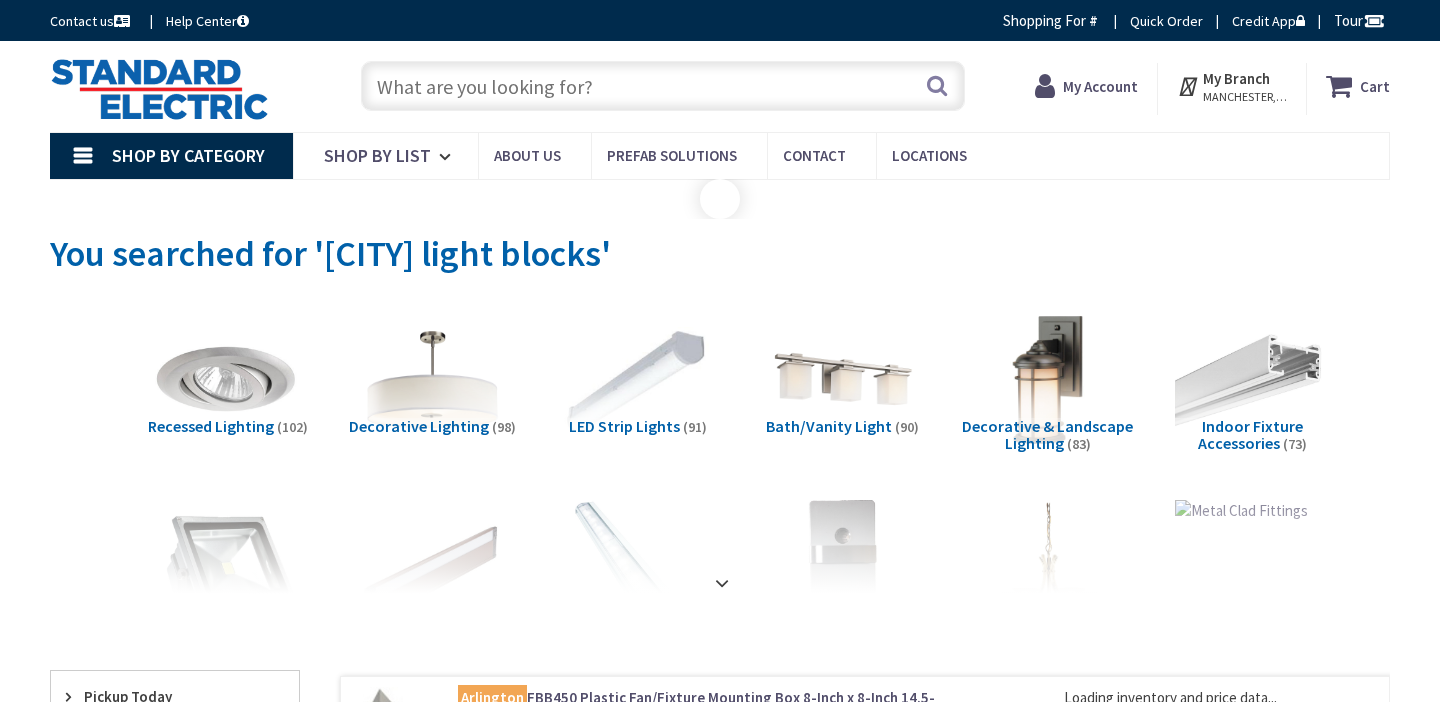 scroll, scrollTop: 0, scrollLeft: 0, axis: both 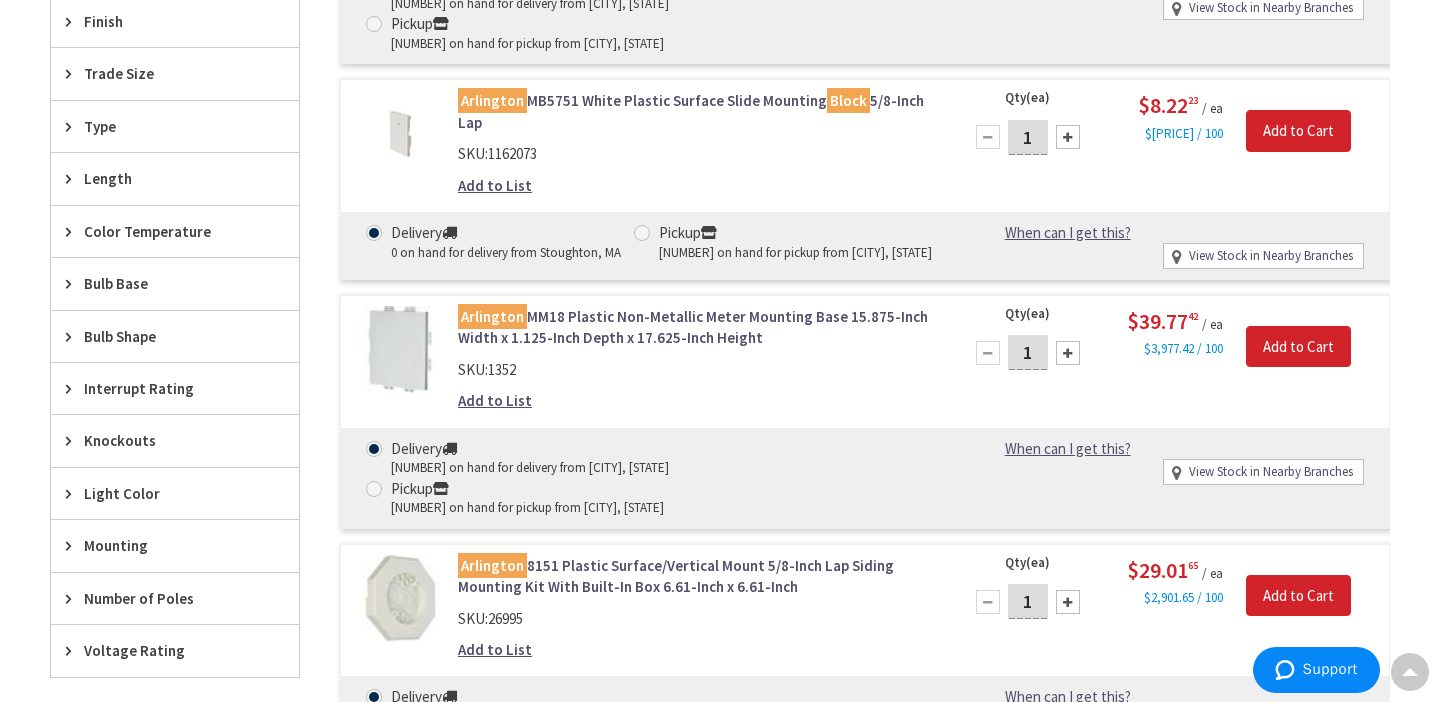 click at bounding box center [1068, 602] 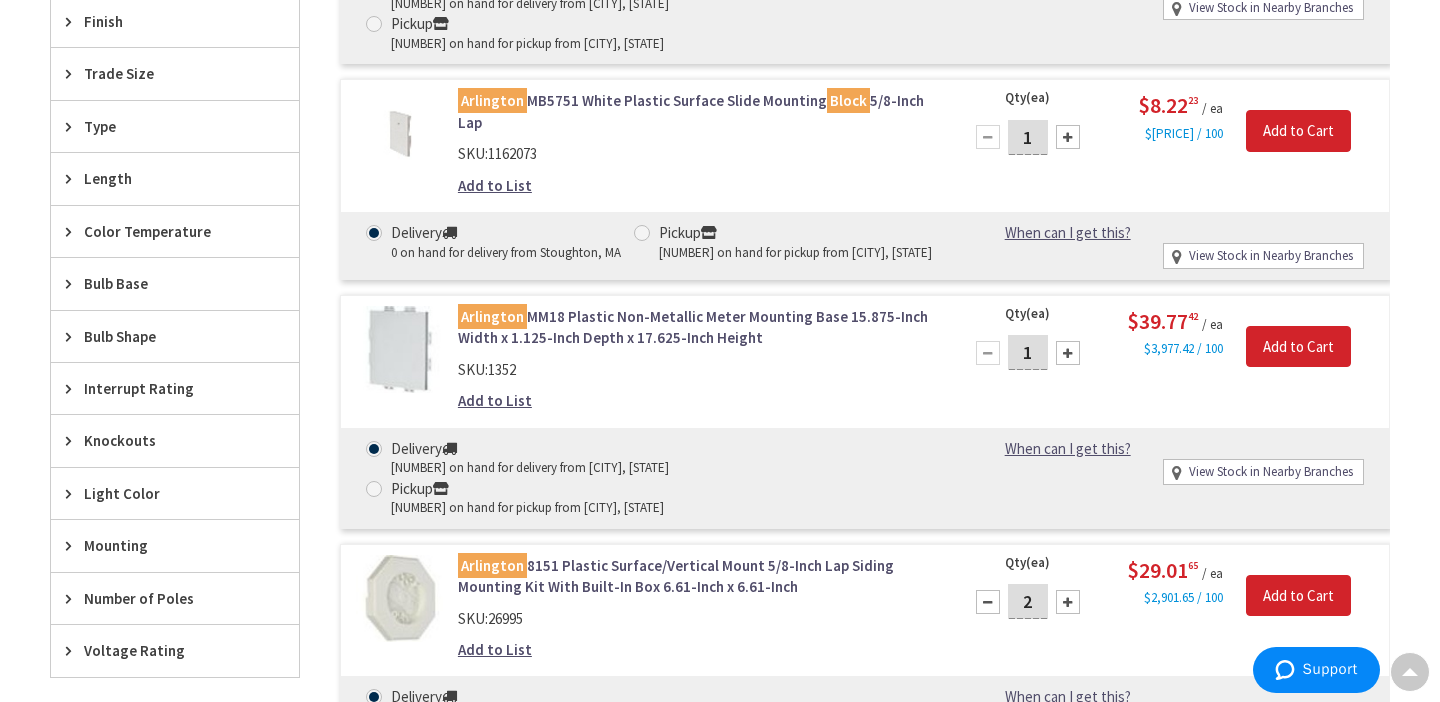 click at bounding box center (1068, 602) 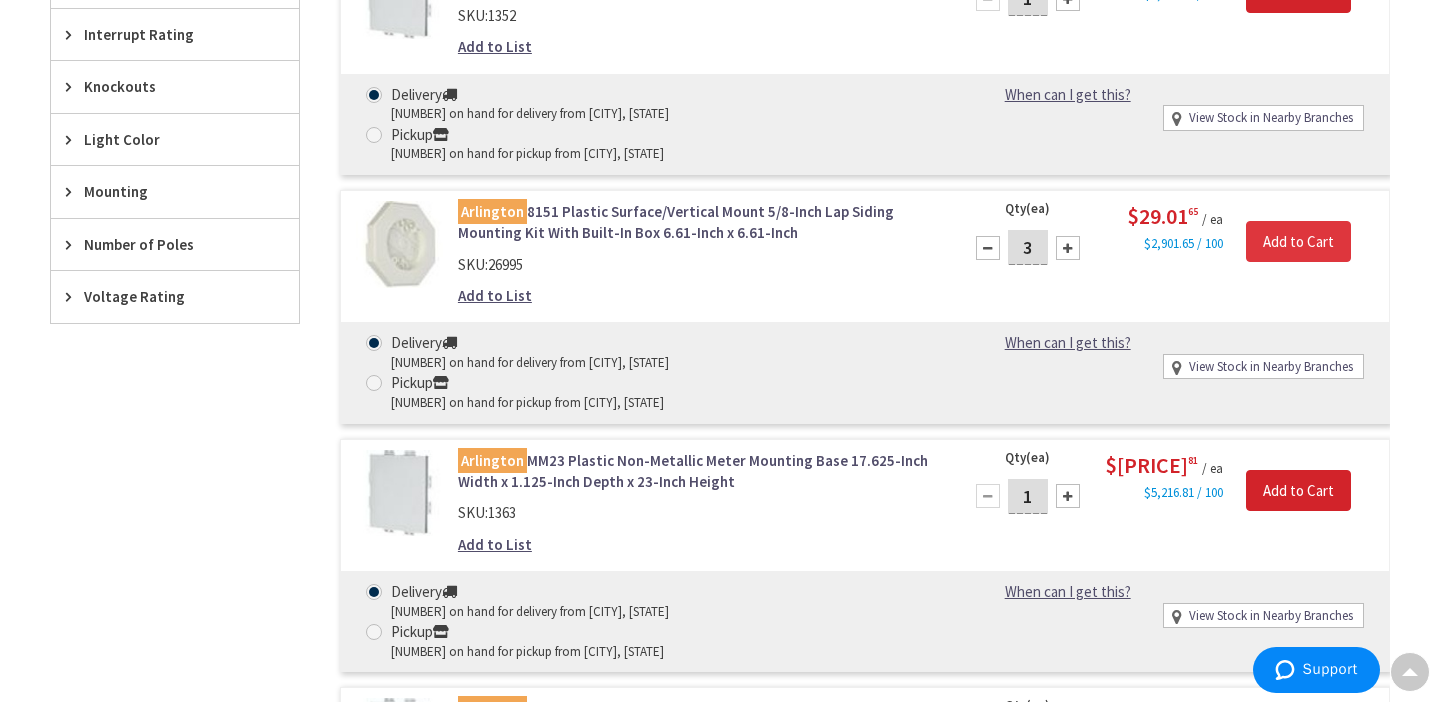 scroll, scrollTop: 1415, scrollLeft: 0, axis: vertical 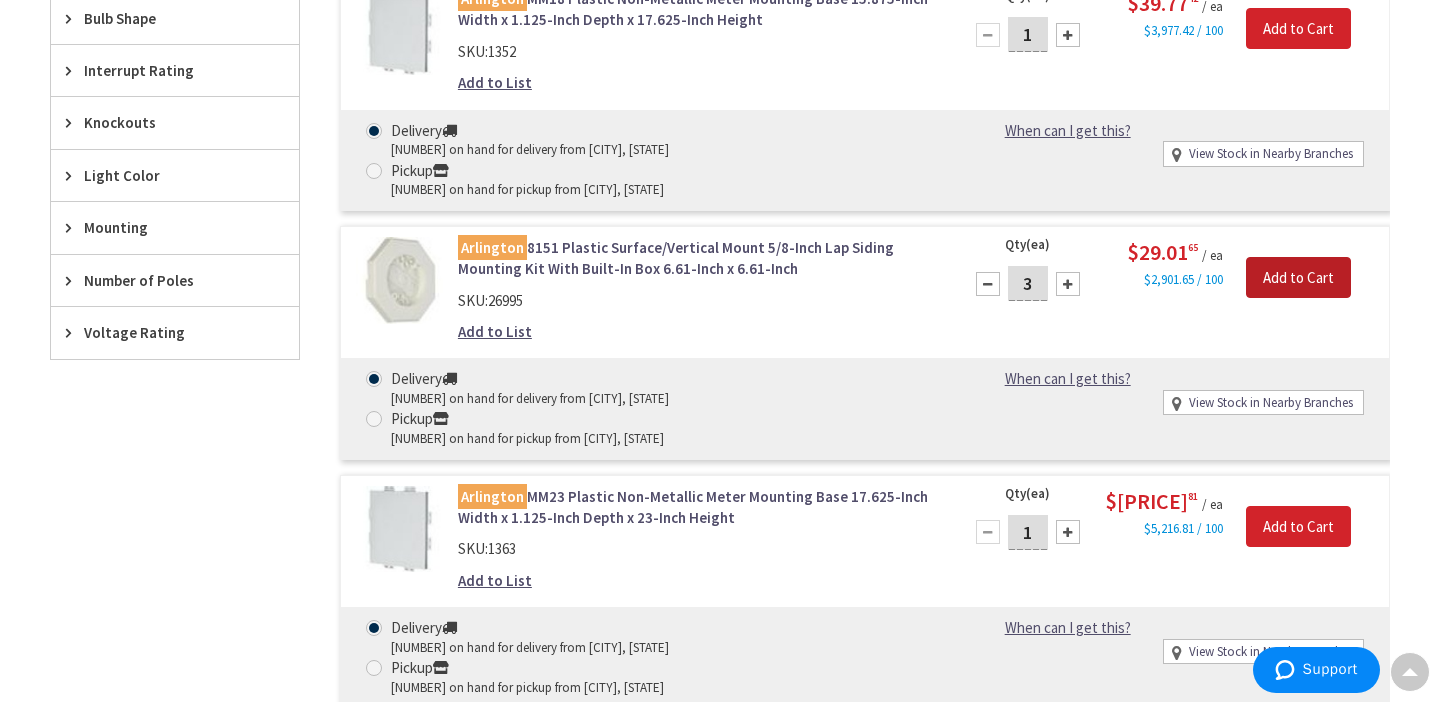click on "Add to Cart" at bounding box center (1298, 278) 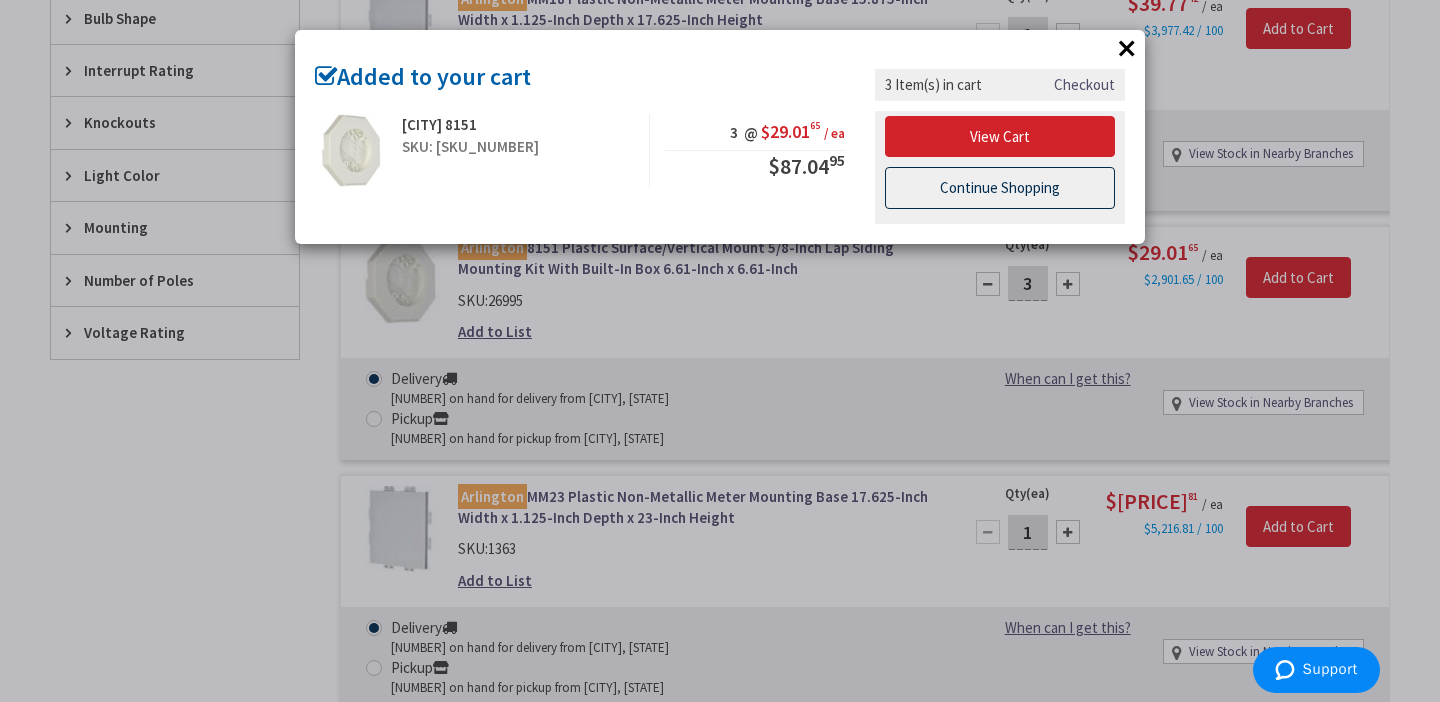 click on "Continue Shopping" at bounding box center [1000, 188] 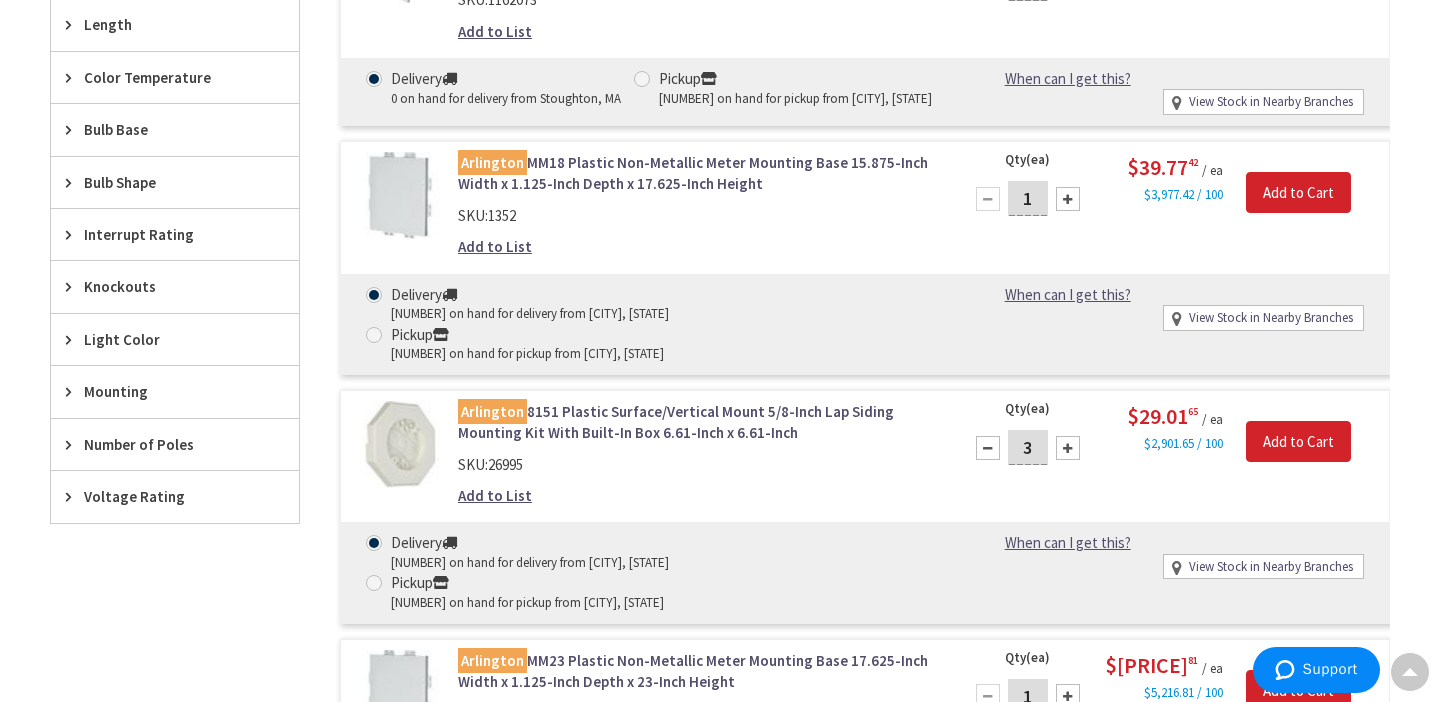 scroll, scrollTop: 0, scrollLeft: 0, axis: both 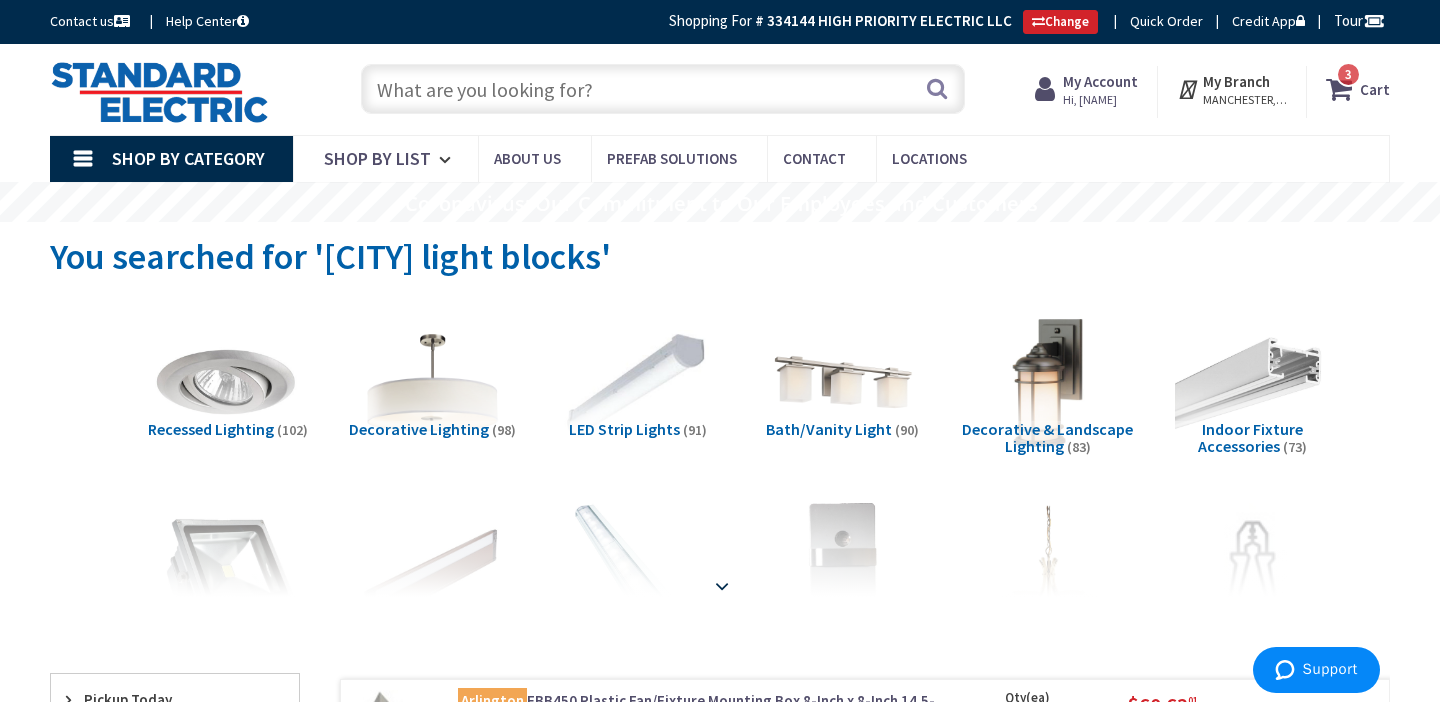 click at bounding box center (720, 542) 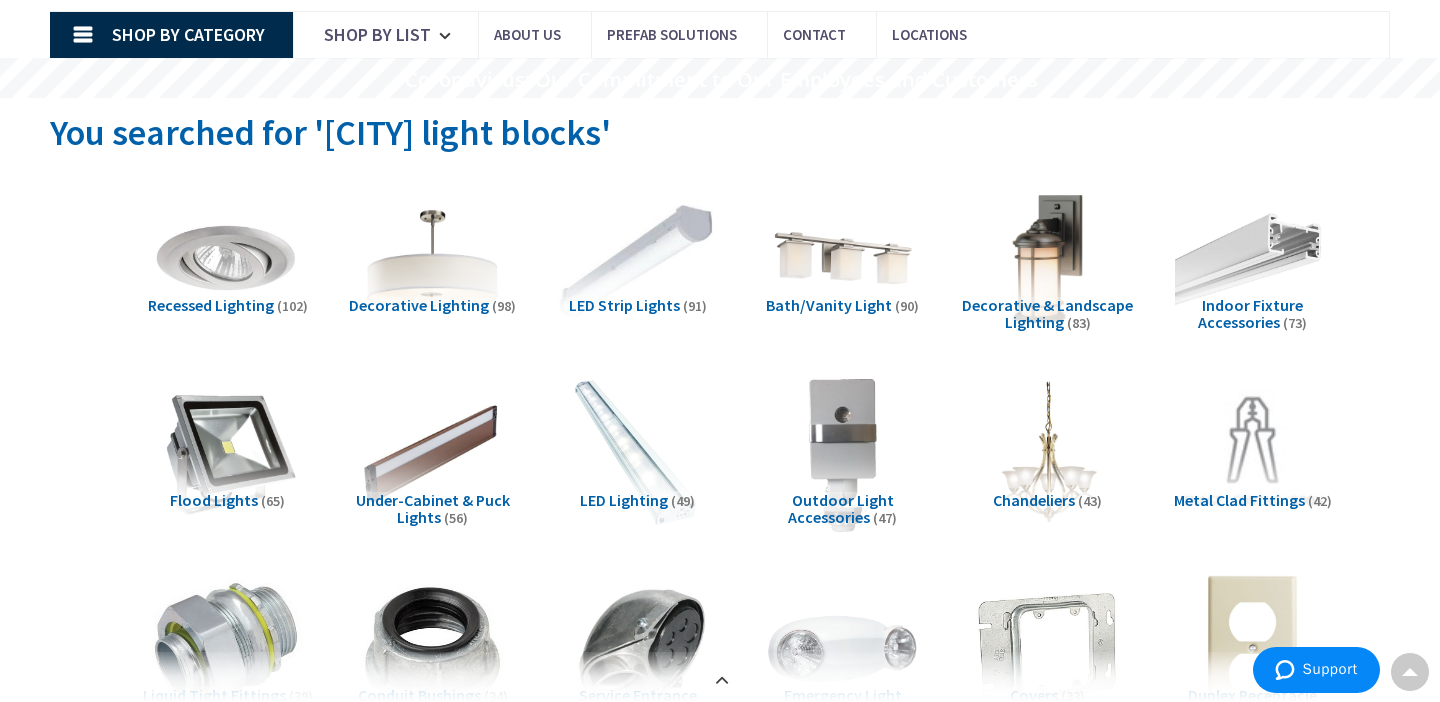 scroll, scrollTop: 0, scrollLeft: 0, axis: both 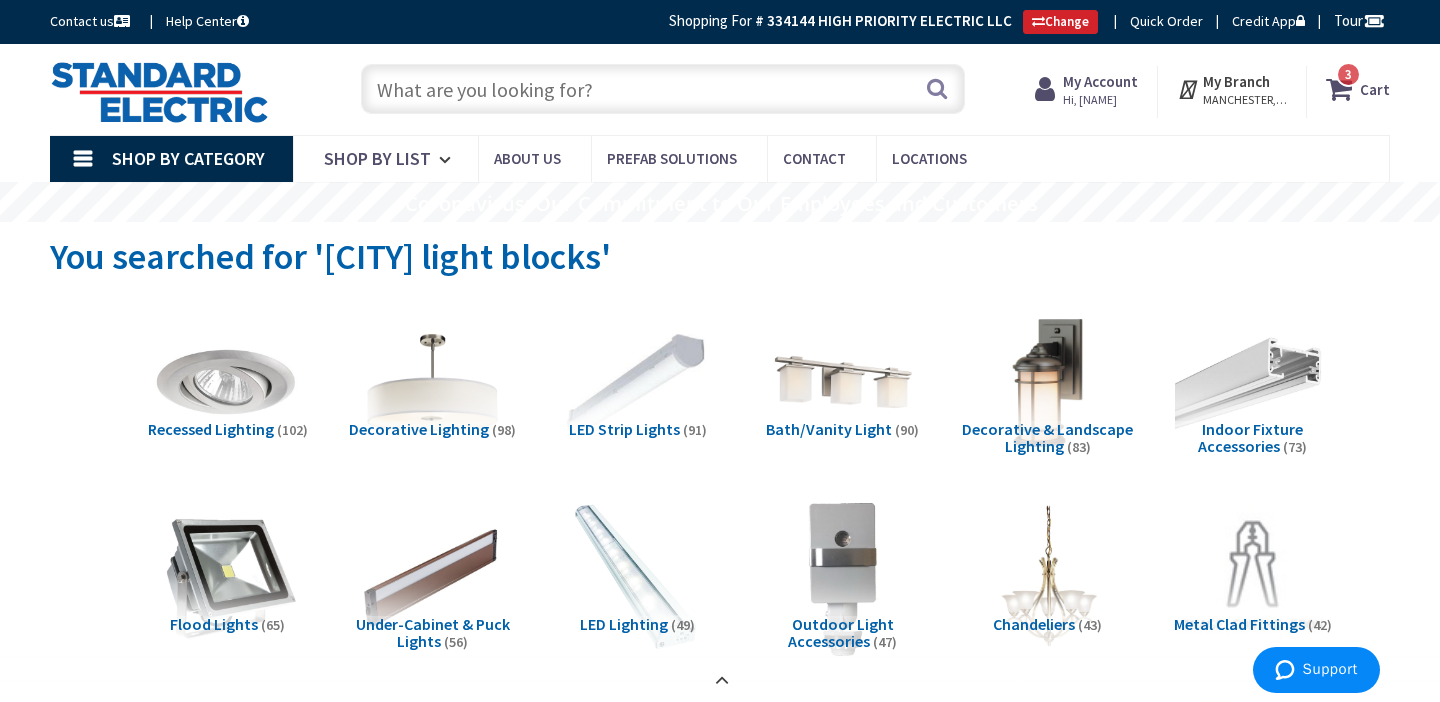 click at bounding box center [663, 89] 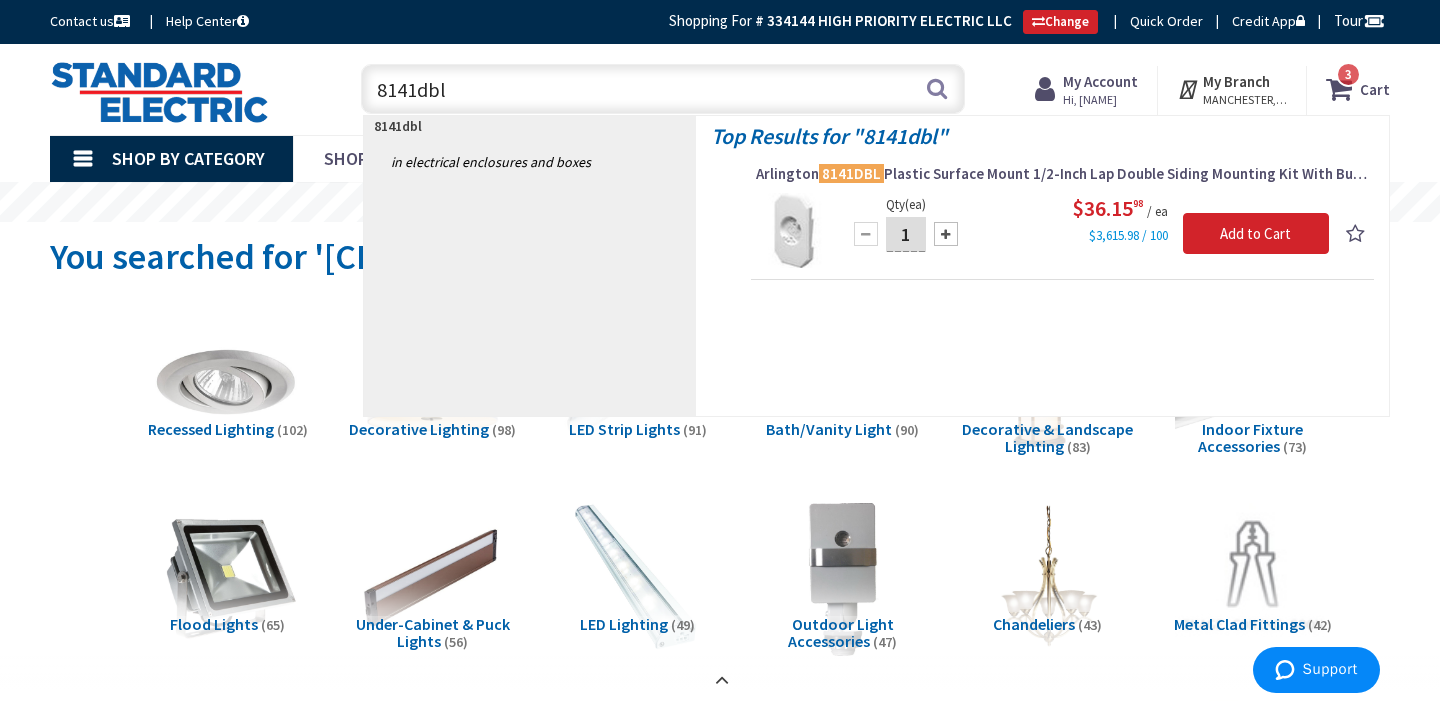 type on "8141dbl" 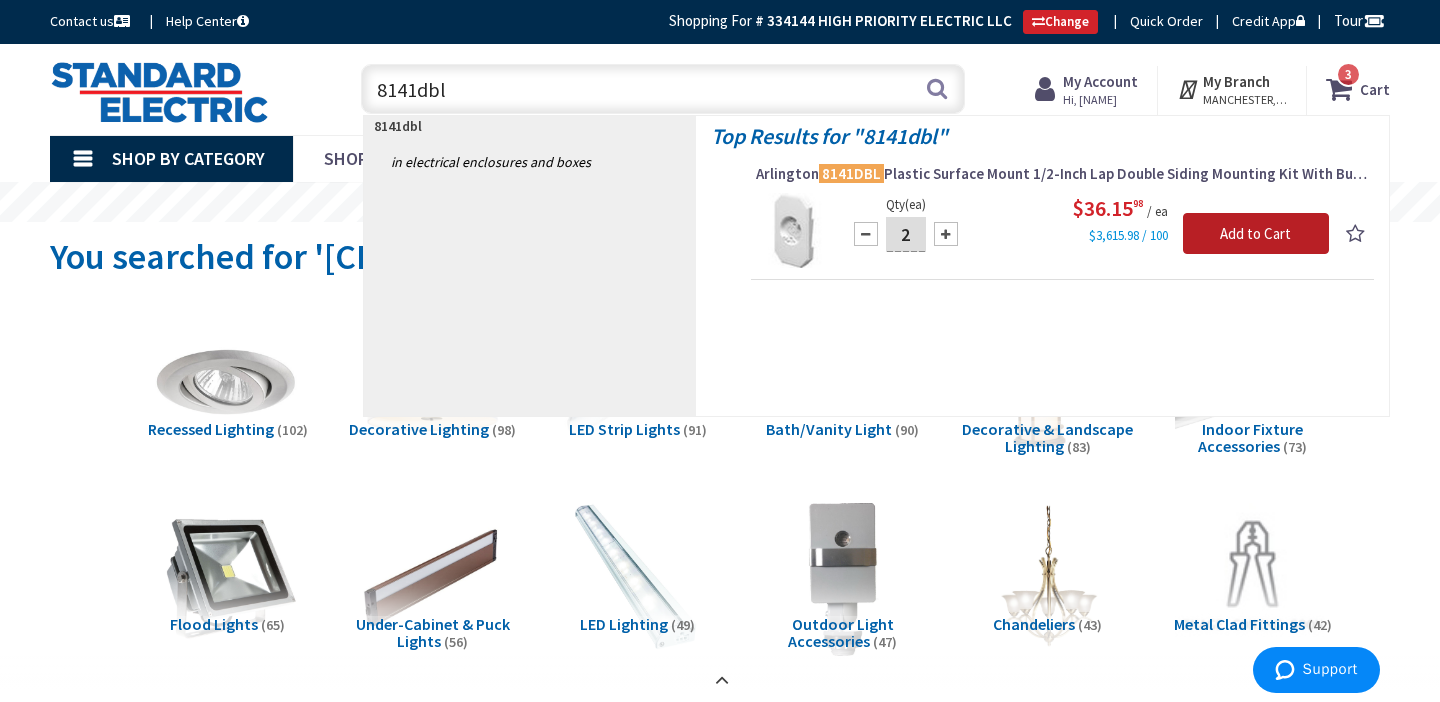 click on "Add to Cart" at bounding box center [1256, 234] 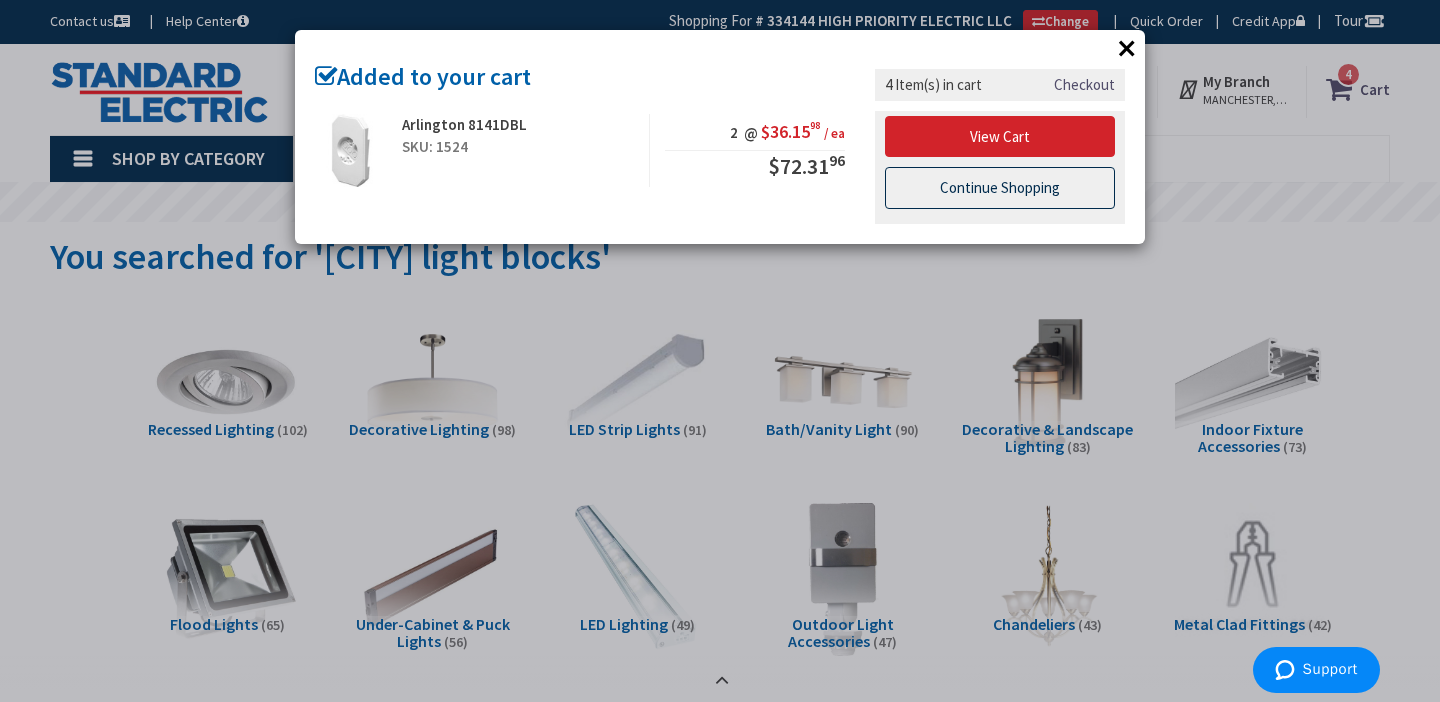 click on "Continue Shopping" at bounding box center [1000, 188] 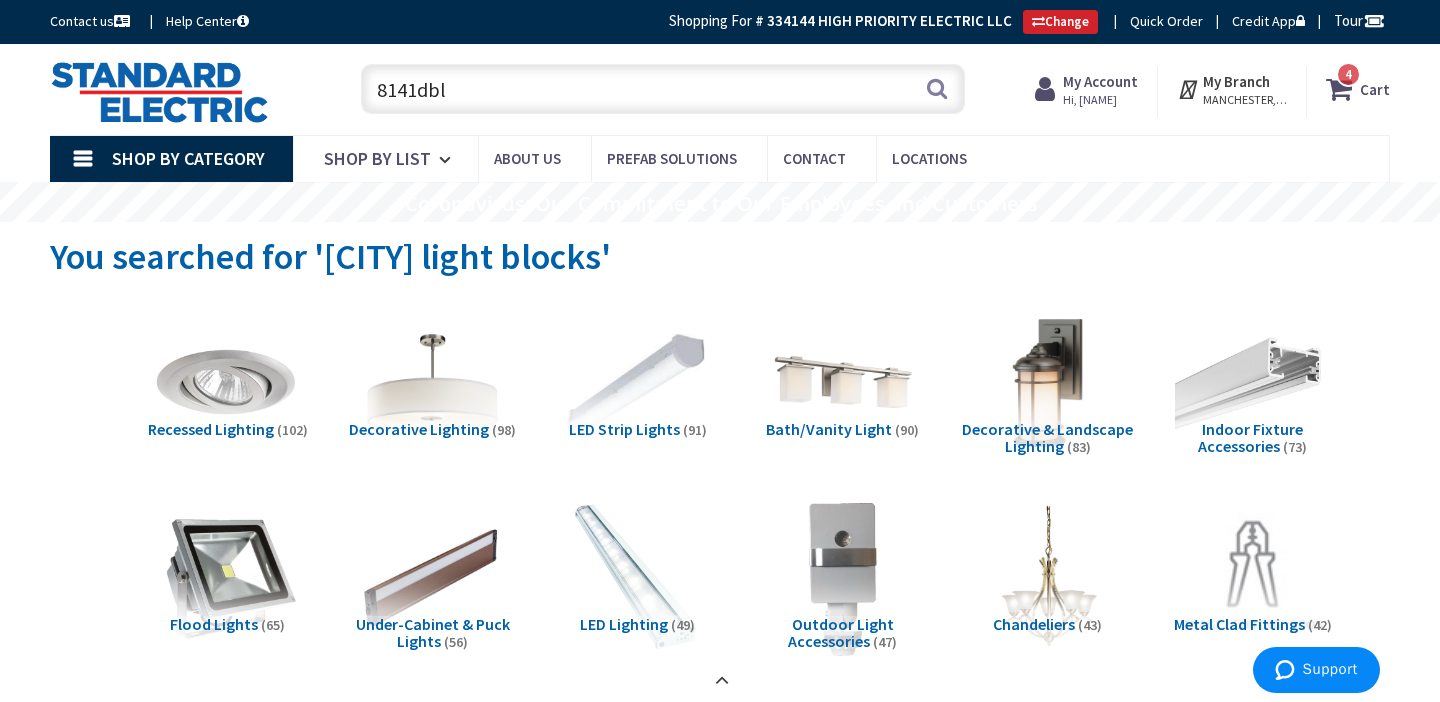 click on "8141dbl" at bounding box center [663, 89] 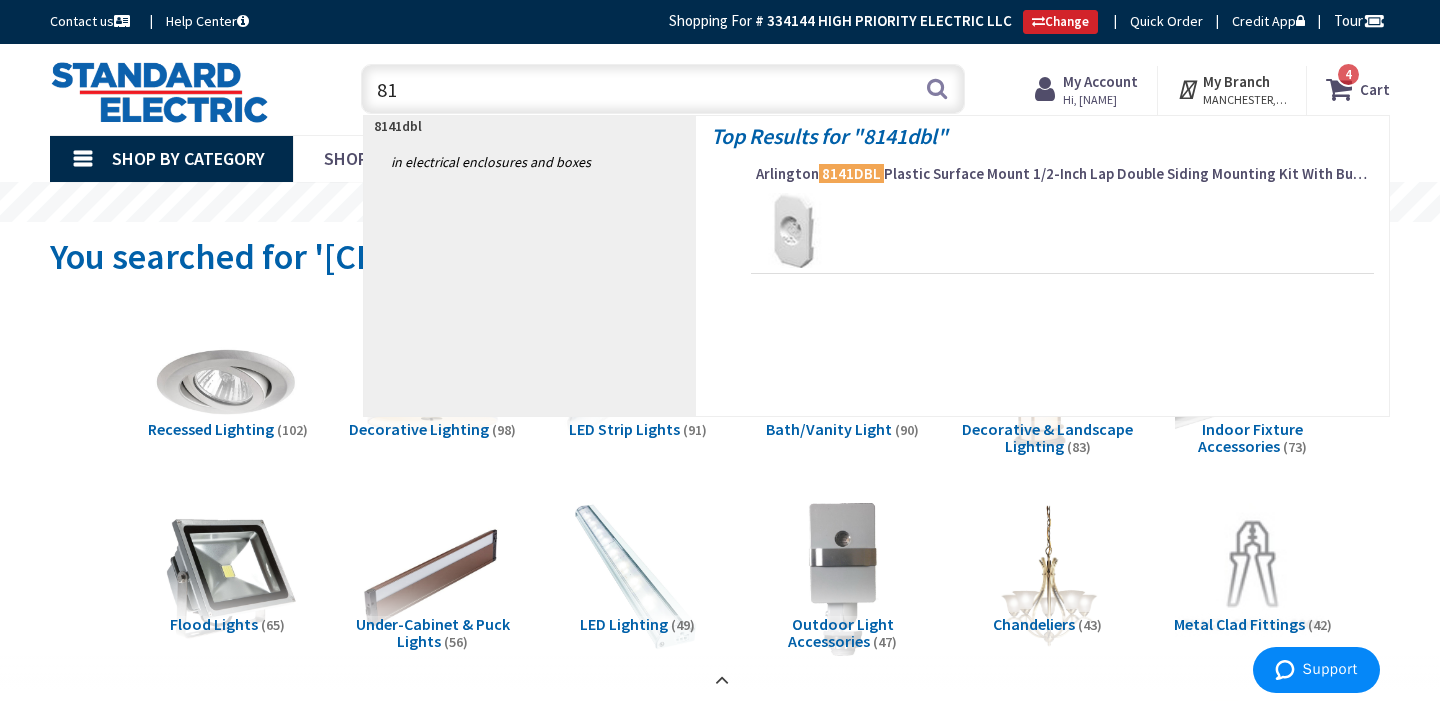 type on "8" 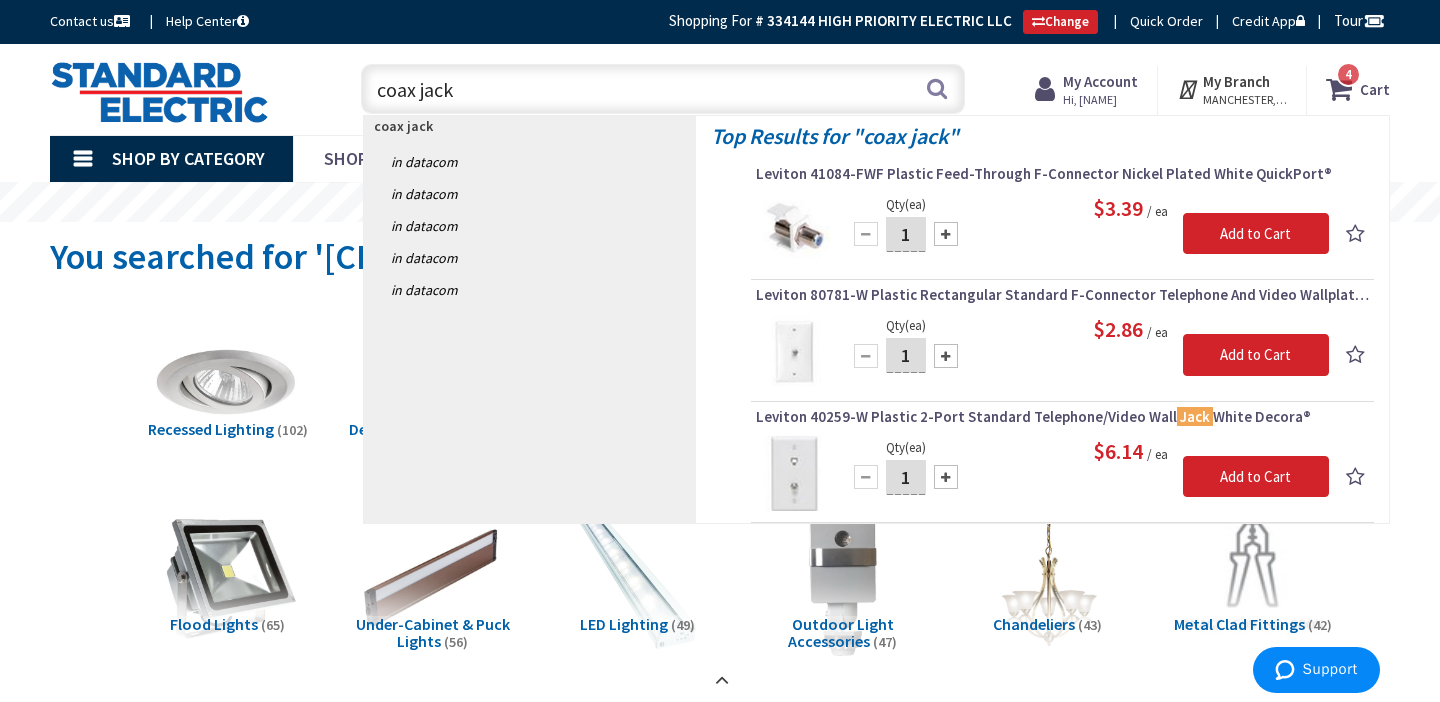 type on "coax jack" 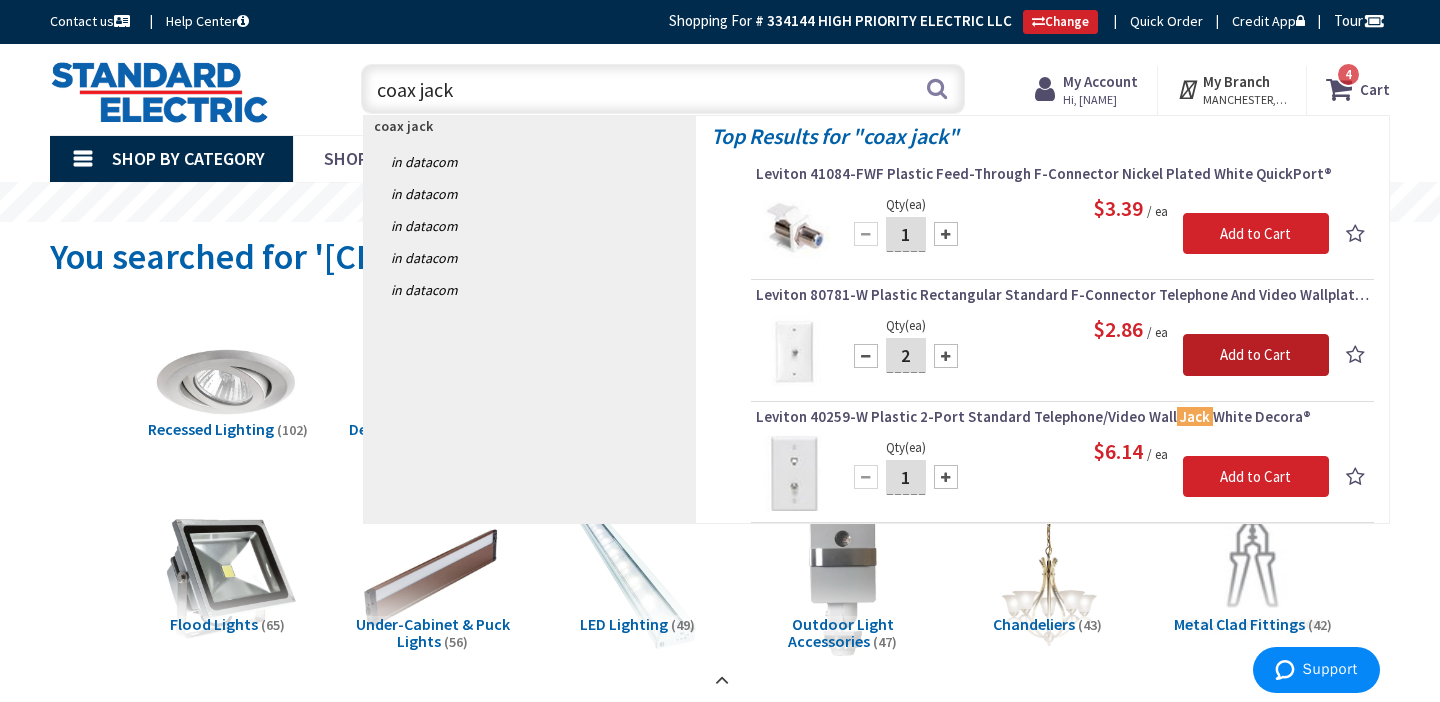click on "Add to Cart" at bounding box center (1256, 355) 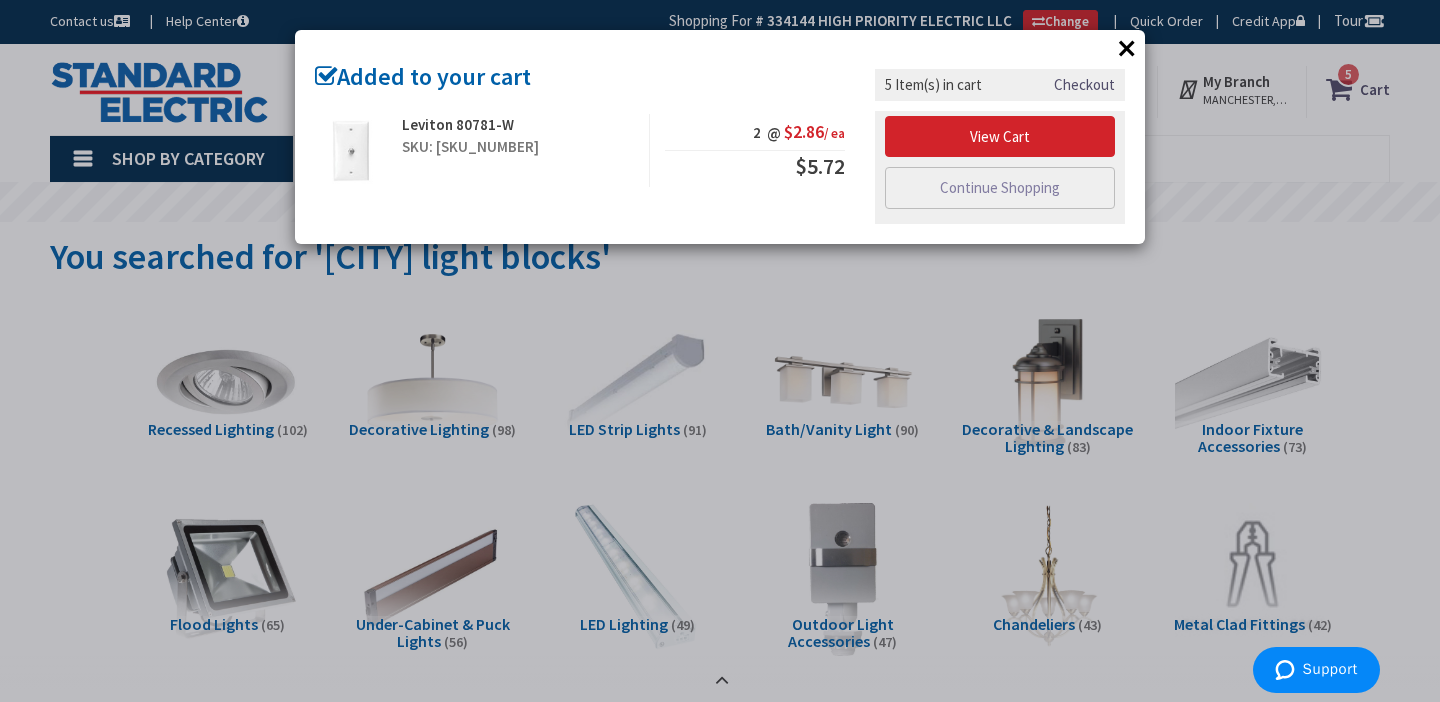click on "View Cart
Continue Shopping" at bounding box center [1000, 167] 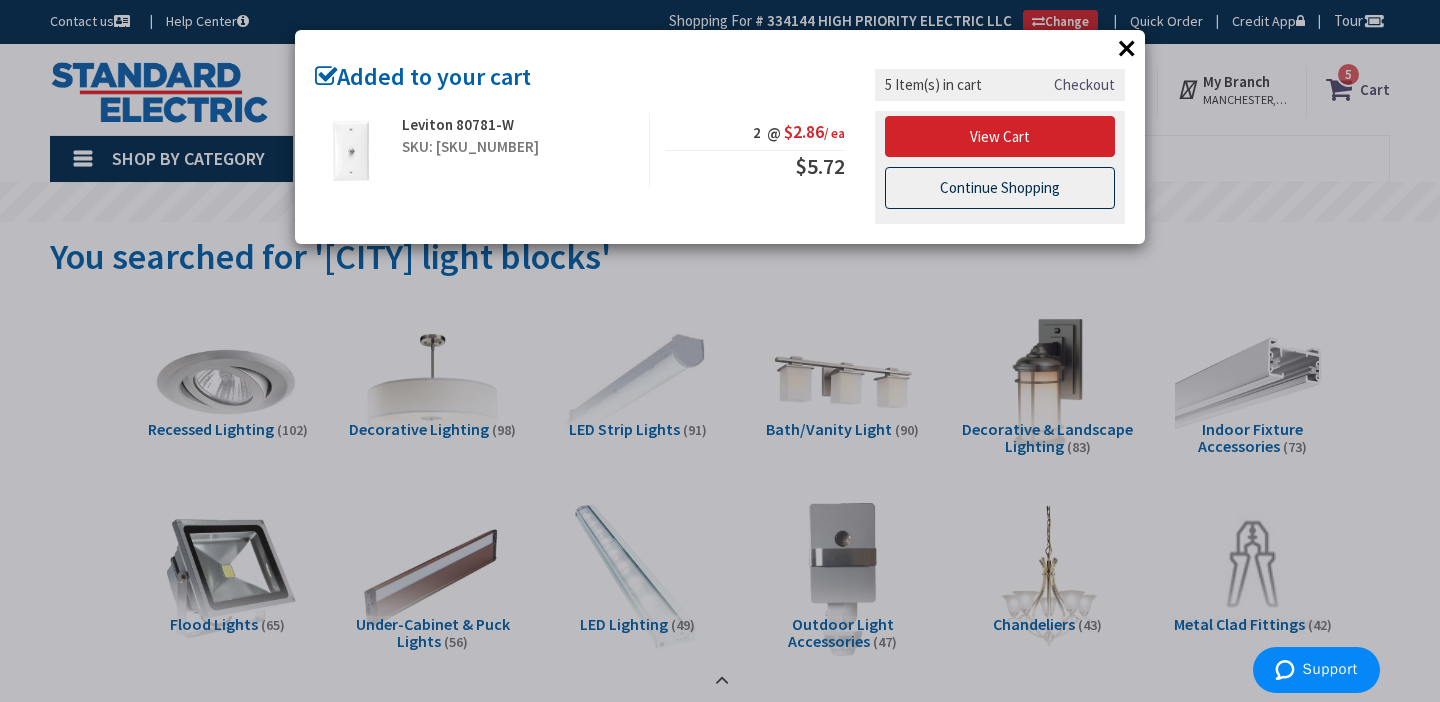click on "Continue Shopping" at bounding box center [1000, 188] 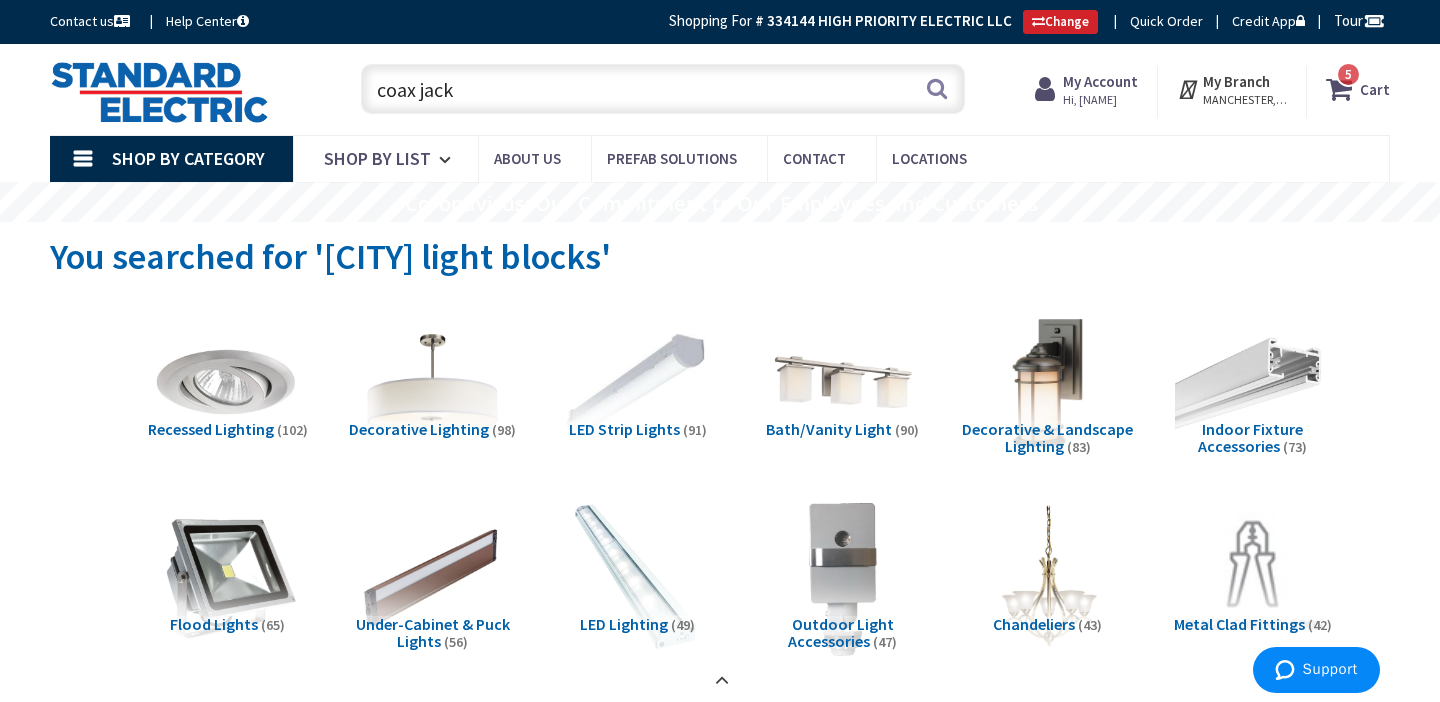 drag, startPoint x: 513, startPoint y: 92, endPoint x: 332, endPoint y: 96, distance: 181.04419 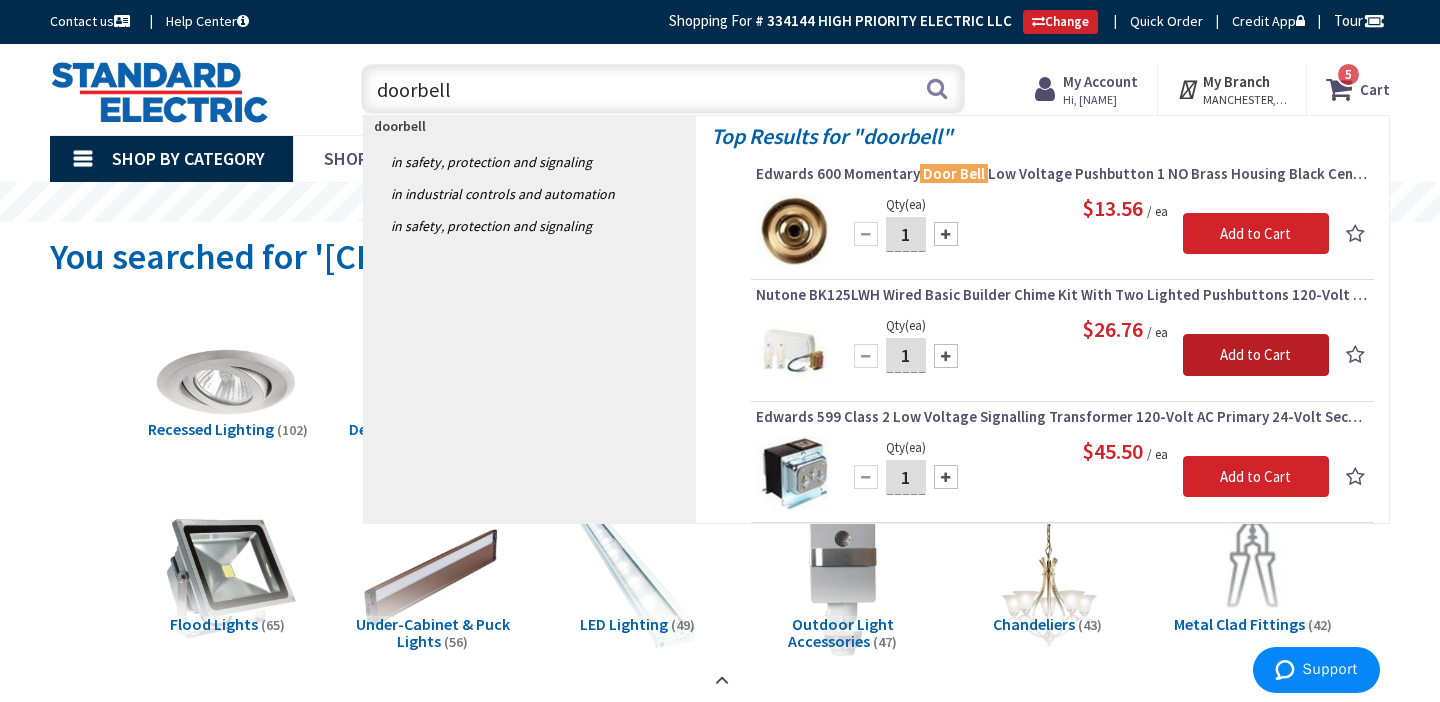 click on "Add to Cart" at bounding box center (1256, 355) 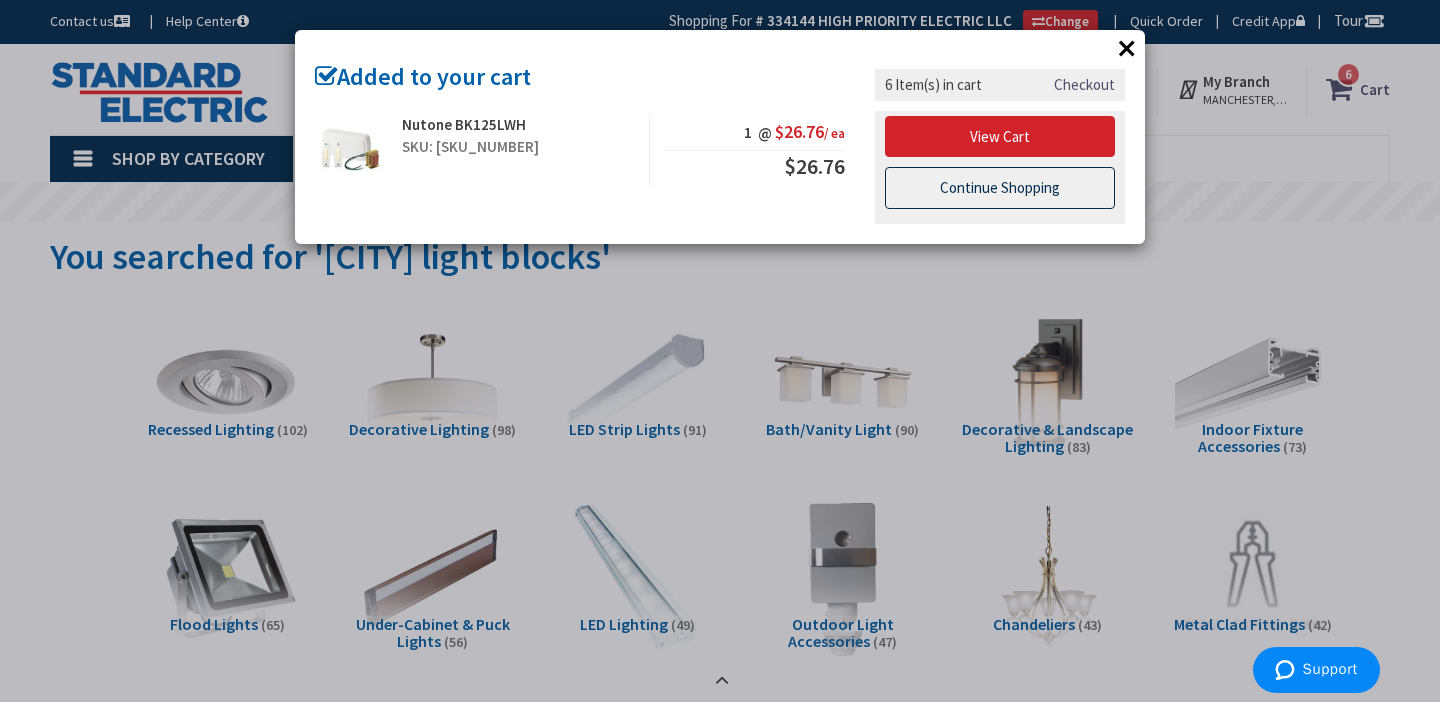 click on "Continue Shopping" at bounding box center [1000, 188] 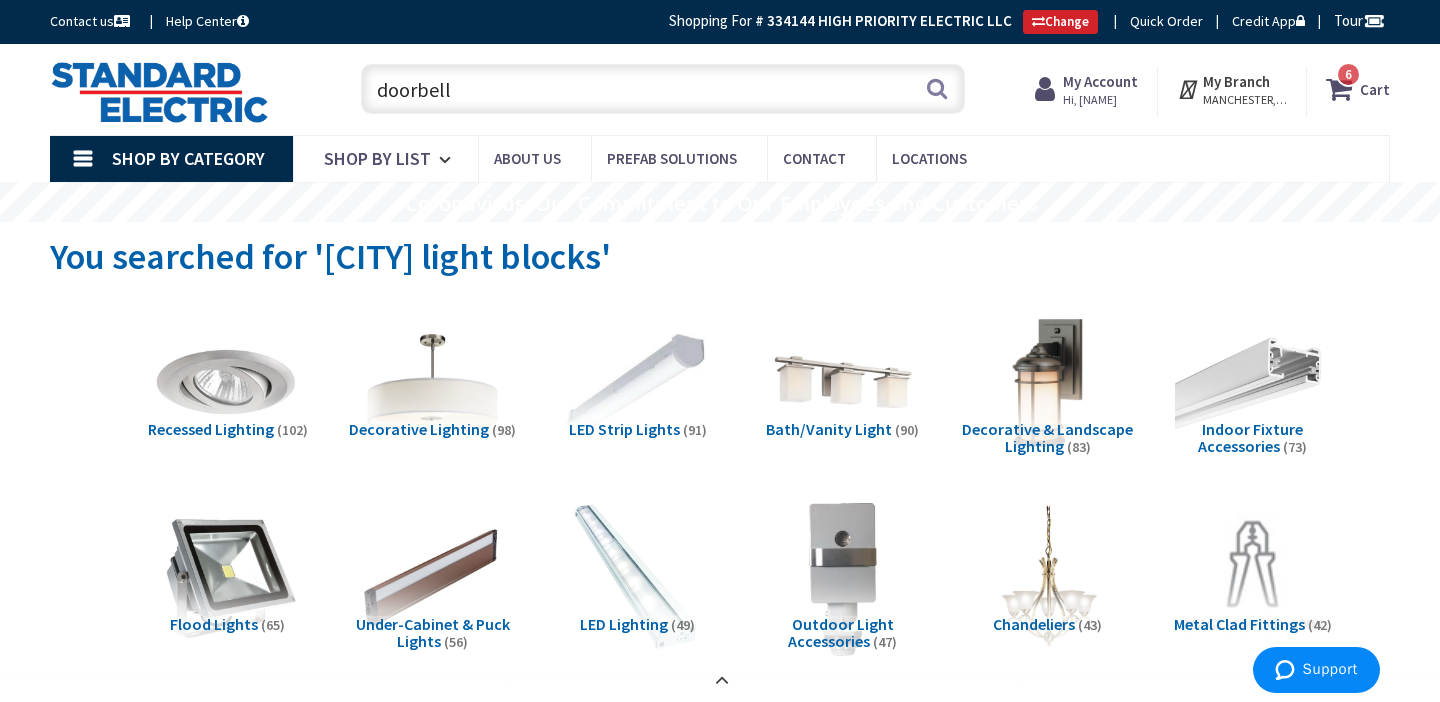 drag, startPoint x: 453, startPoint y: 83, endPoint x: 290, endPoint y: 90, distance: 163.15024 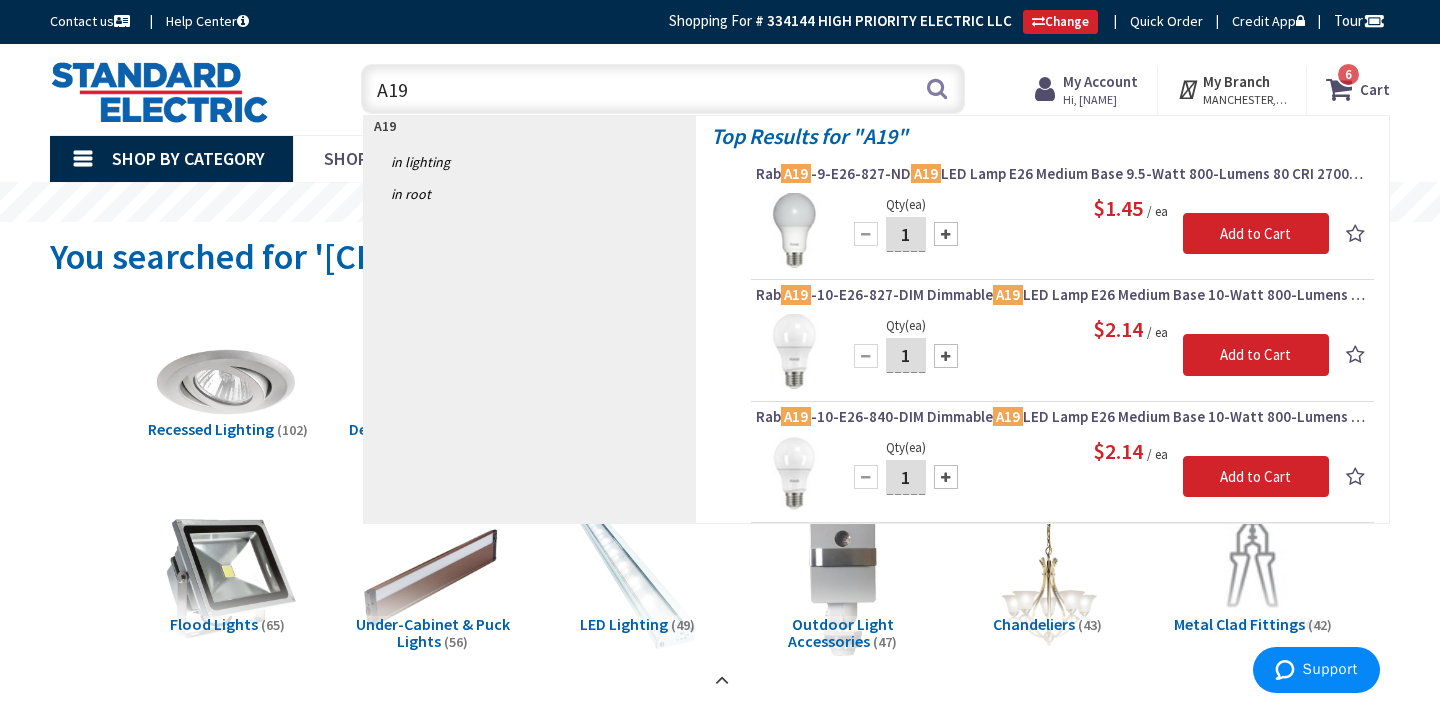 type on "A19" 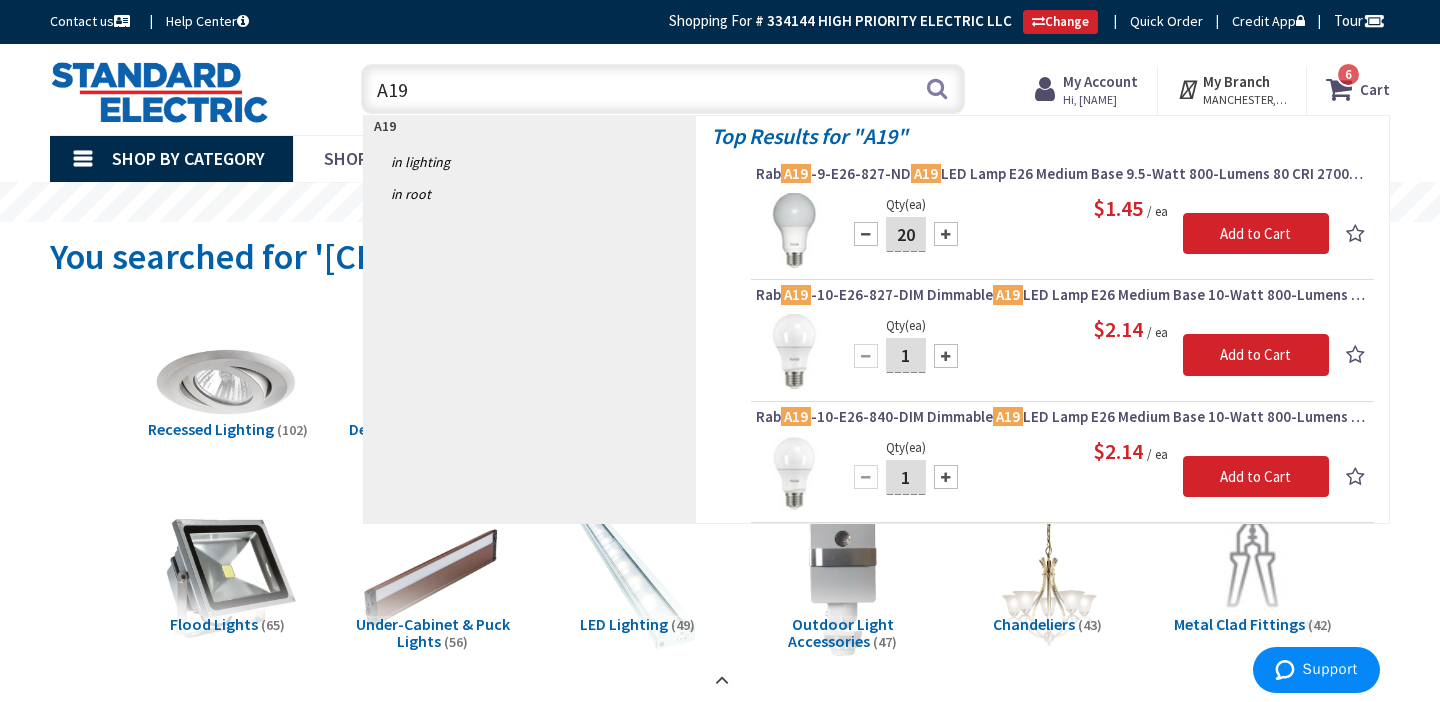 type on "2" 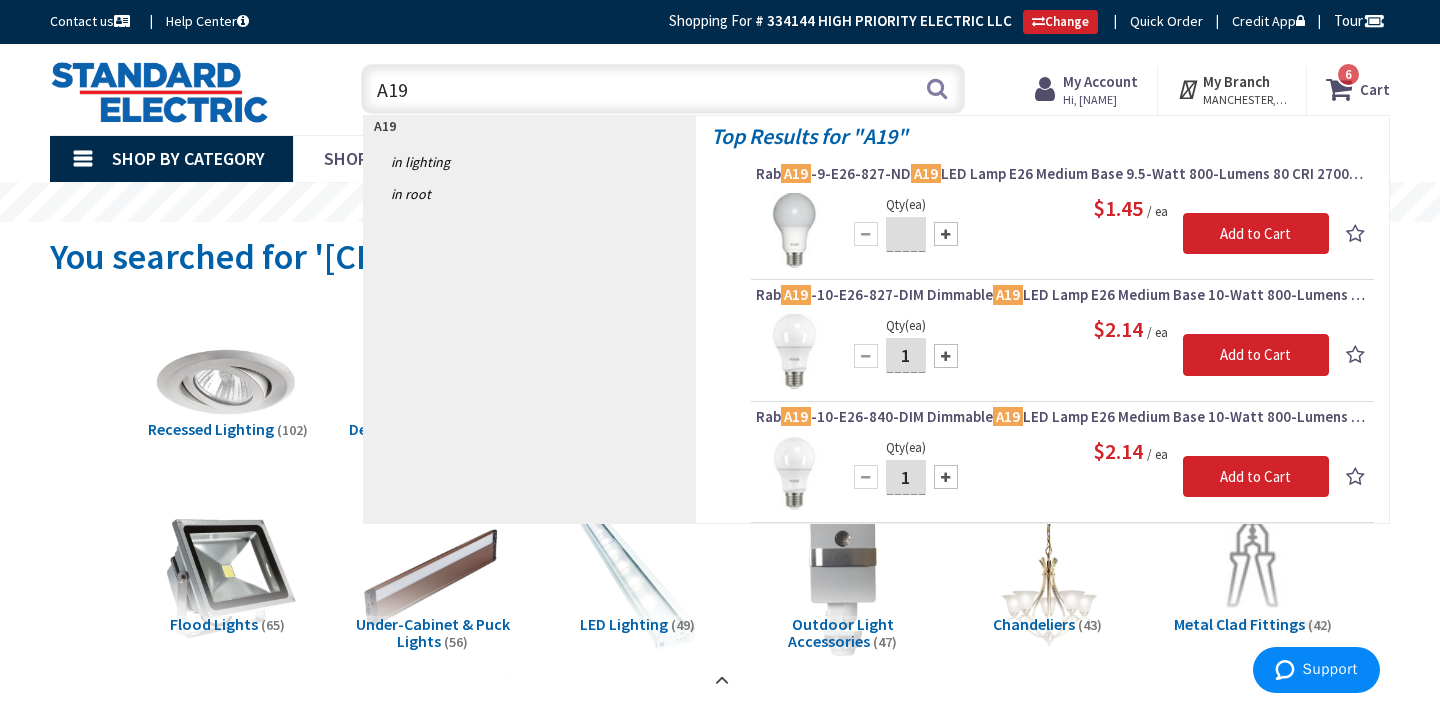 type on "1" 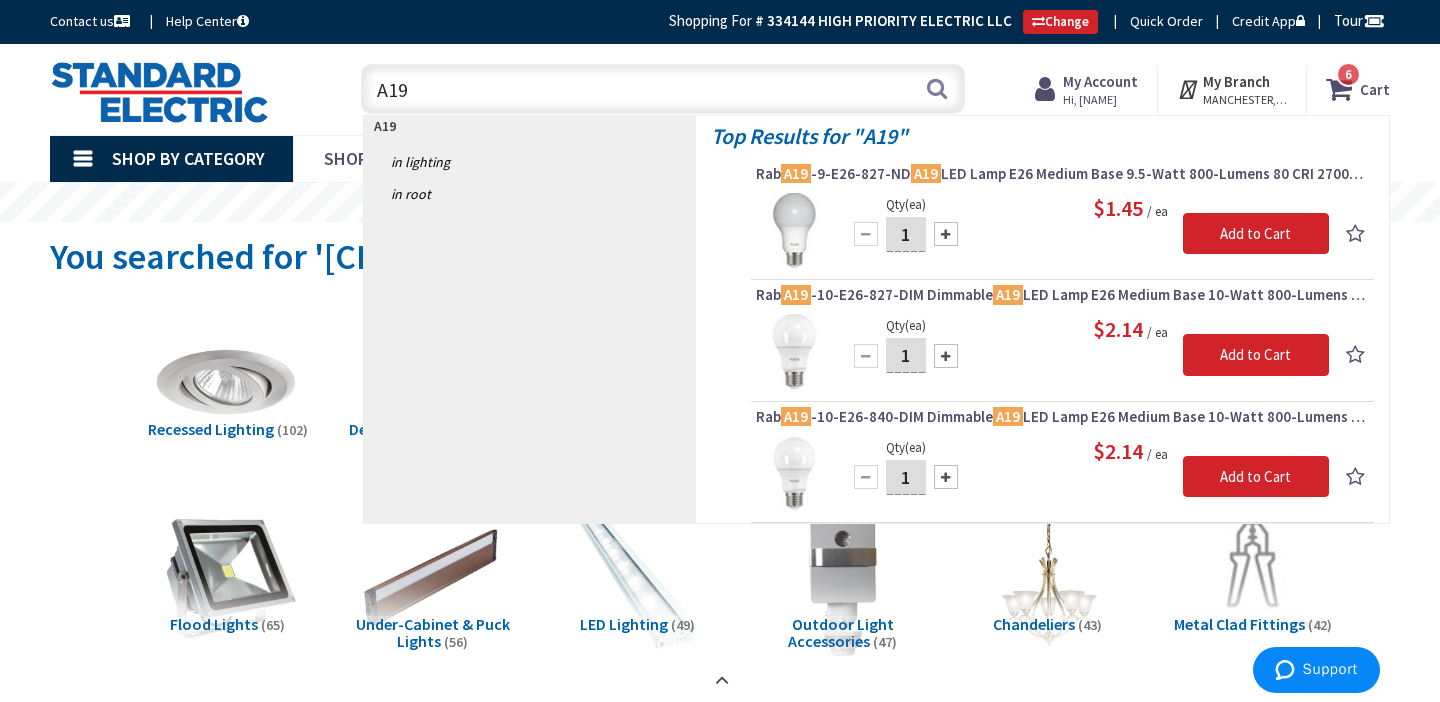 click on "Rab  A19 -9-E26-827-ND  A19  LED Lamp E26 Medium Base 9.5-Watt 800-Lumens 80 CRI 2700K Soft White" at bounding box center [1062, 174] 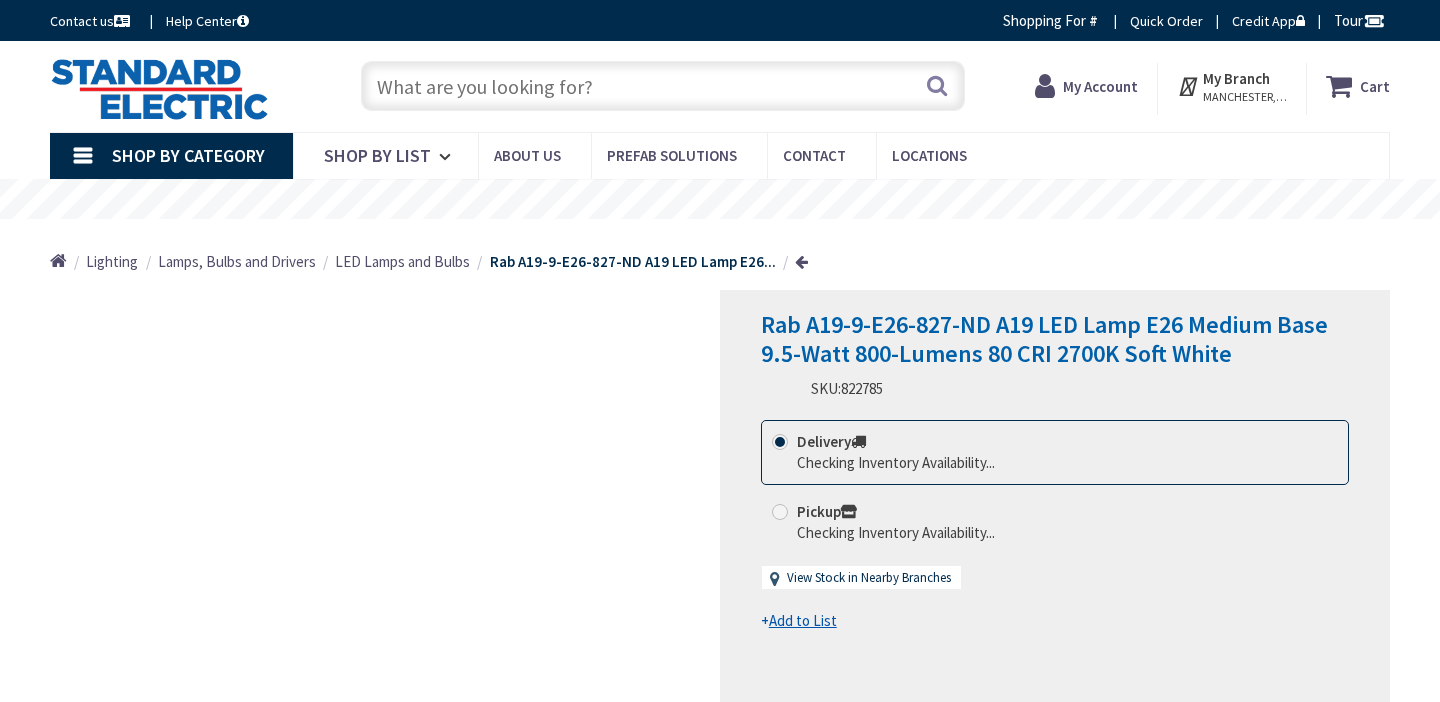 scroll, scrollTop: 0, scrollLeft: 0, axis: both 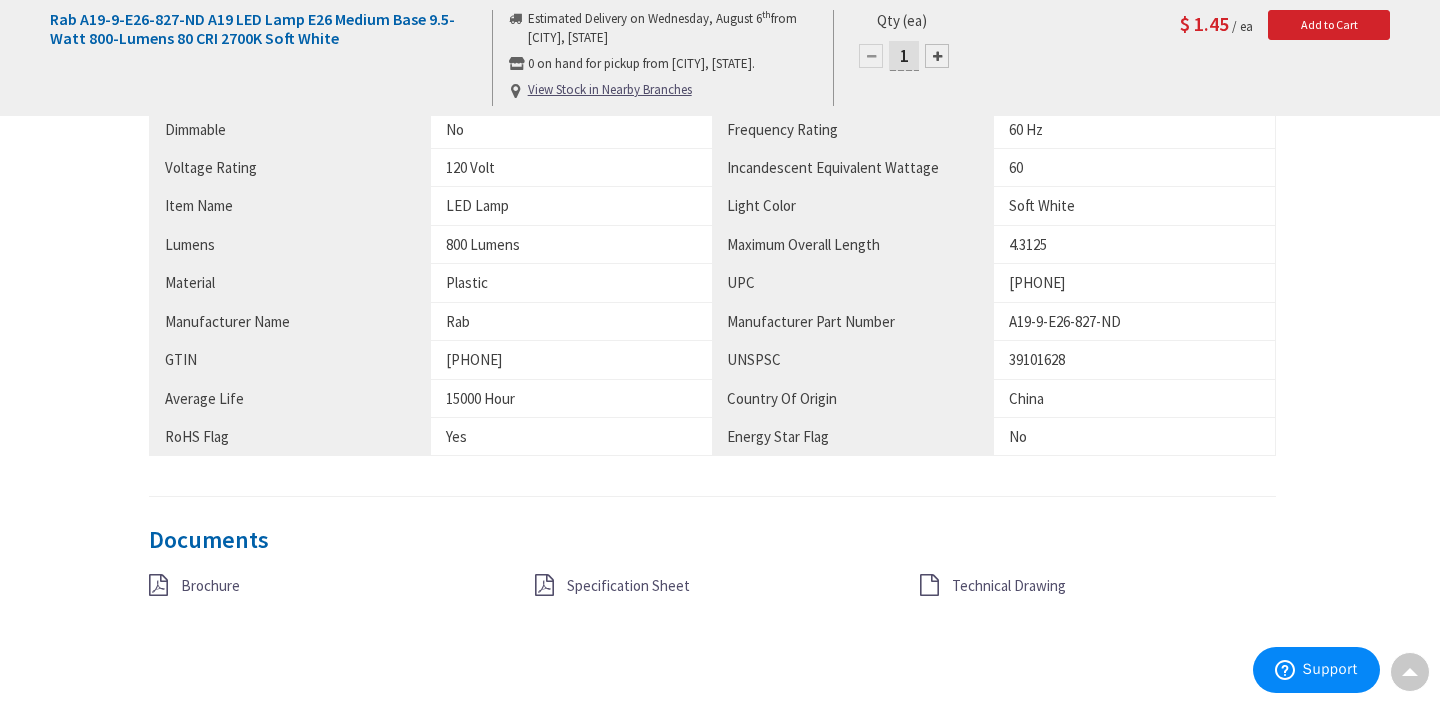 click on "Brochure" at bounding box center (210, 585) 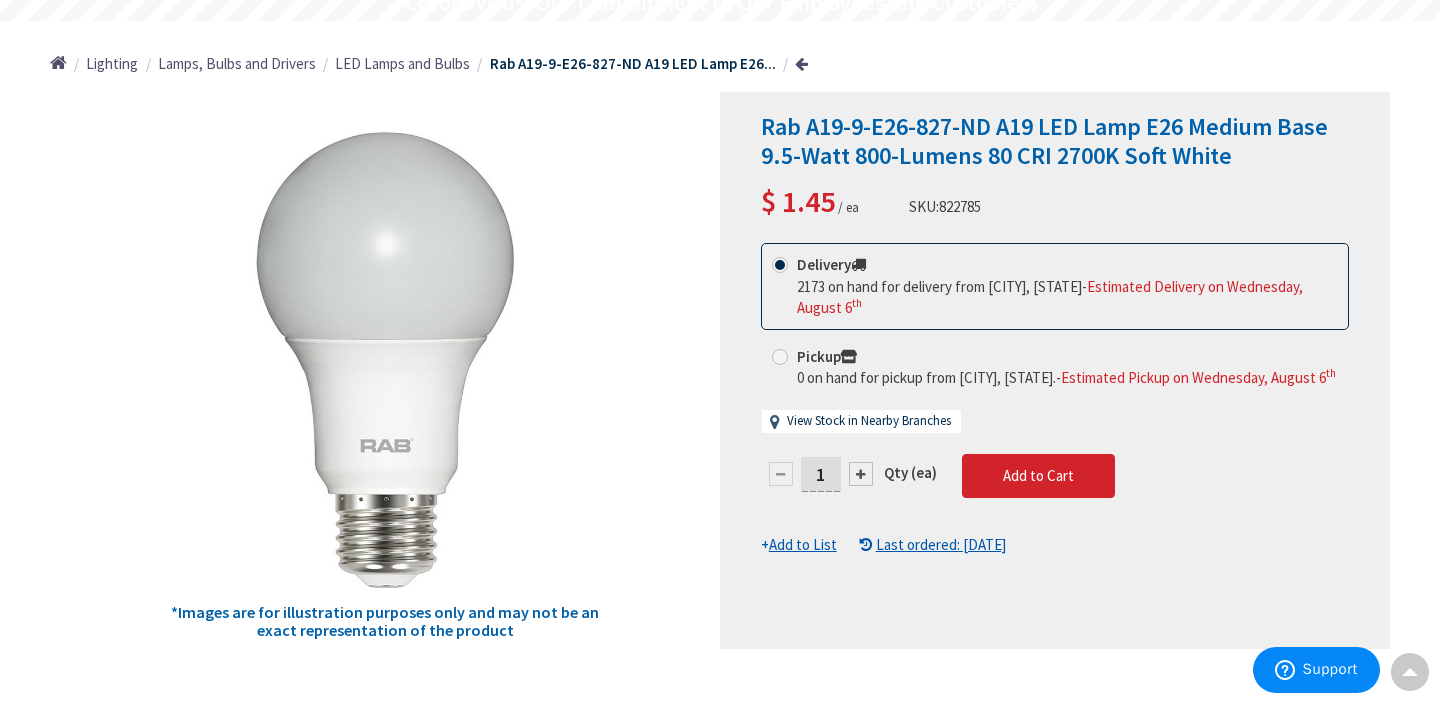 scroll, scrollTop: 193, scrollLeft: 0, axis: vertical 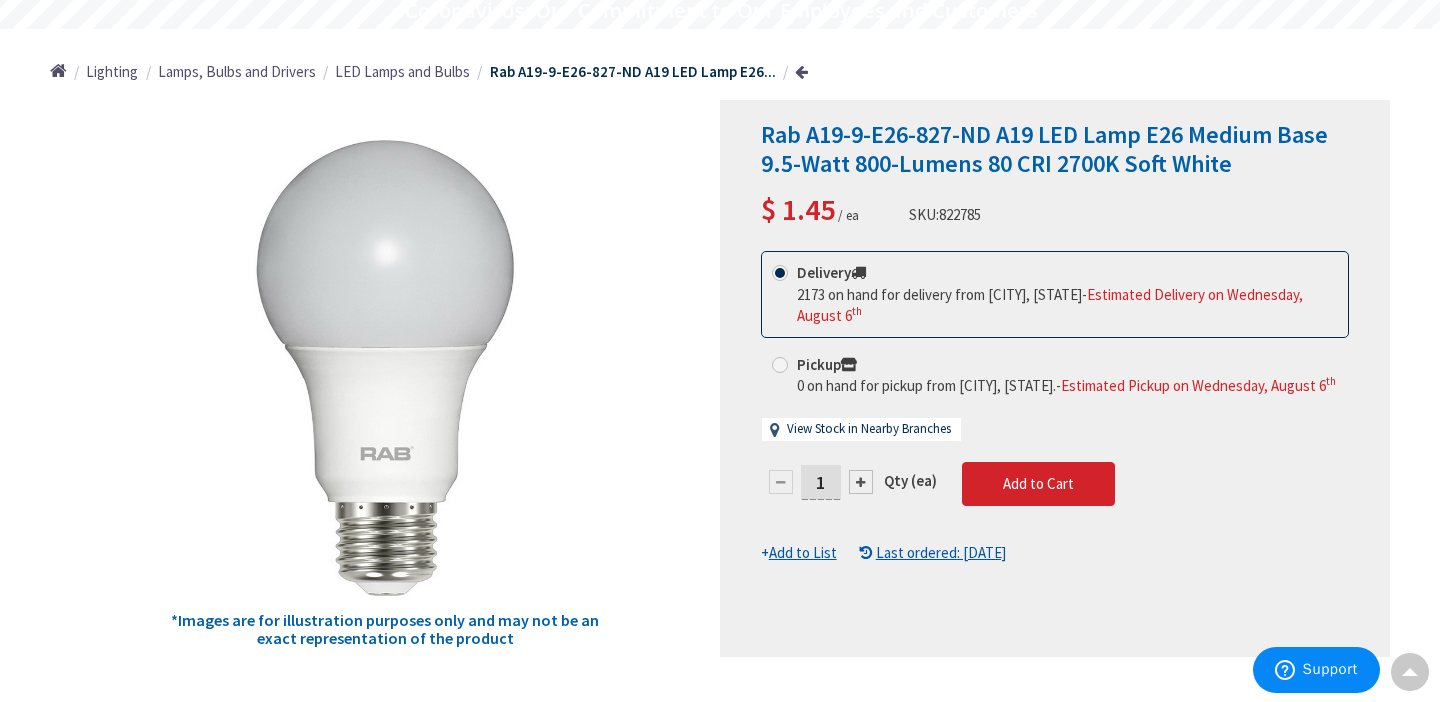 click on "1" at bounding box center (821, 482) 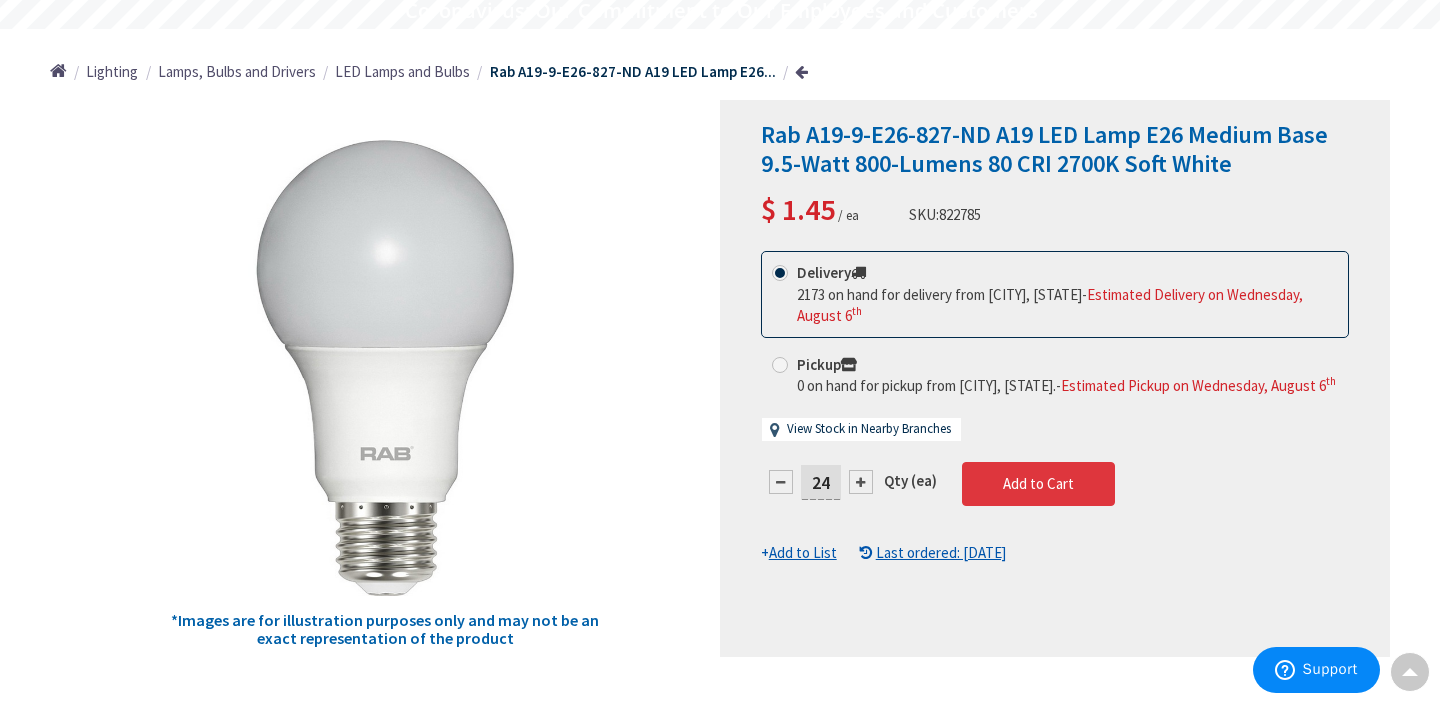 type on "24" 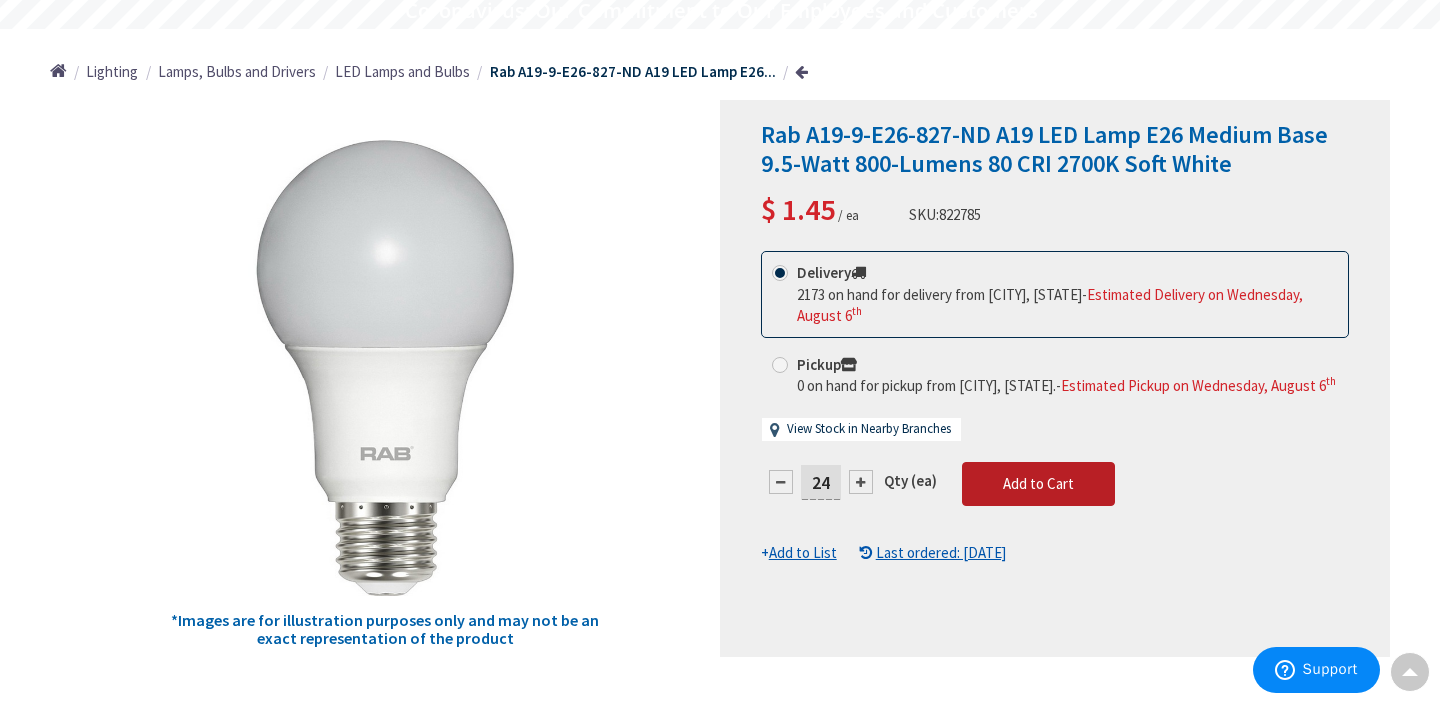 click on "This product is Discontinued
Delivery
2173 on hand for delivery from [CITY], [STATE]
-  Estimated Delivery on Wednesday, August 6 th
Pickup
0 on hand for pickup from [CITY], [STATE].
-  Estimated Pickup on Wednesday, August 6 th
View Stock in Nearby Branches
24" at bounding box center (1055, 407) 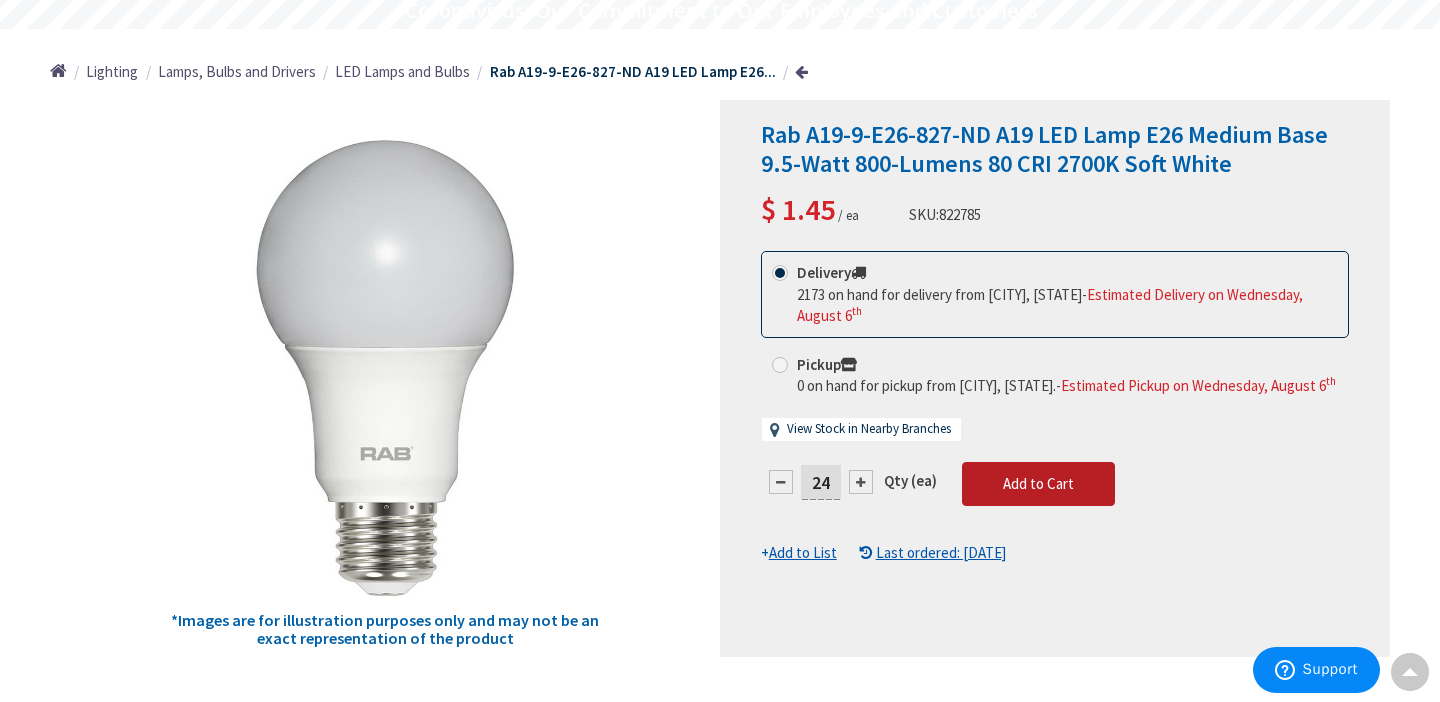 click on "Add to Cart" at bounding box center (1038, 483) 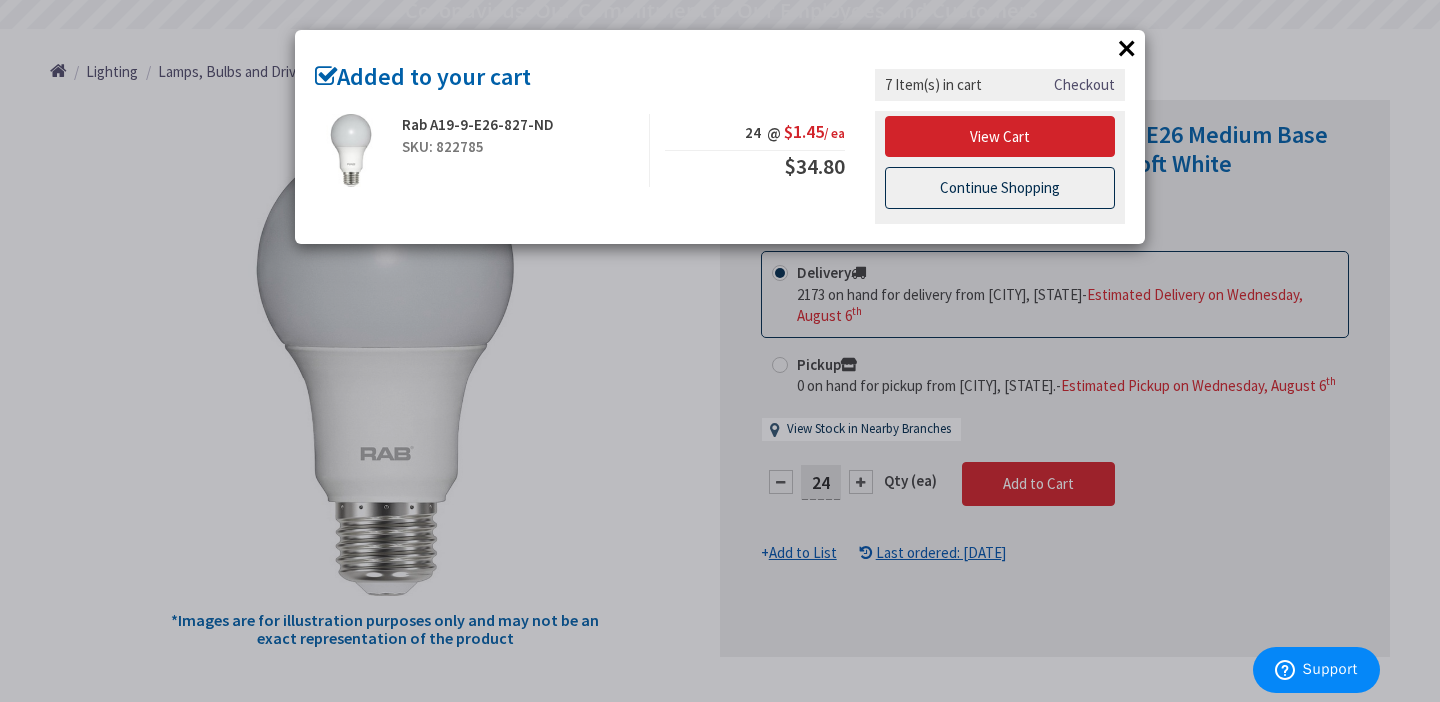 click on "Continue Shopping" at bounding box center [1000, 188] 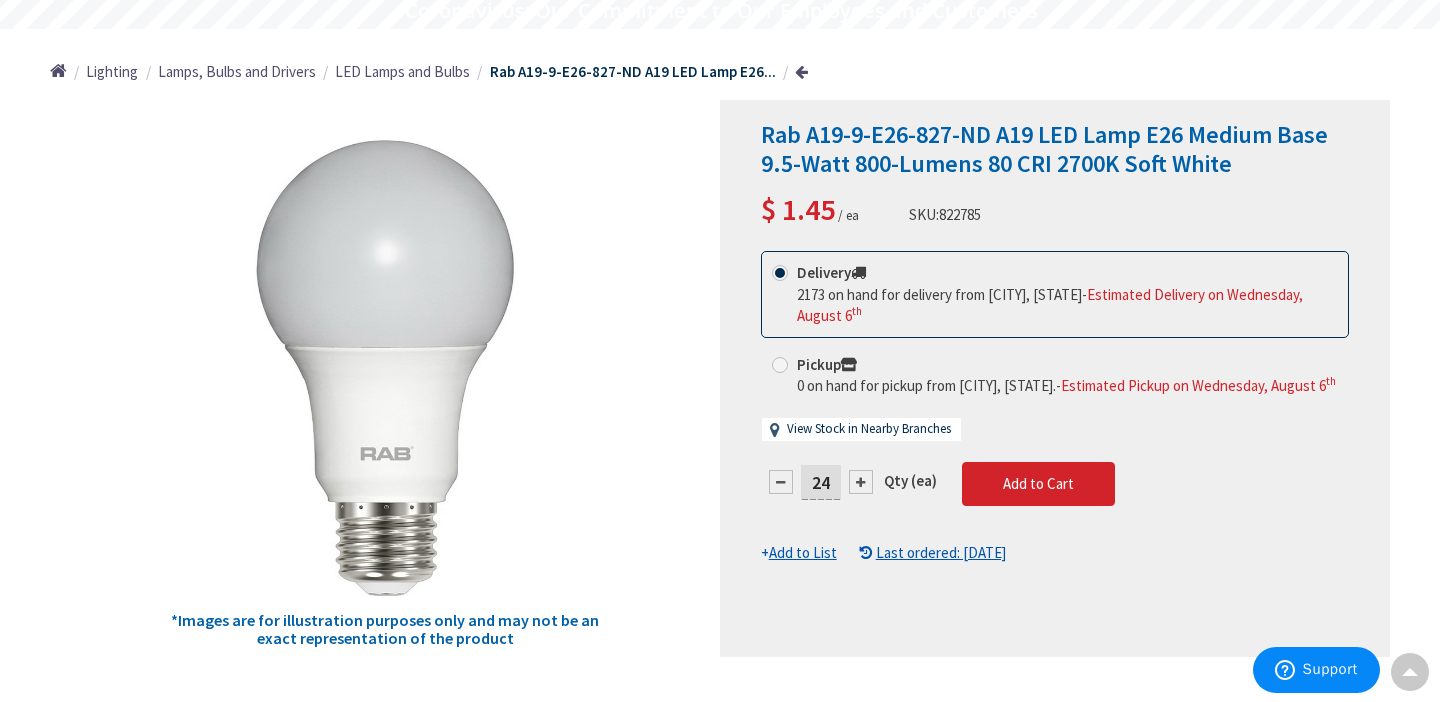scroll, scrollTop: 0, scrollLeft: 0, axis: both 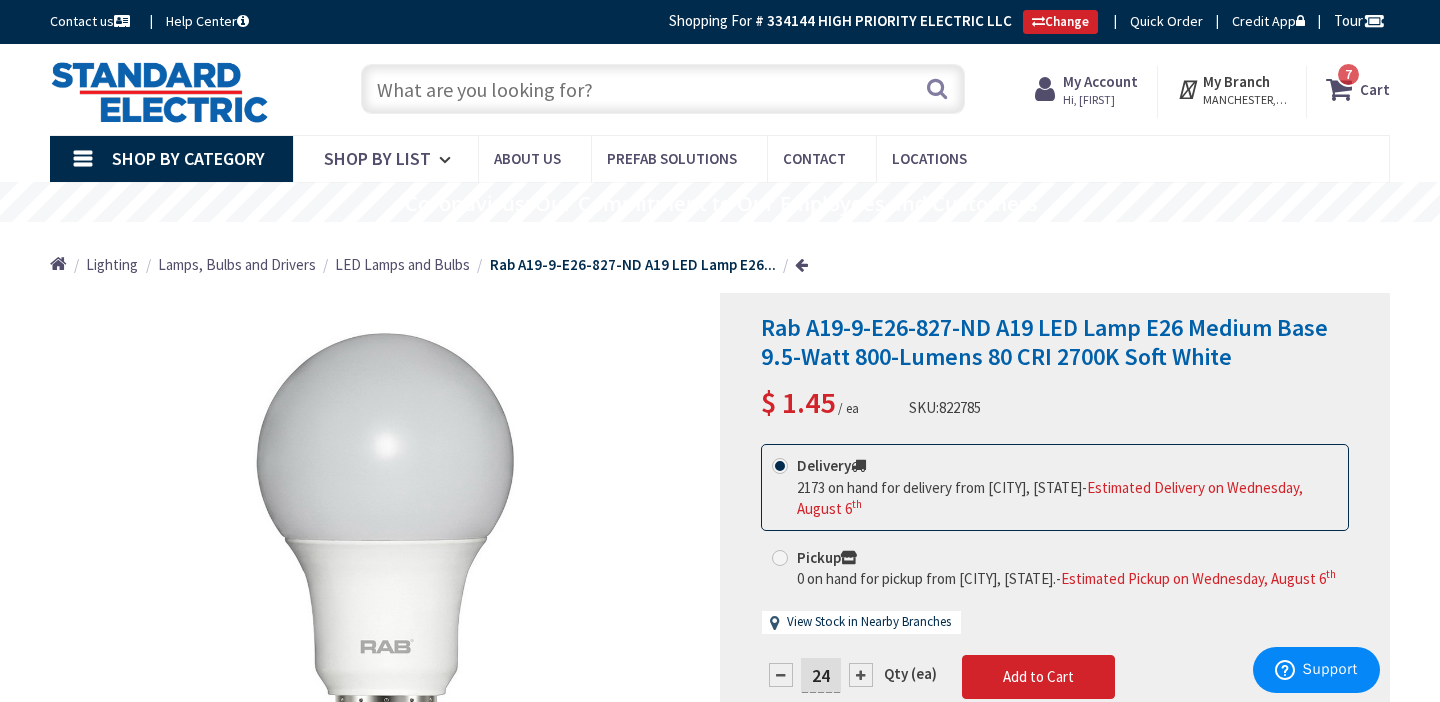 click at bounding box center (663, 89) 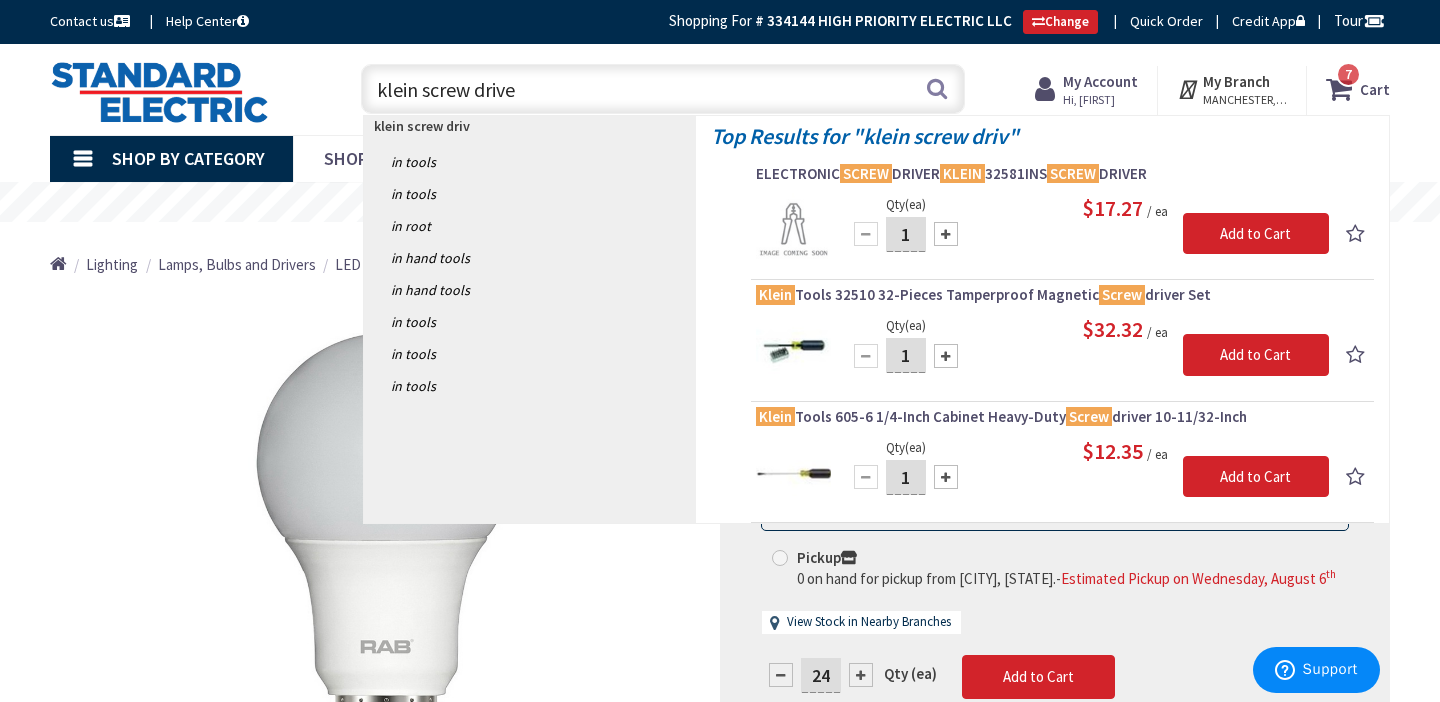 type on "klein screw driver" 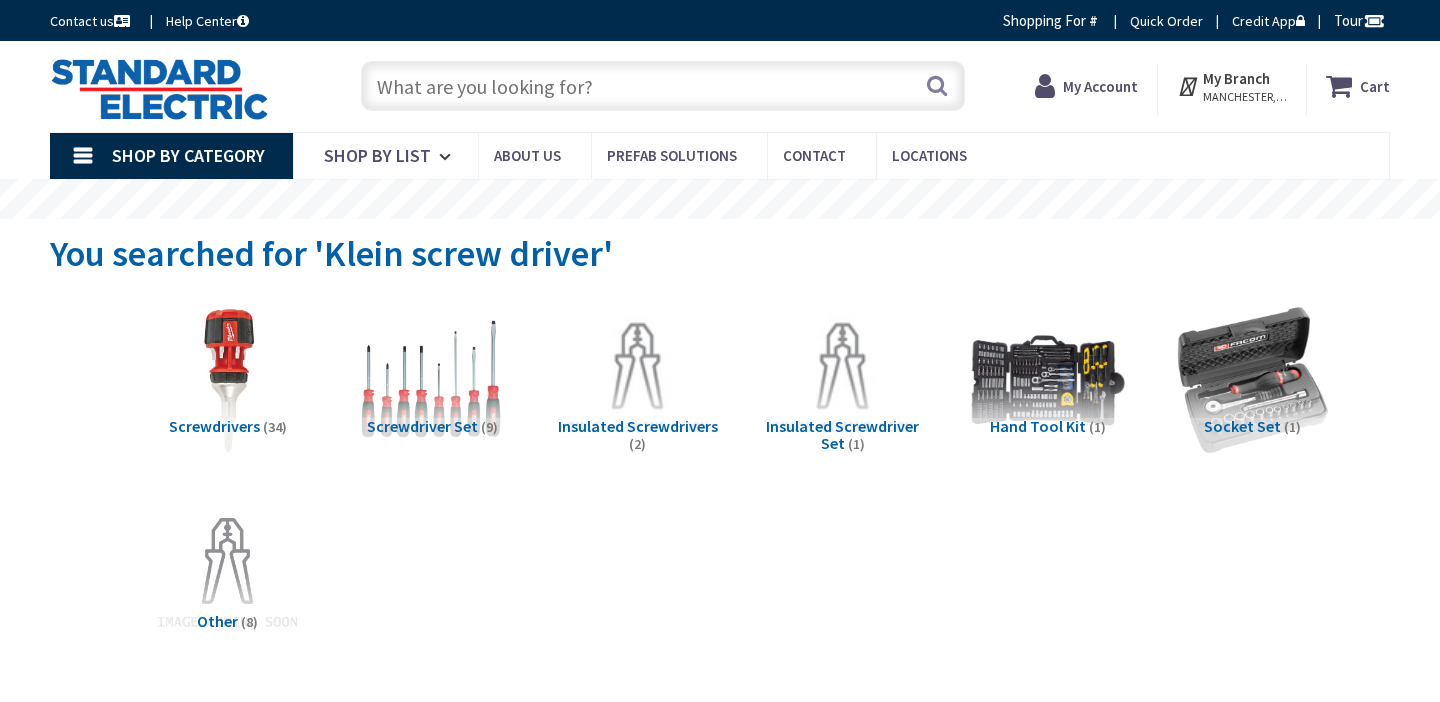 scroll, scrollTop: 0, scrollLeft: 0, axis: both 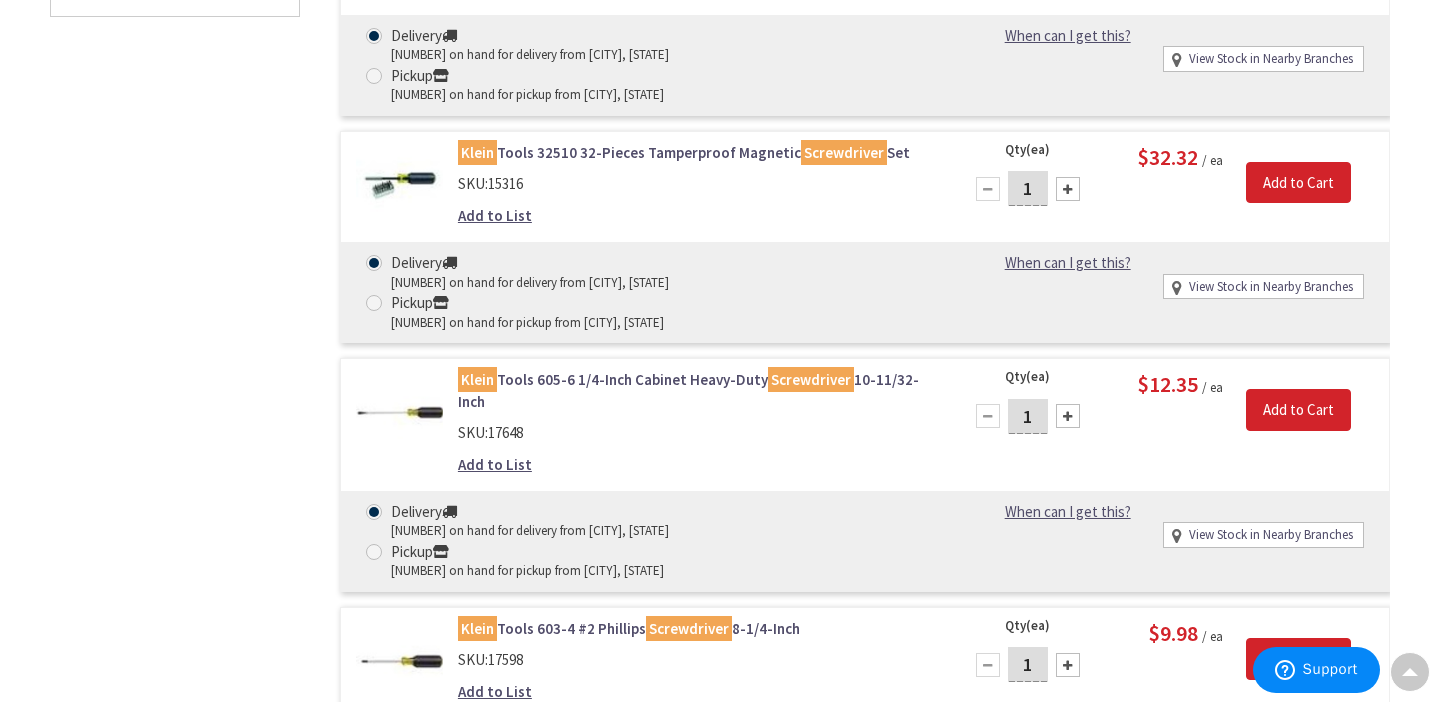 click on "Klein  Tools 605-6 1/4-Inch Cabinet Heavy-Duty  Screwdriver  10-11/32-Inch" at bounding box center [697, 390] 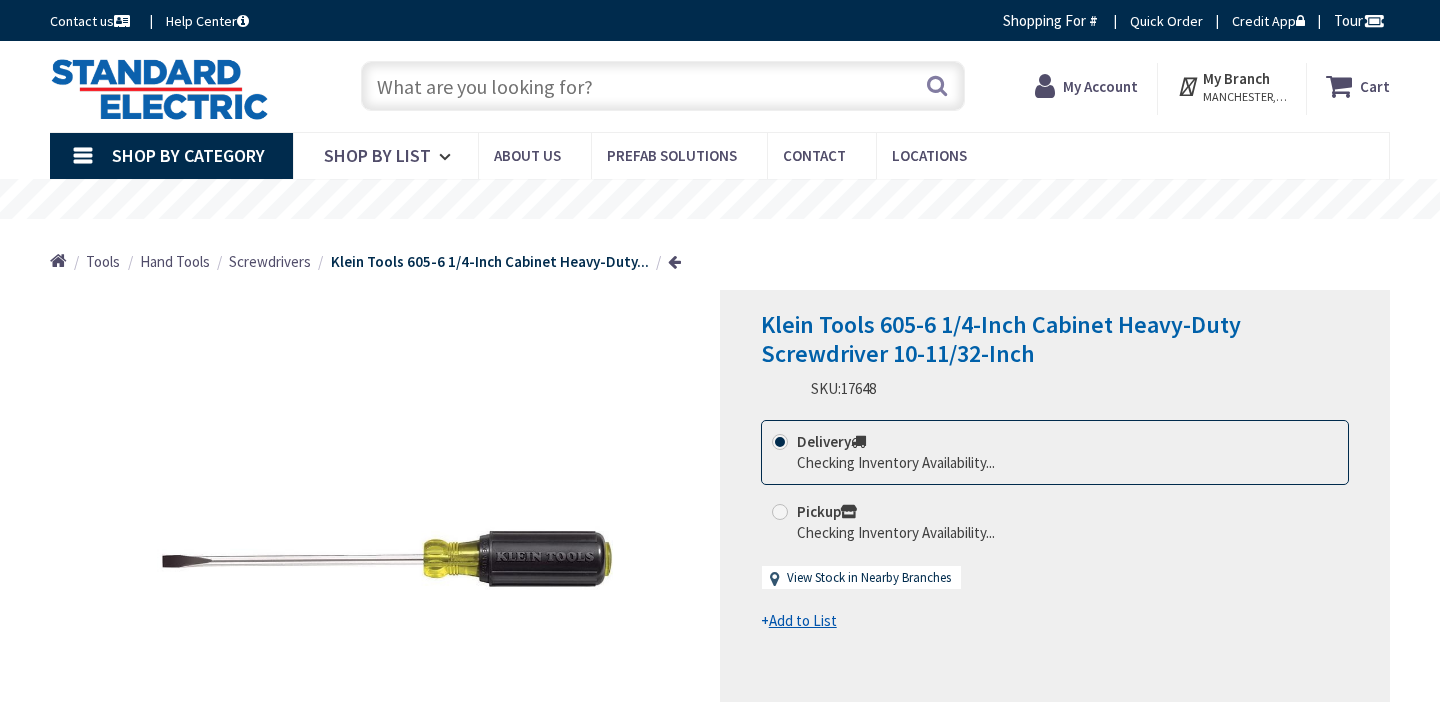 scroll, scrollTop: 0, scrollLeft: 0, axis: both 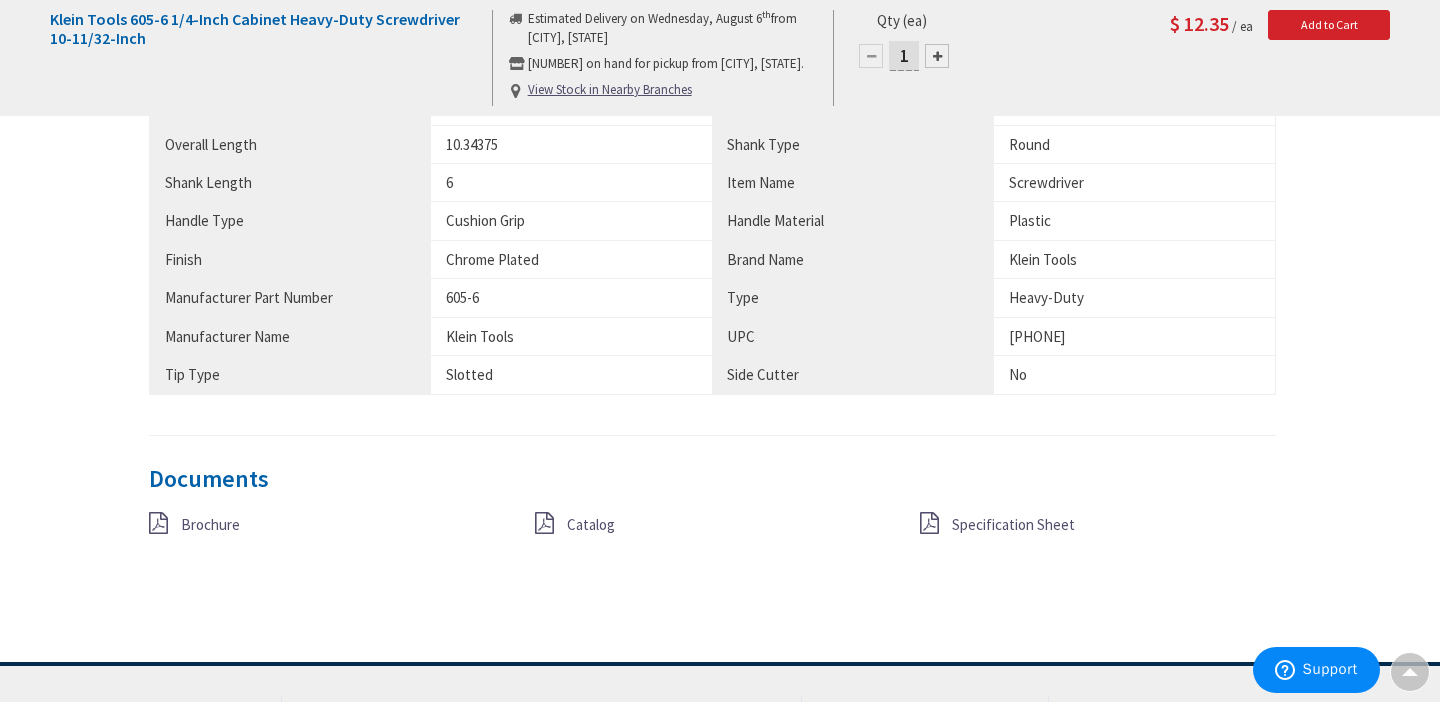 click on "Specification Sheet" at bounding box center [1013, 524] 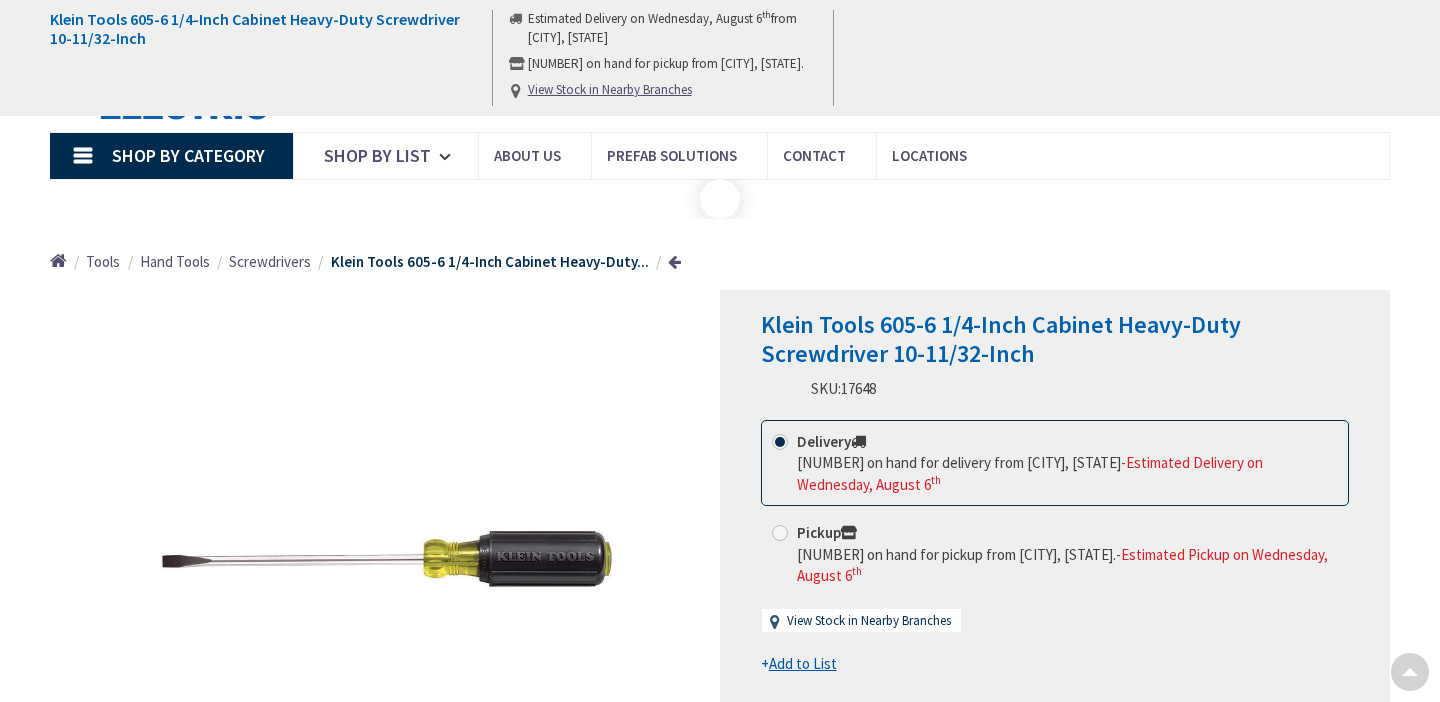 scroll, scrollTop: 1269, scrollLeft: 0, axis: vertical 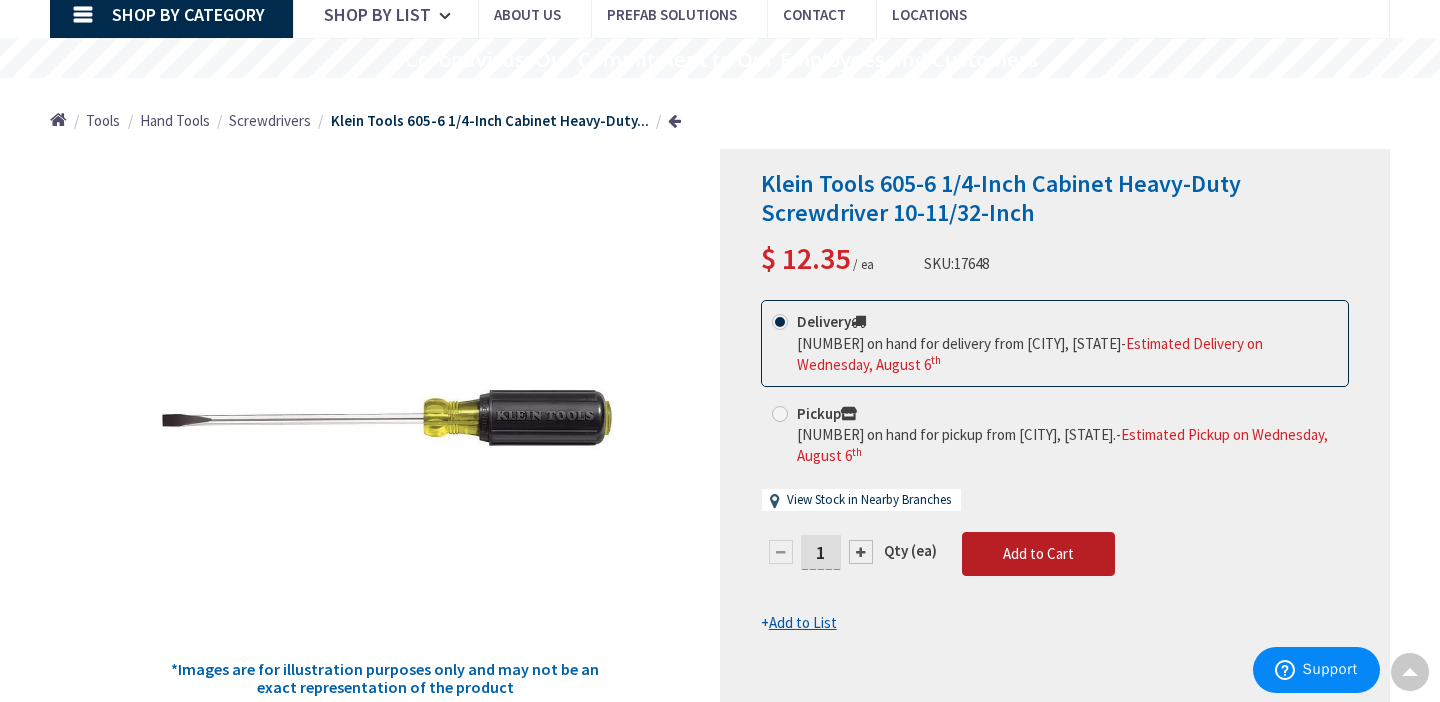 click on "Add to Cart" at bounding box center [1038, 553] 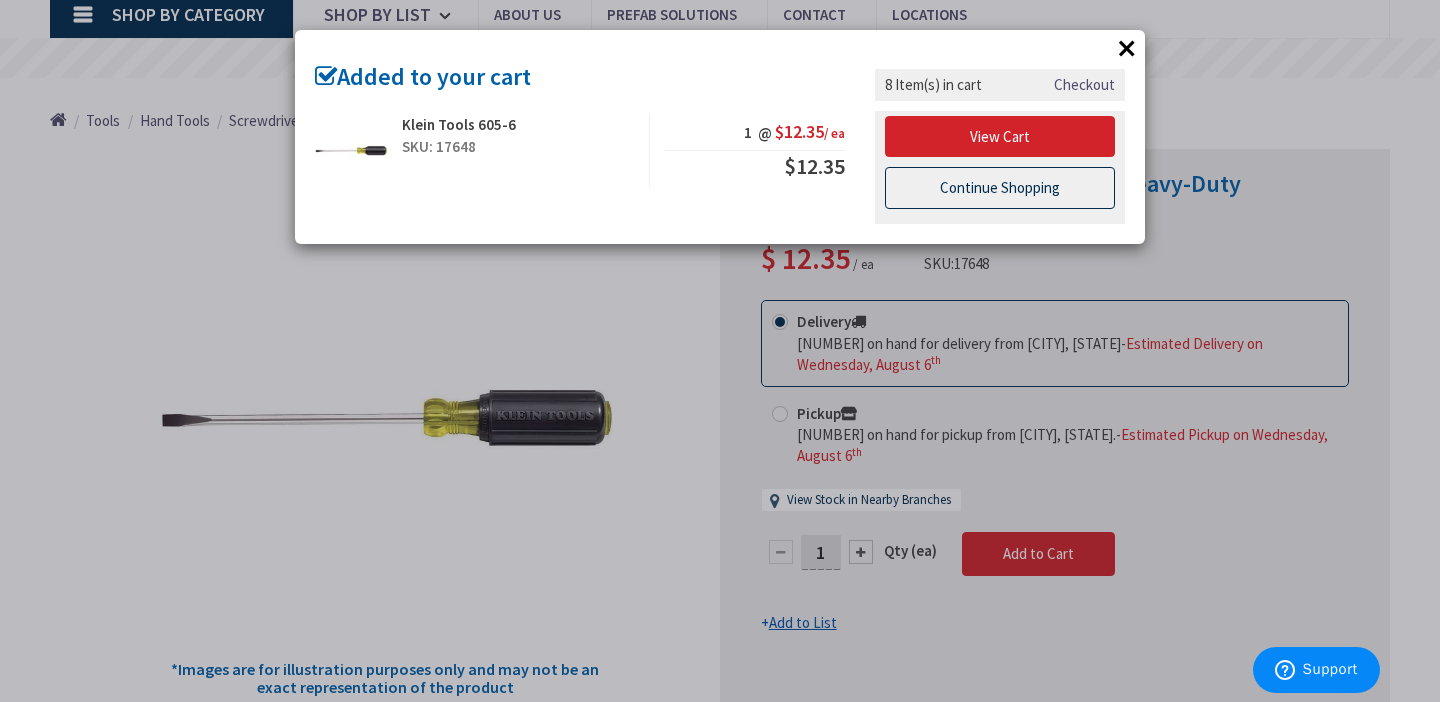 click on "Continue Shopping" at bounding box center [1000, 188] 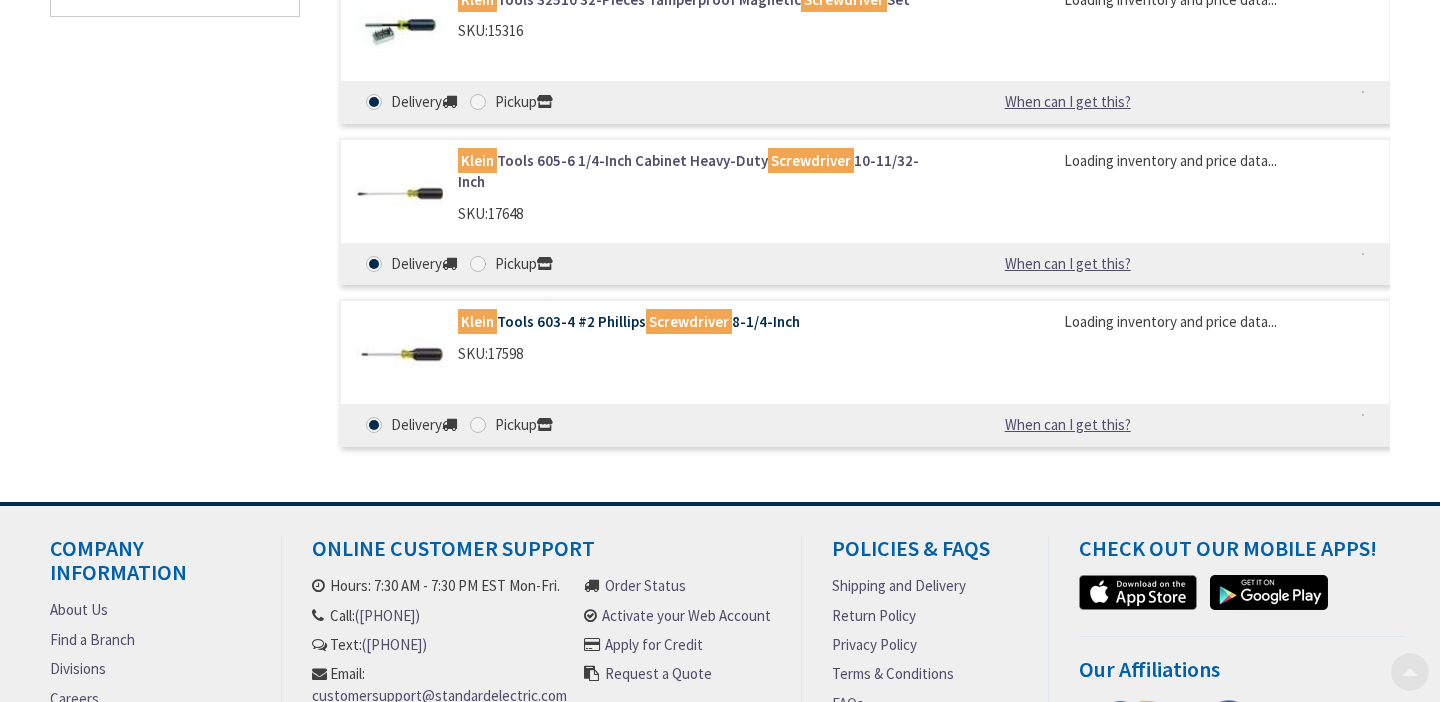 scroll, scrollTop: 1121, scrollLeft: 0, axis: vertical 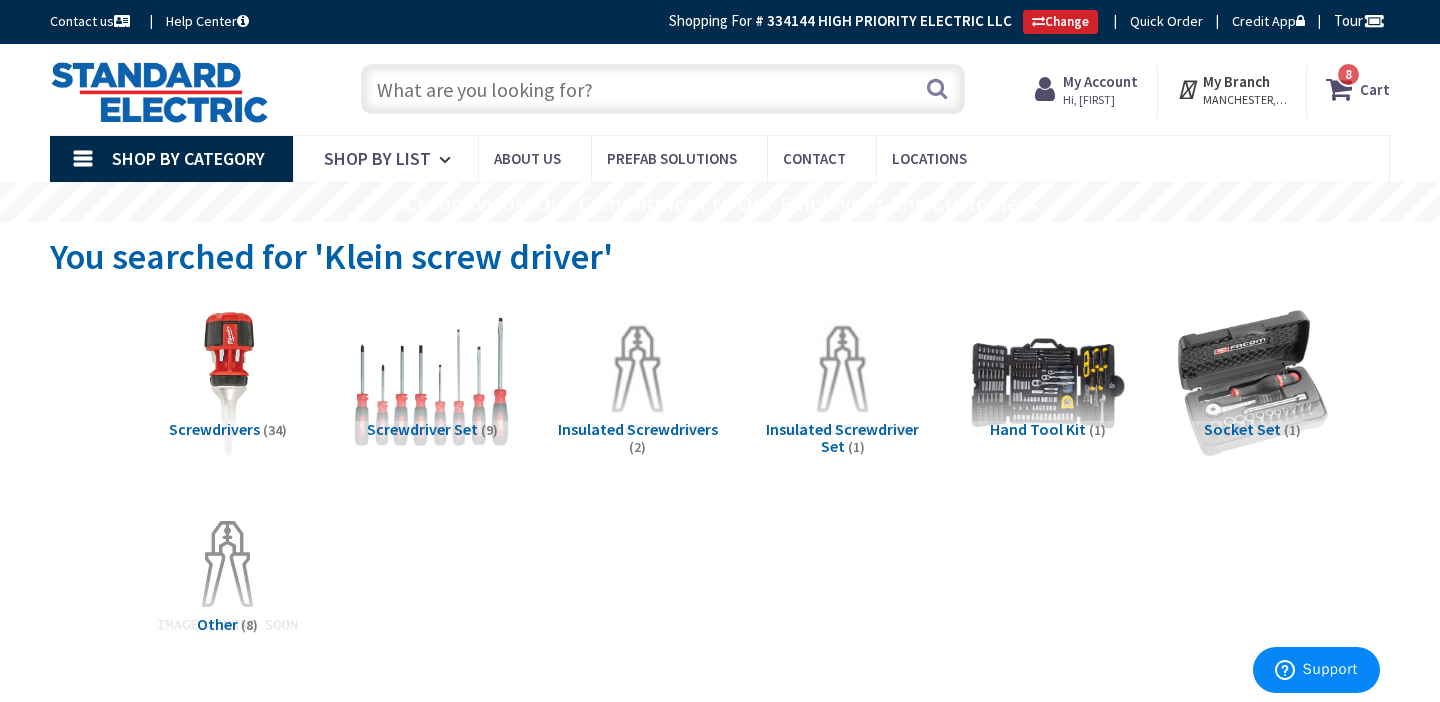 click at bounding box center (432, 382) 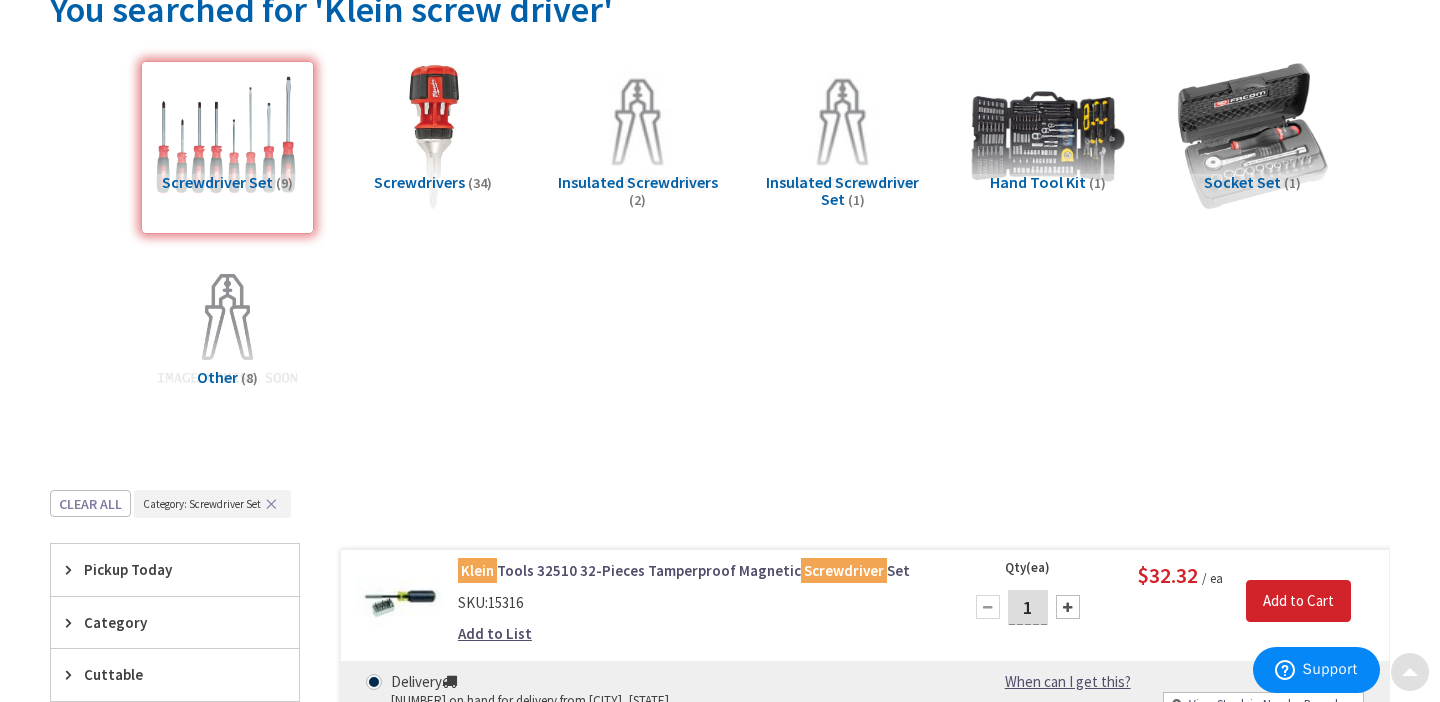 scroll, scrollTop: 53, scrollLeft: 0, axis: vertical 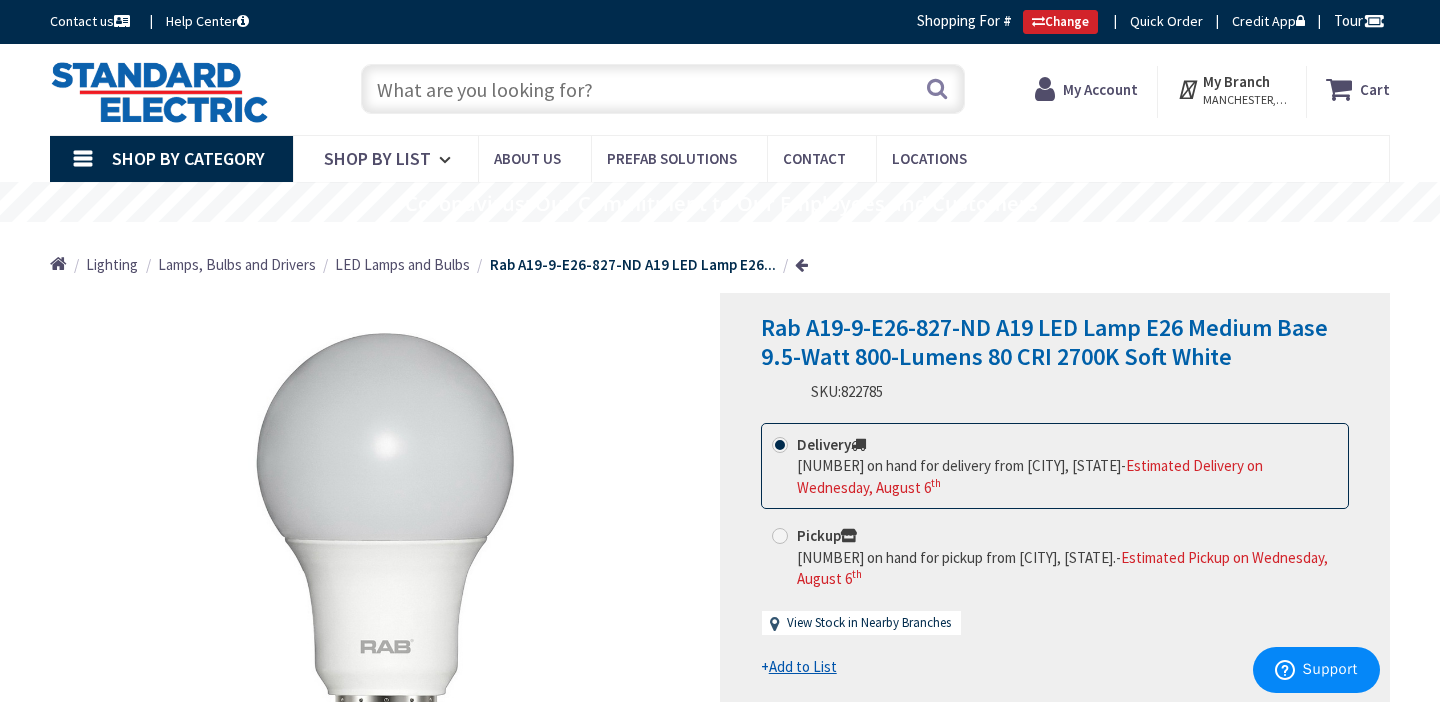 click at bounding box center [663, 89] 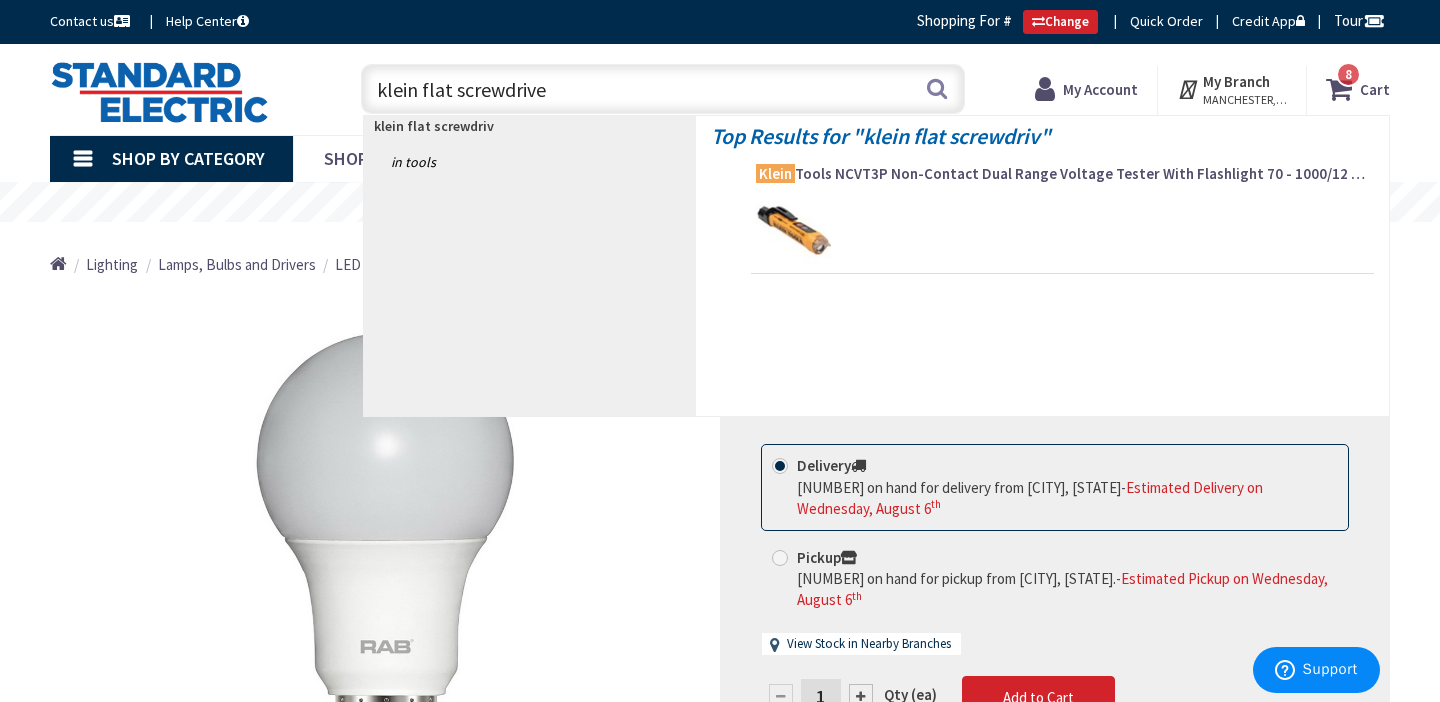 type on "klein flat screwdriver" 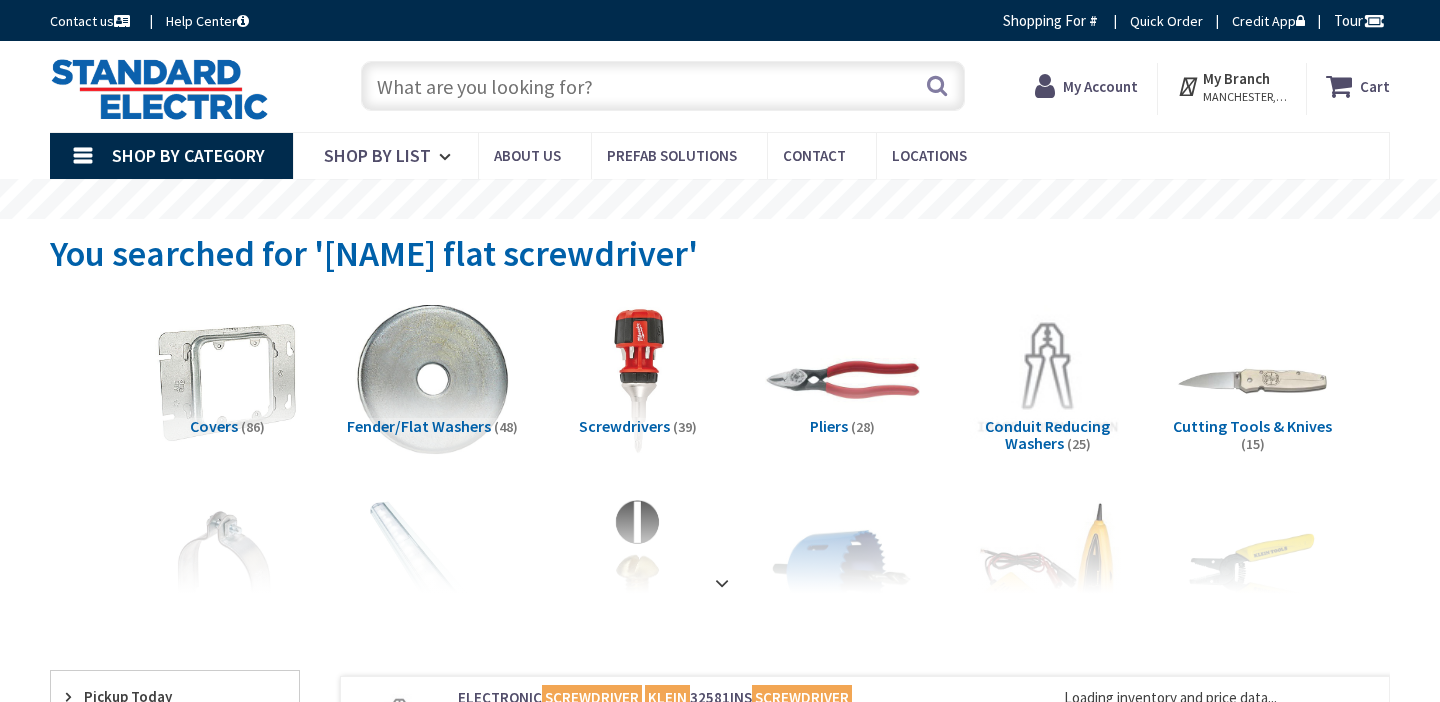 scroll, scrollTop: 0, scrollLeft: 0, axis: both 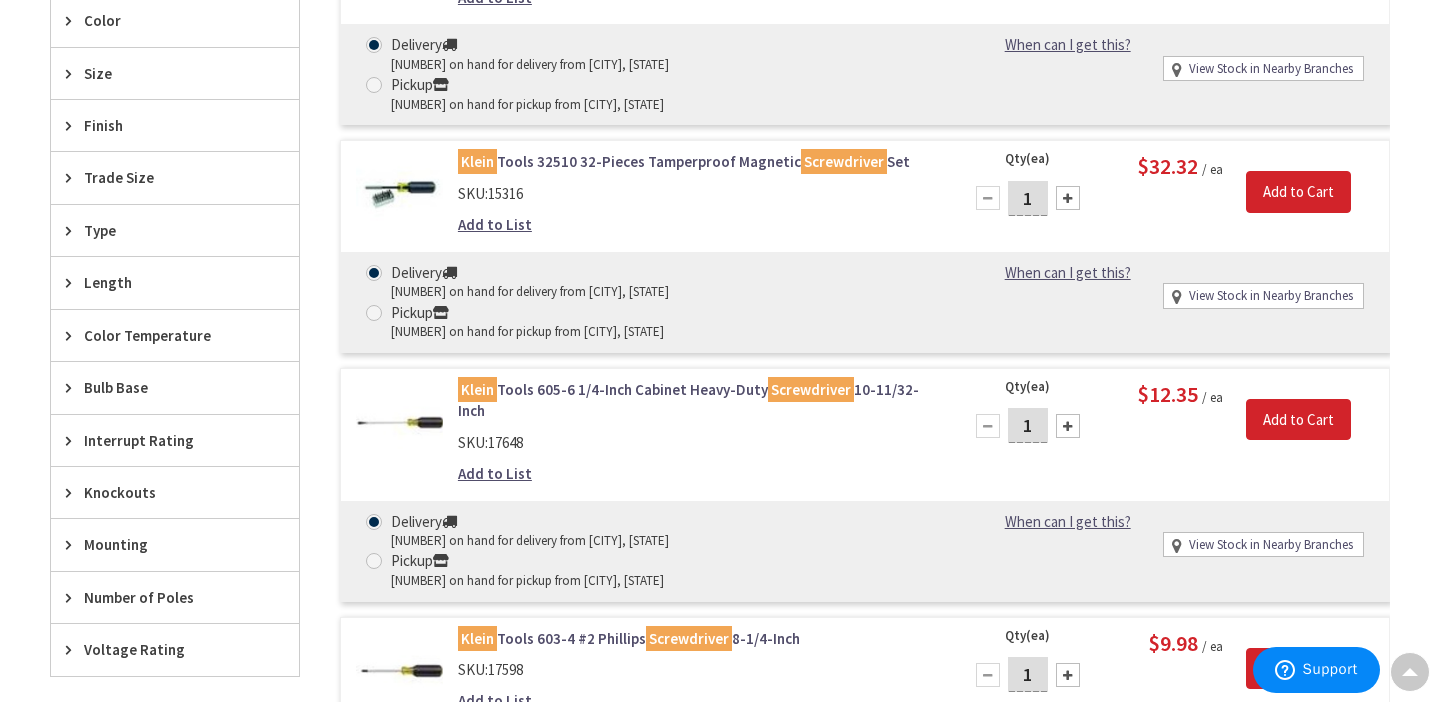click on "Klein  Tools 605-6 1/4-Inch Cabinet Heavy-Duty  Screwdriver  10-11/32-Inch" at bounding box center [697, 400] 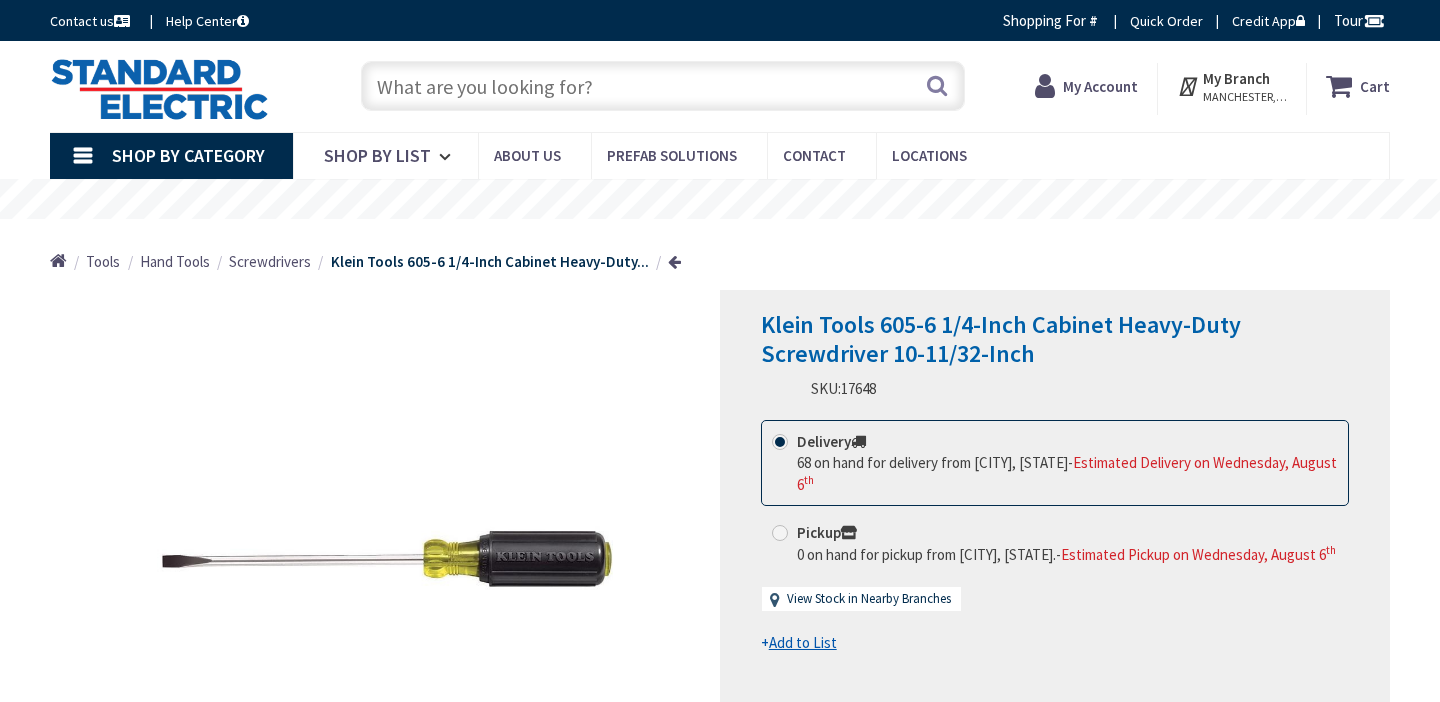 scroll, scrollTop: 0, scrollLeft: 0, axis: both 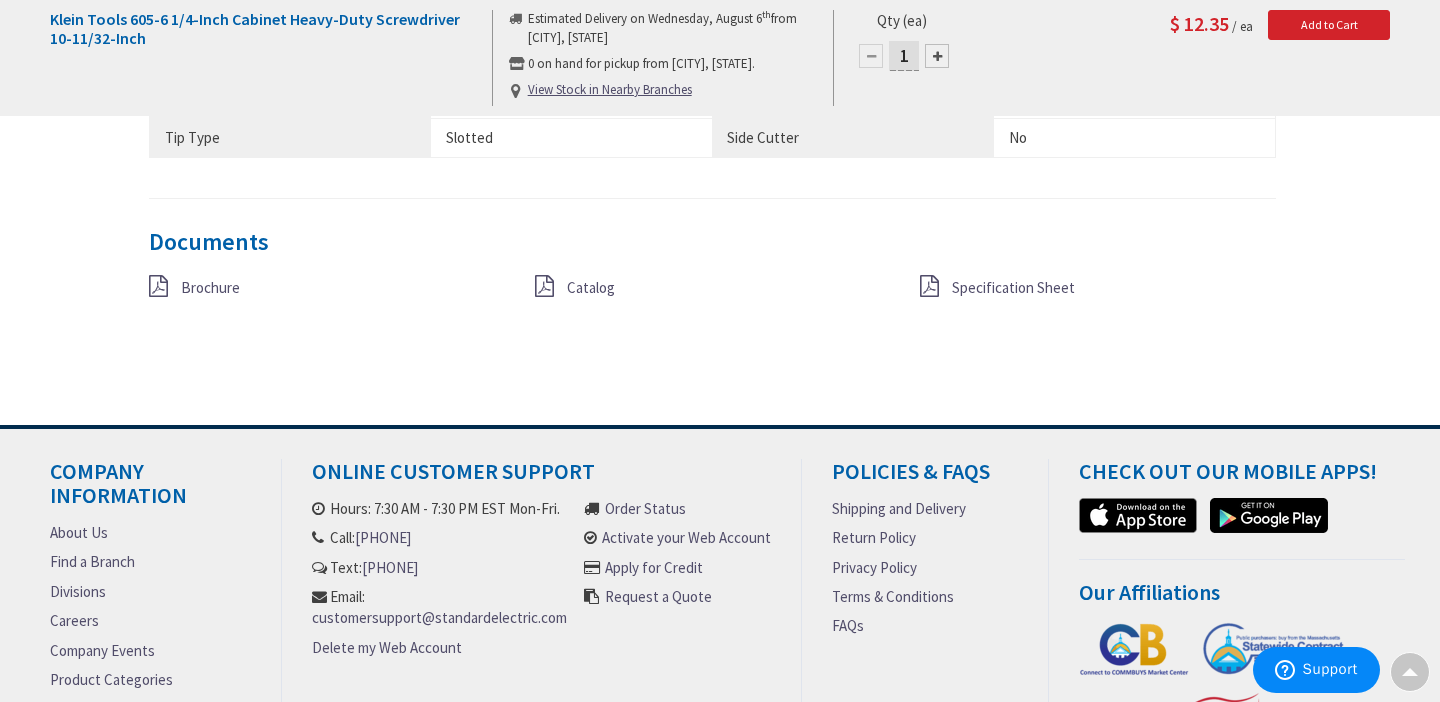 click on "Specification Sheet" at bounding box center (1013, 287) 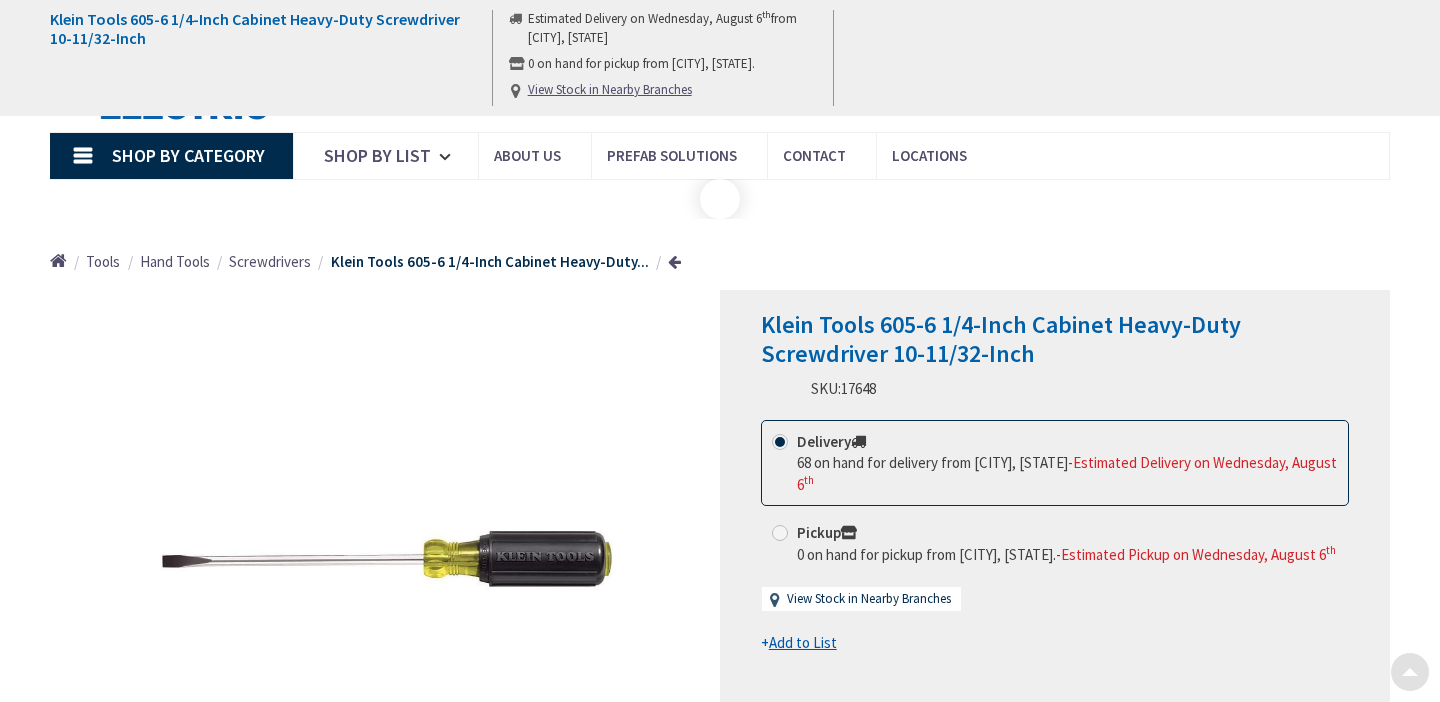 scroll, scrollTop: 1506, scrollLeft: 0, axis: vertical 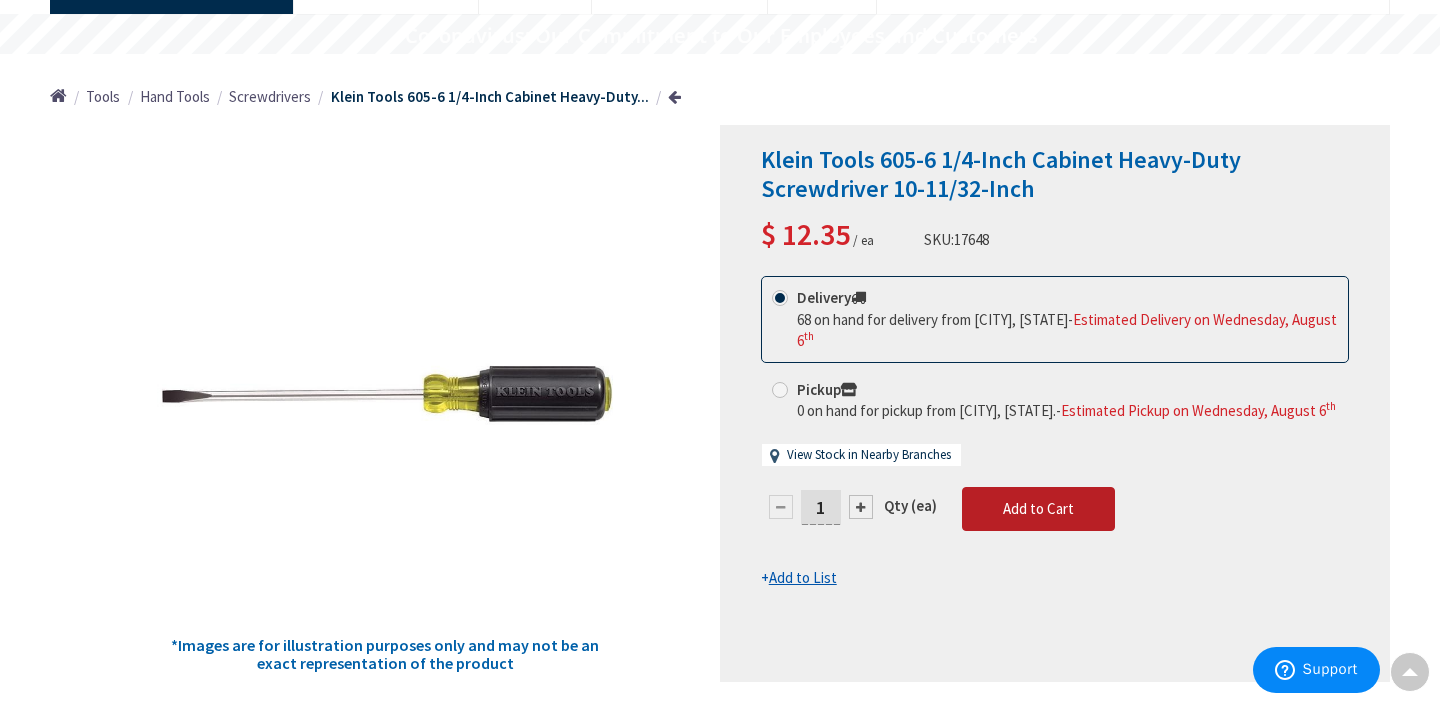 click on "Add to Cart" at bounding box center [1038, 509] 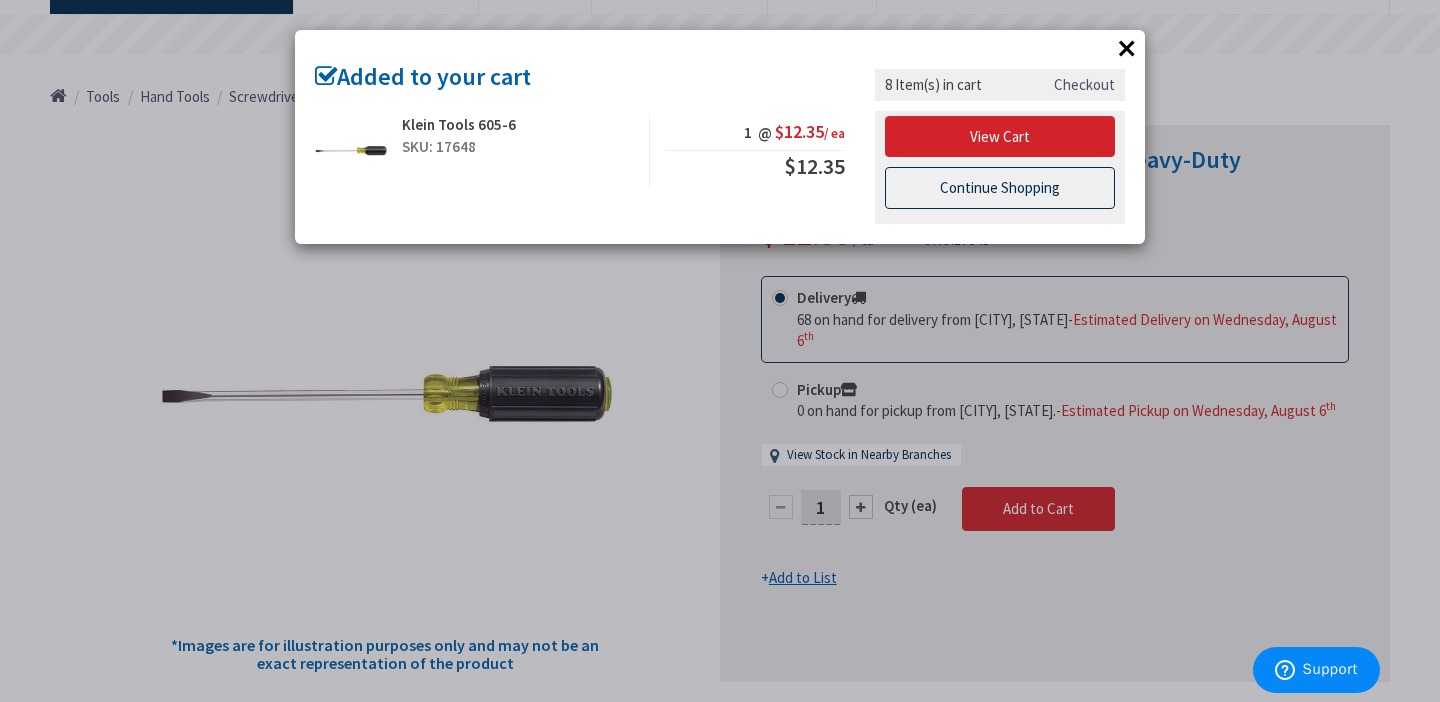 click on "Continue Shopping" at bounding box center [1000, 188] 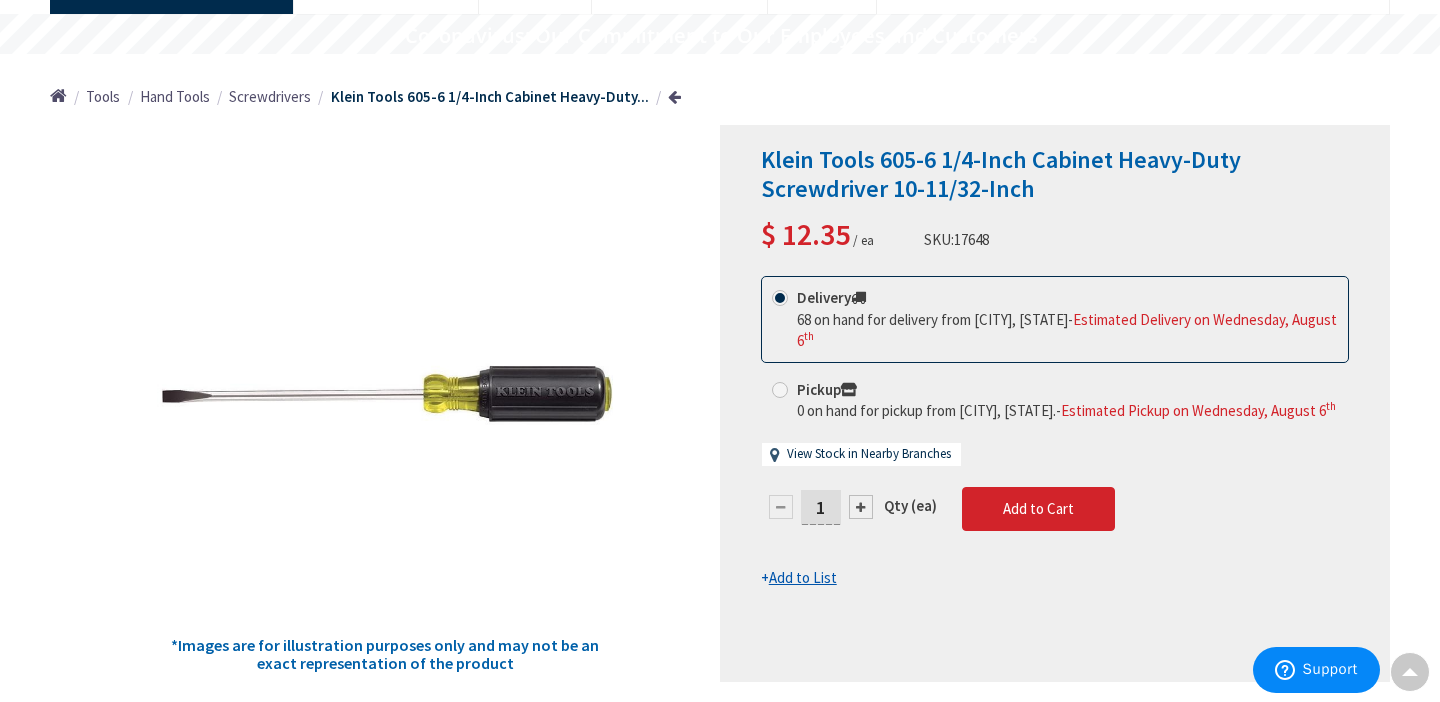 scroll, scrollTop: 0, scrollLeft: 0, axis: both 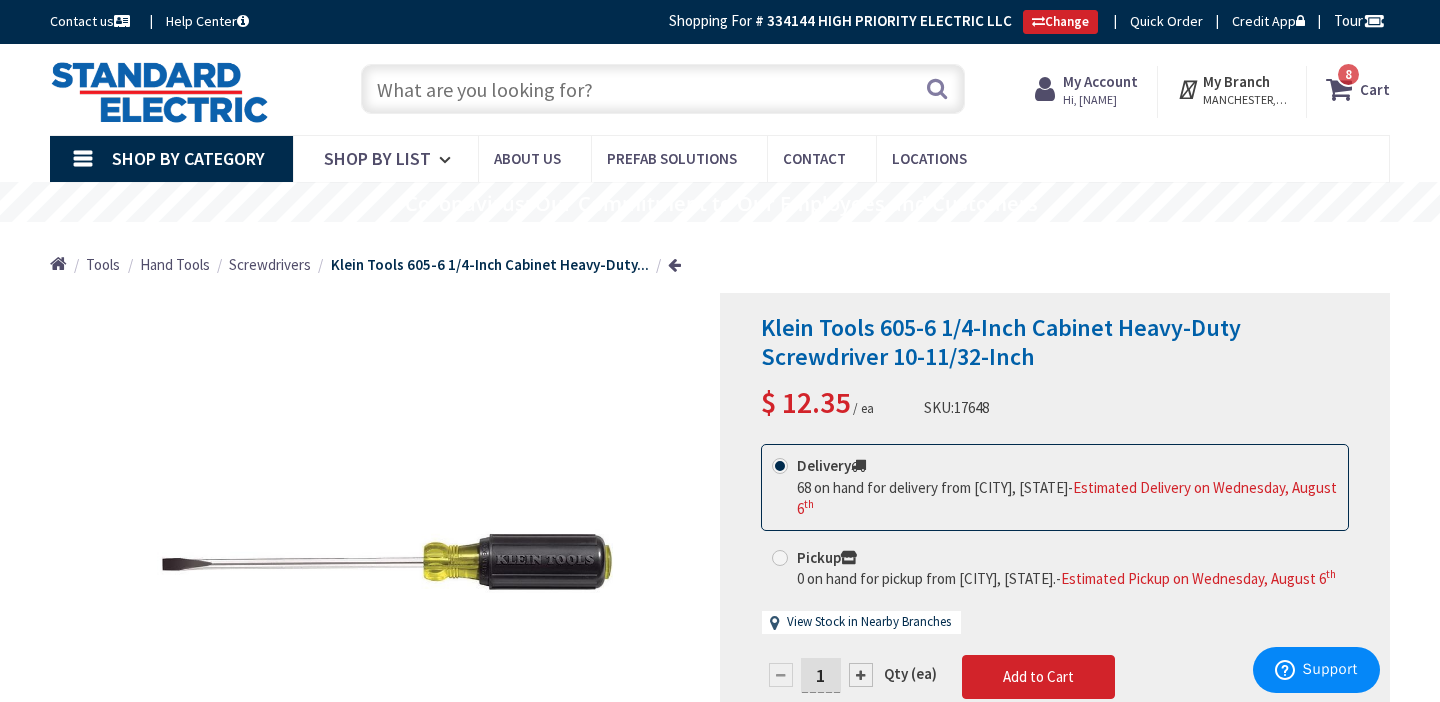 click at bounding box center (663, 89) 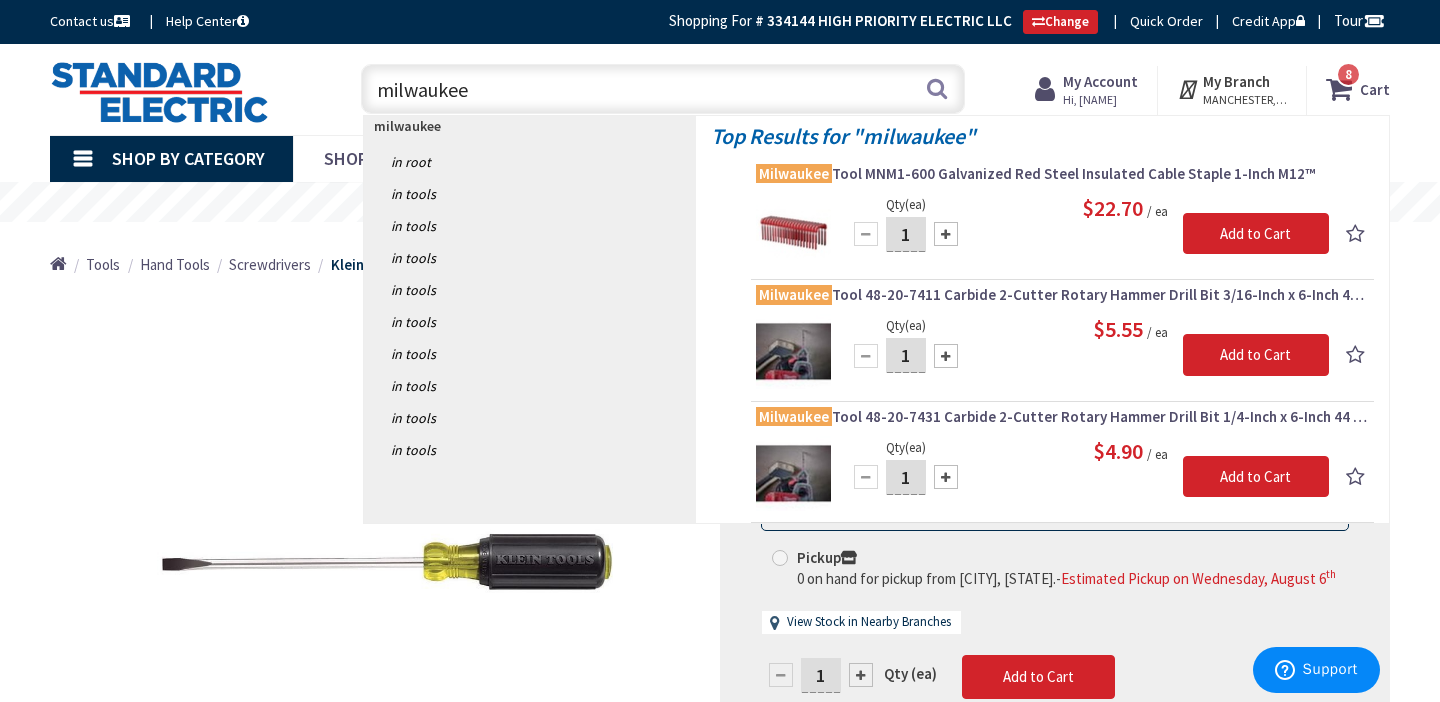 type on "milwaukee" 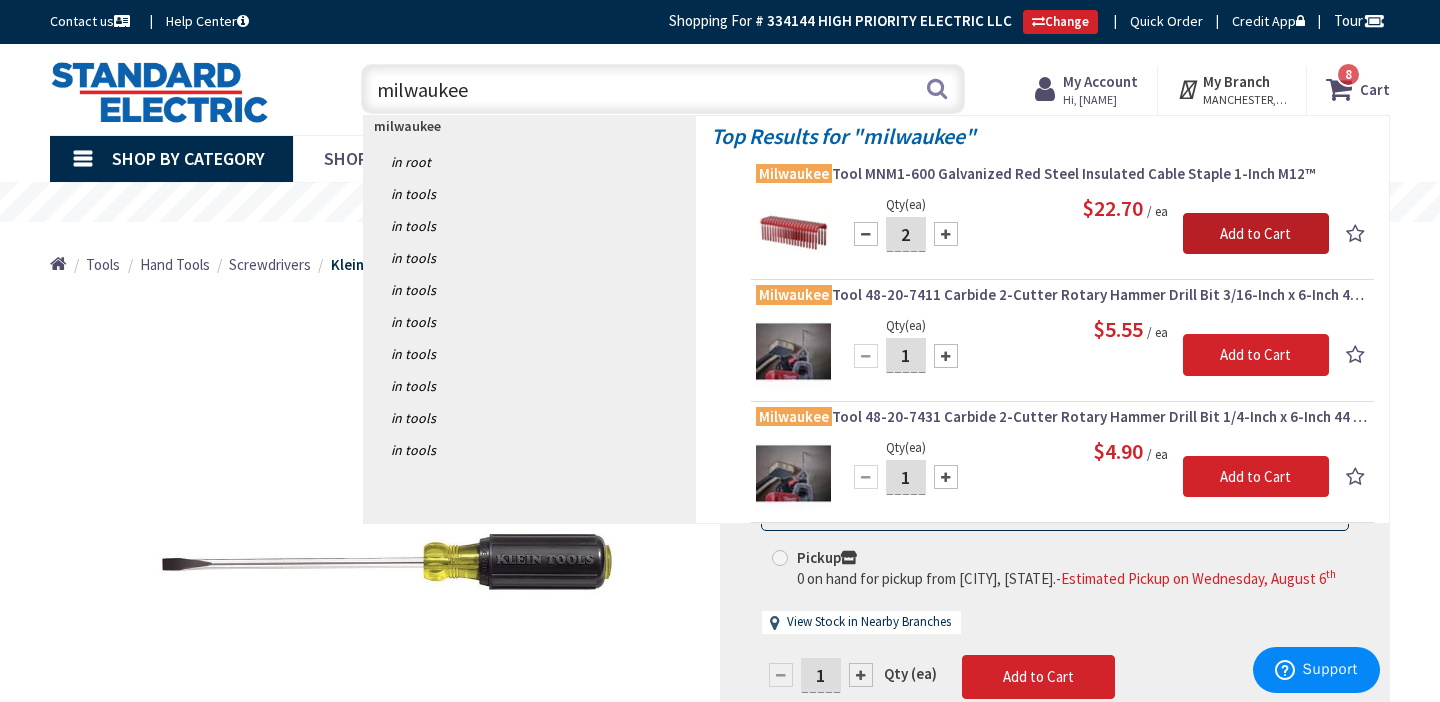 click on "Add to Cart" at bounding box center (1256, 234) 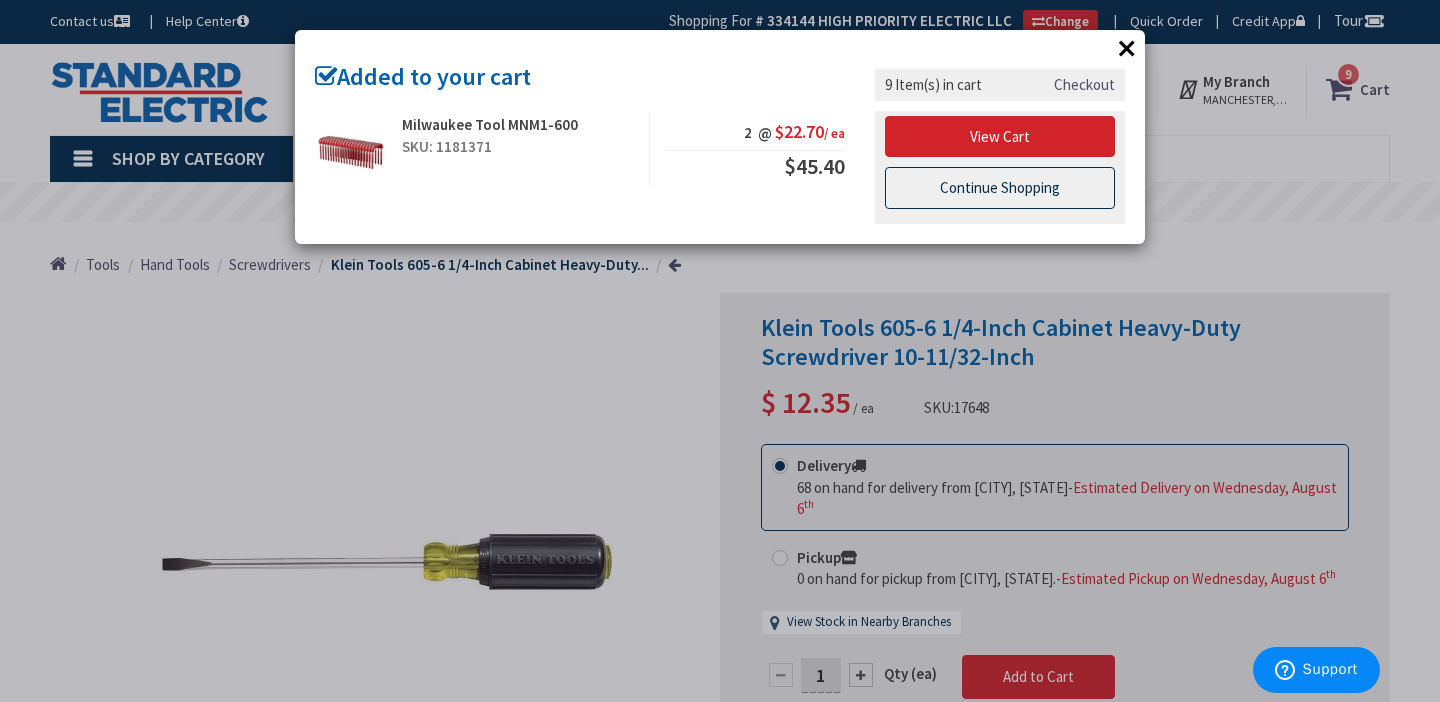 click on "Continue Shopping" at bounding box center (1000, 188) 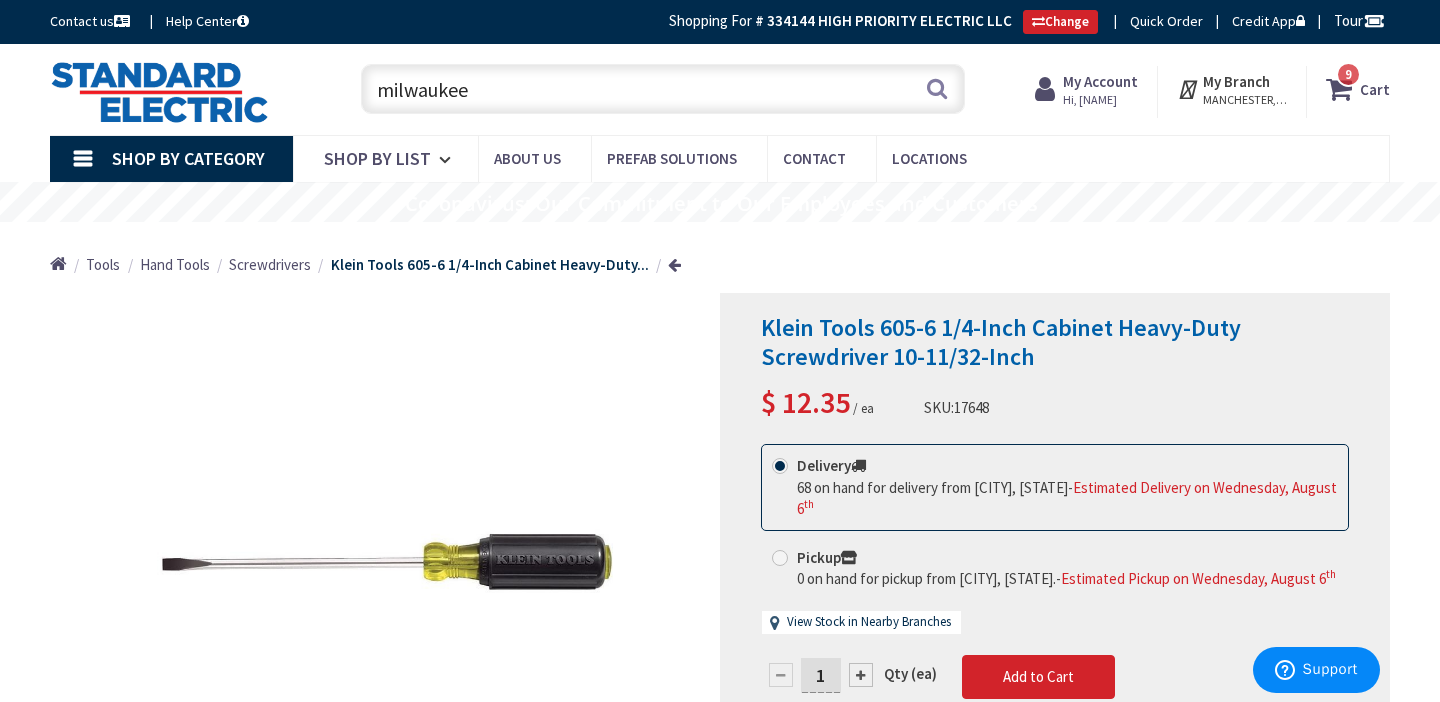 click on "9
9
items
Cart
My Cart
9
Close
9
items
Cart Subtotal
$558.62
Go to Checkout" at bounding box center (1348, 92) 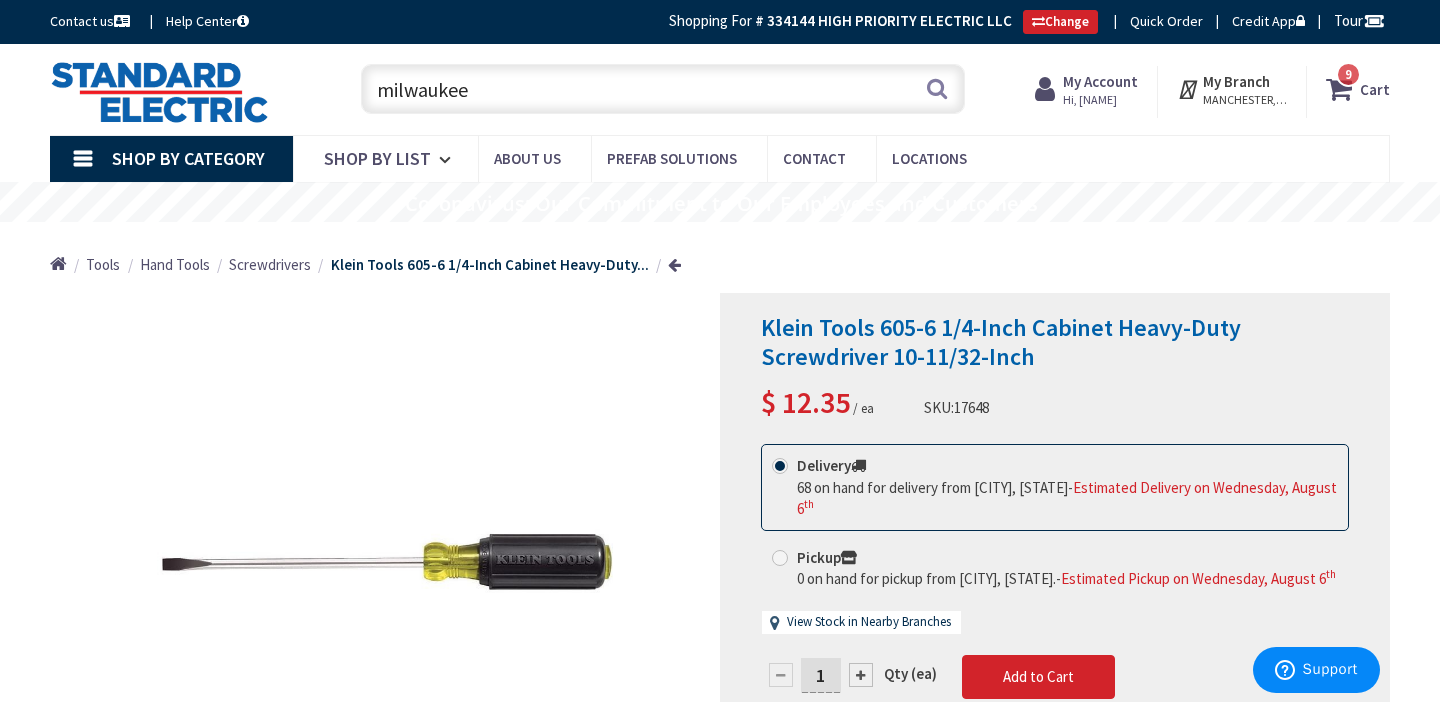 click on "Cart" at bounding box center (1375, 89) 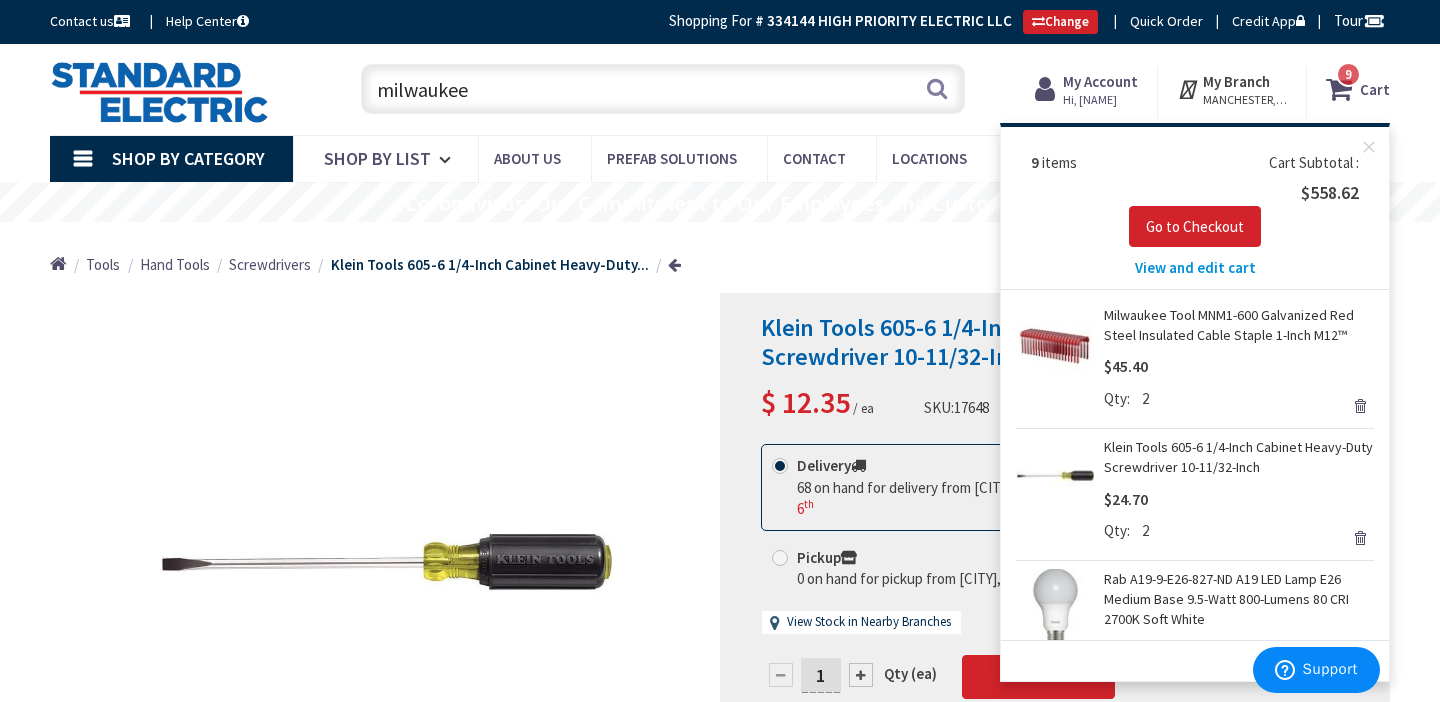 click on "View and edit cart" at bounding box center (1195, 267) 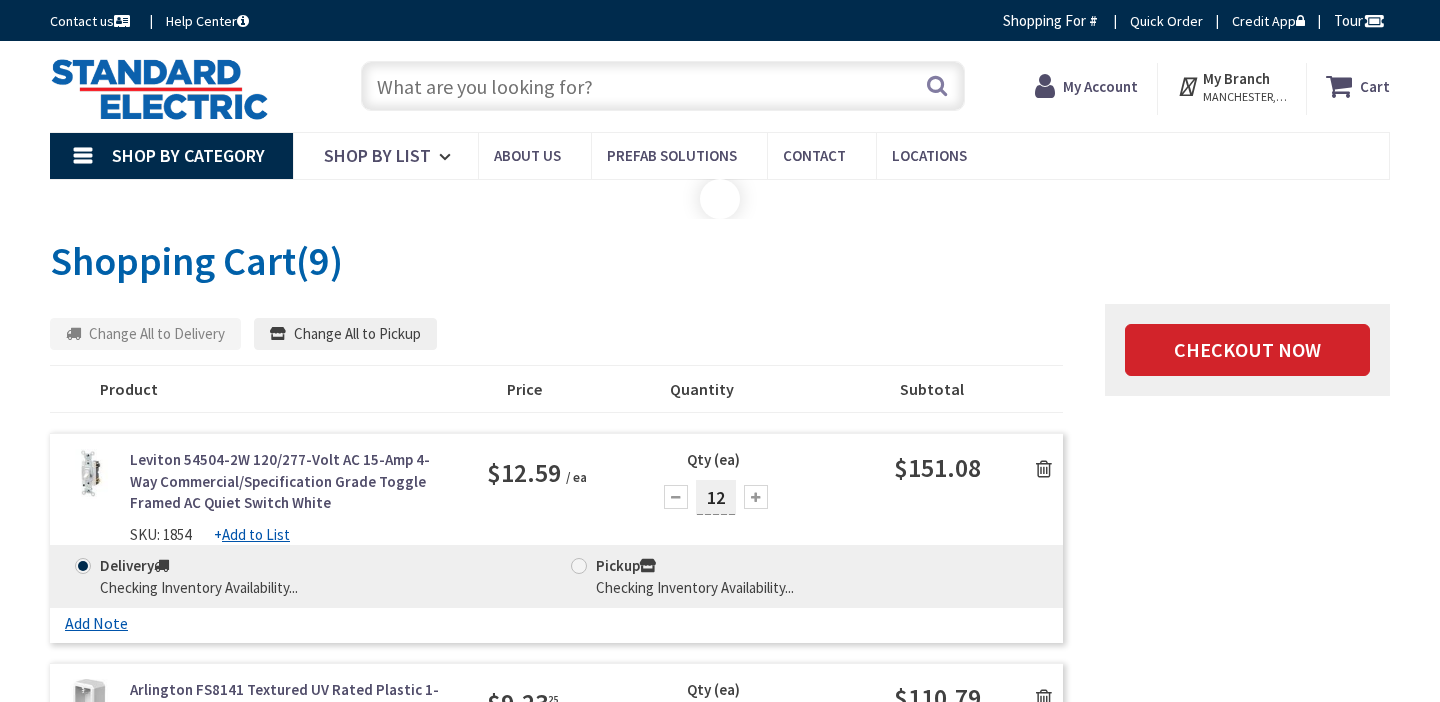 scroll, scrollTop: 0, scrollLeft: 0, axis: both 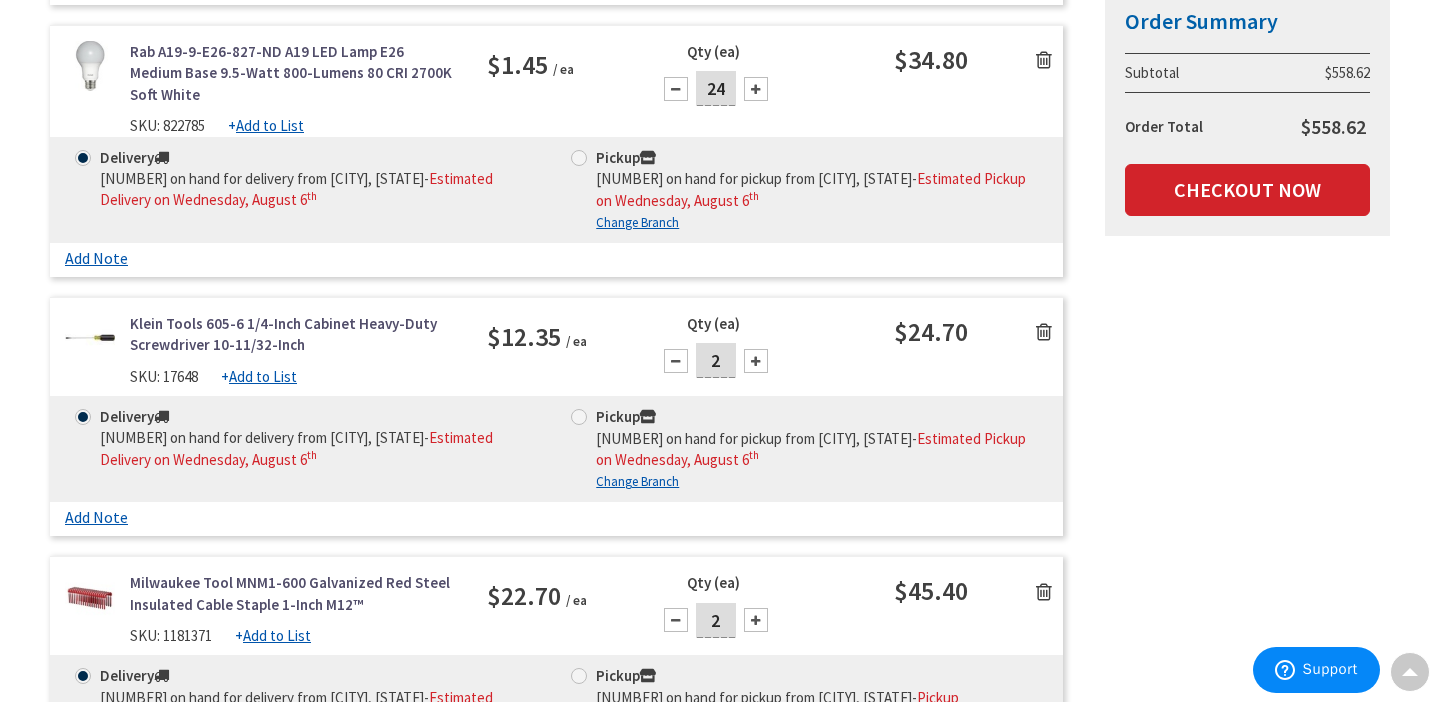 click at bounding box center (676, 361) 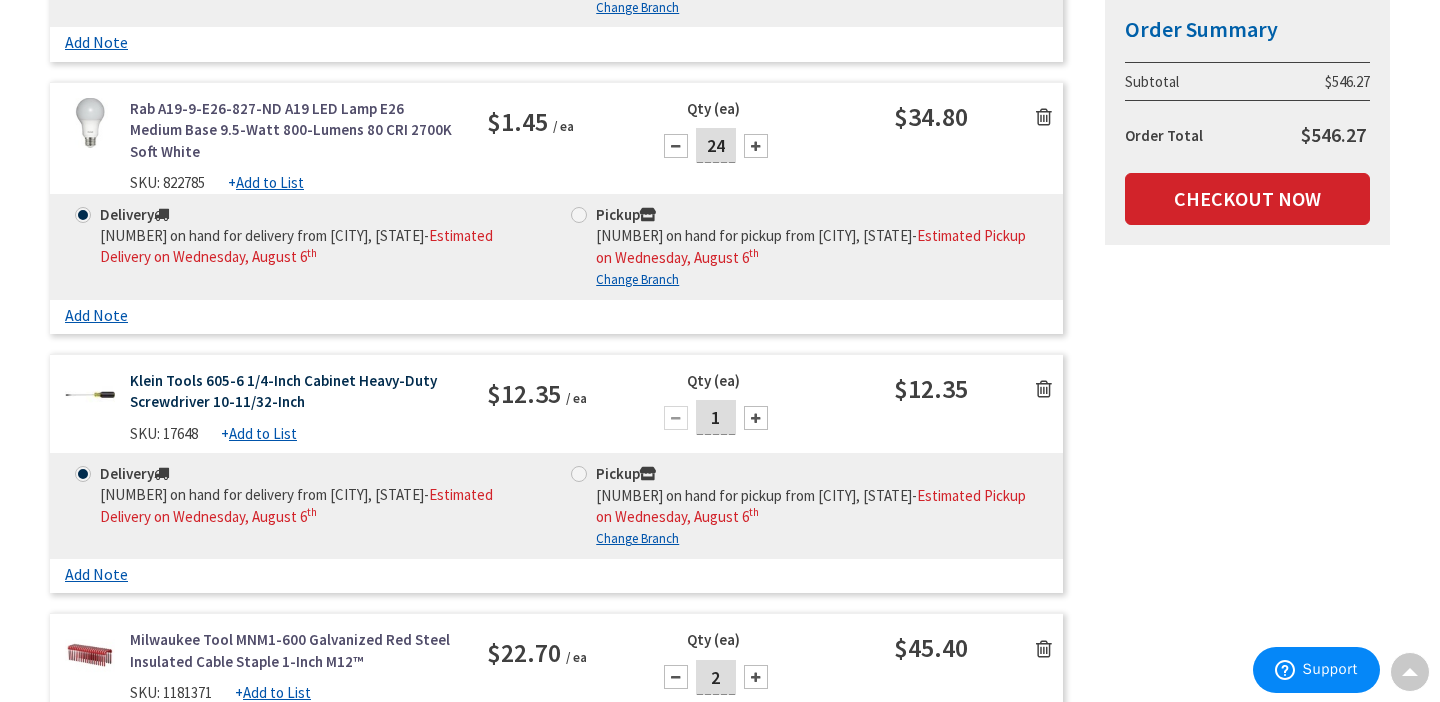 scroll, scrollTop: 1998, scrollLeft: 0, axis: vertical 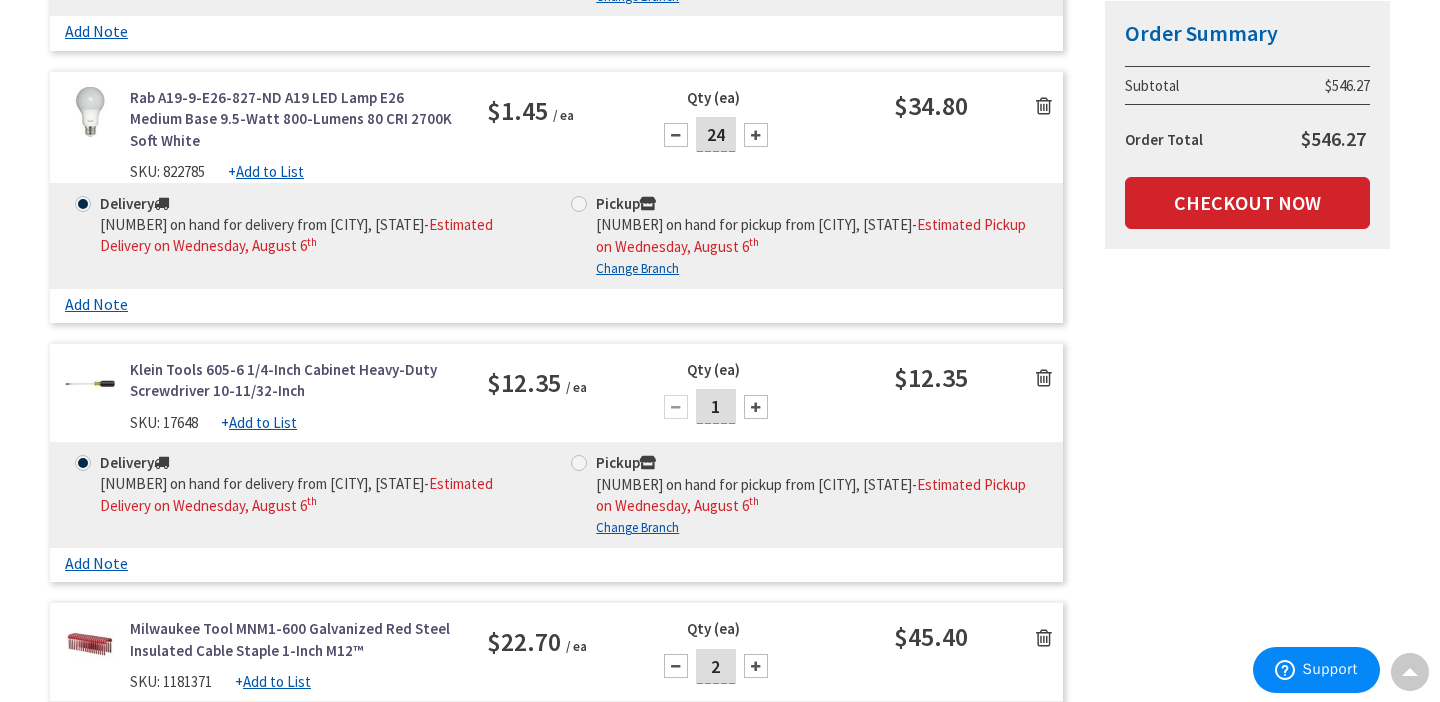 click at bounding box center [1044, 378] 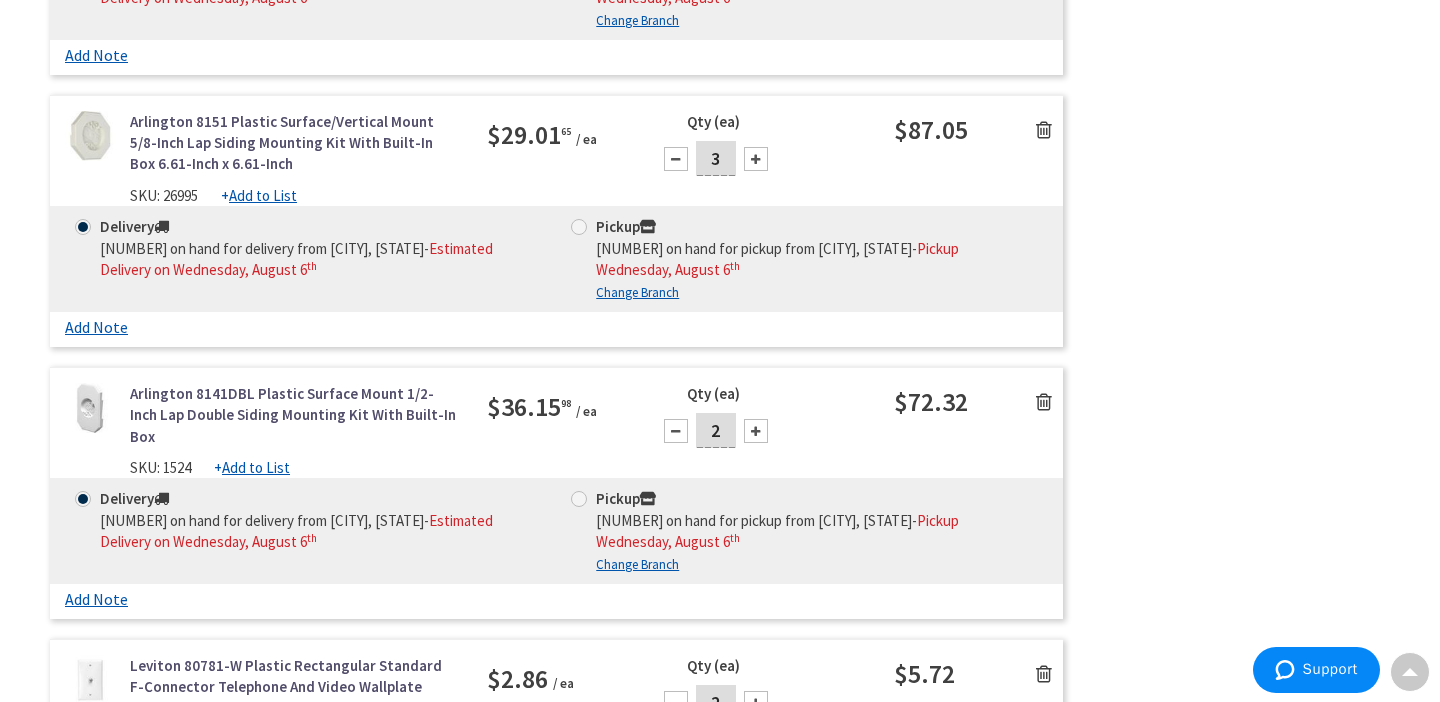 scroll, scrollTop: 0, scrollLeft: 0, axis: both 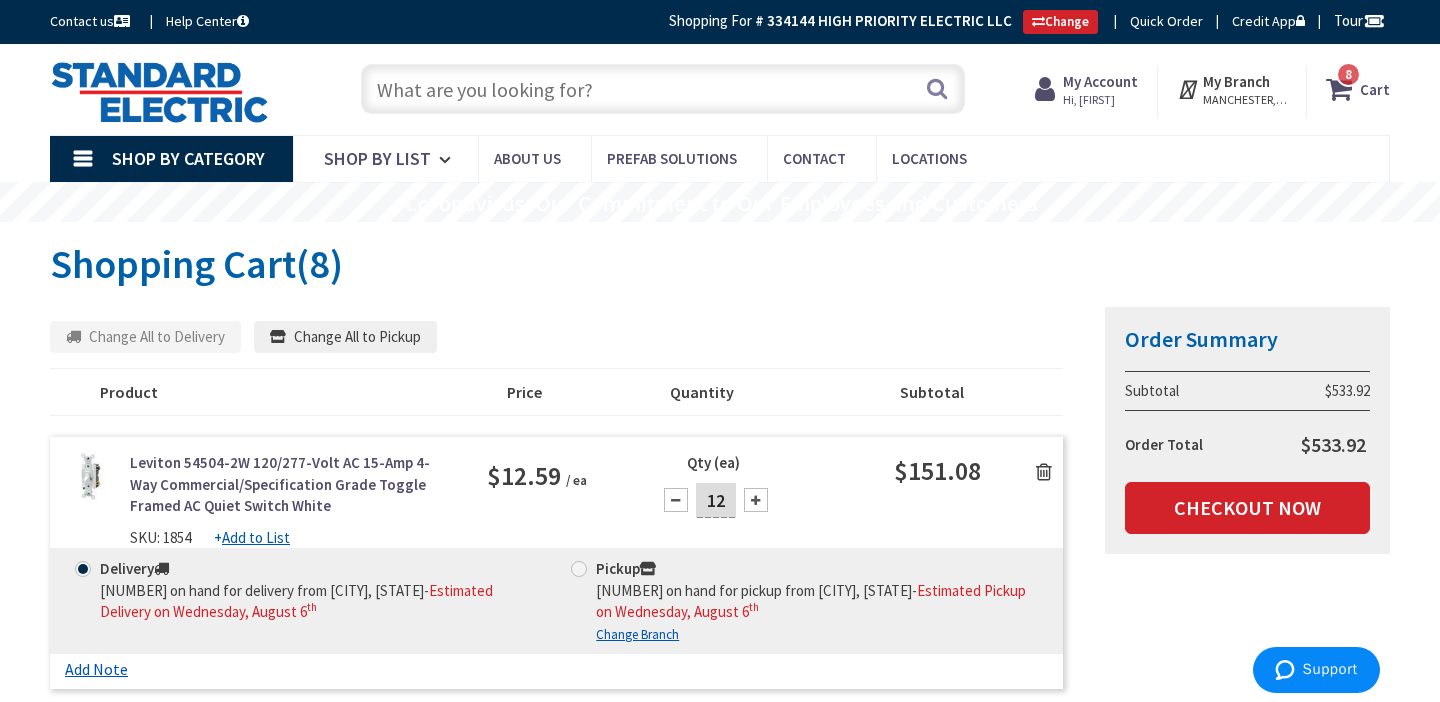 click at bounding box center (663, 89) 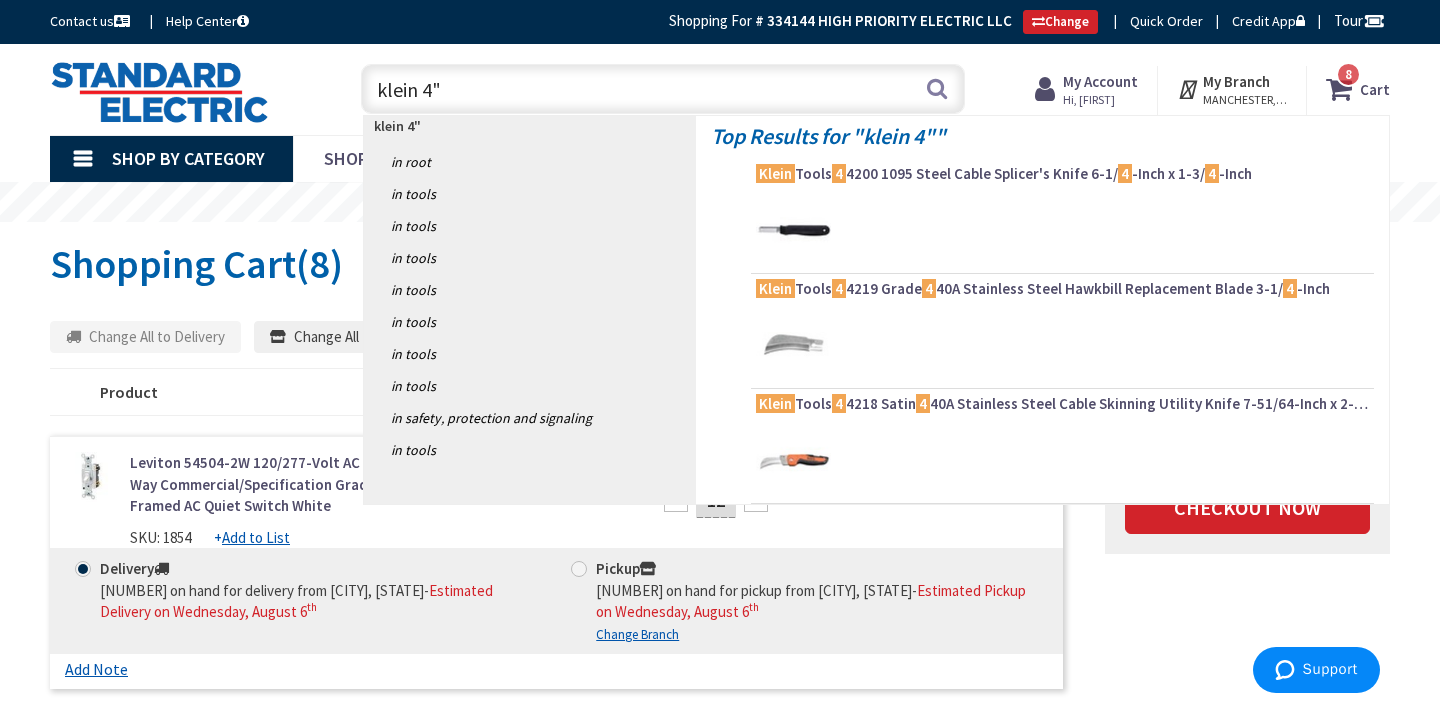 type on "klein 4"" 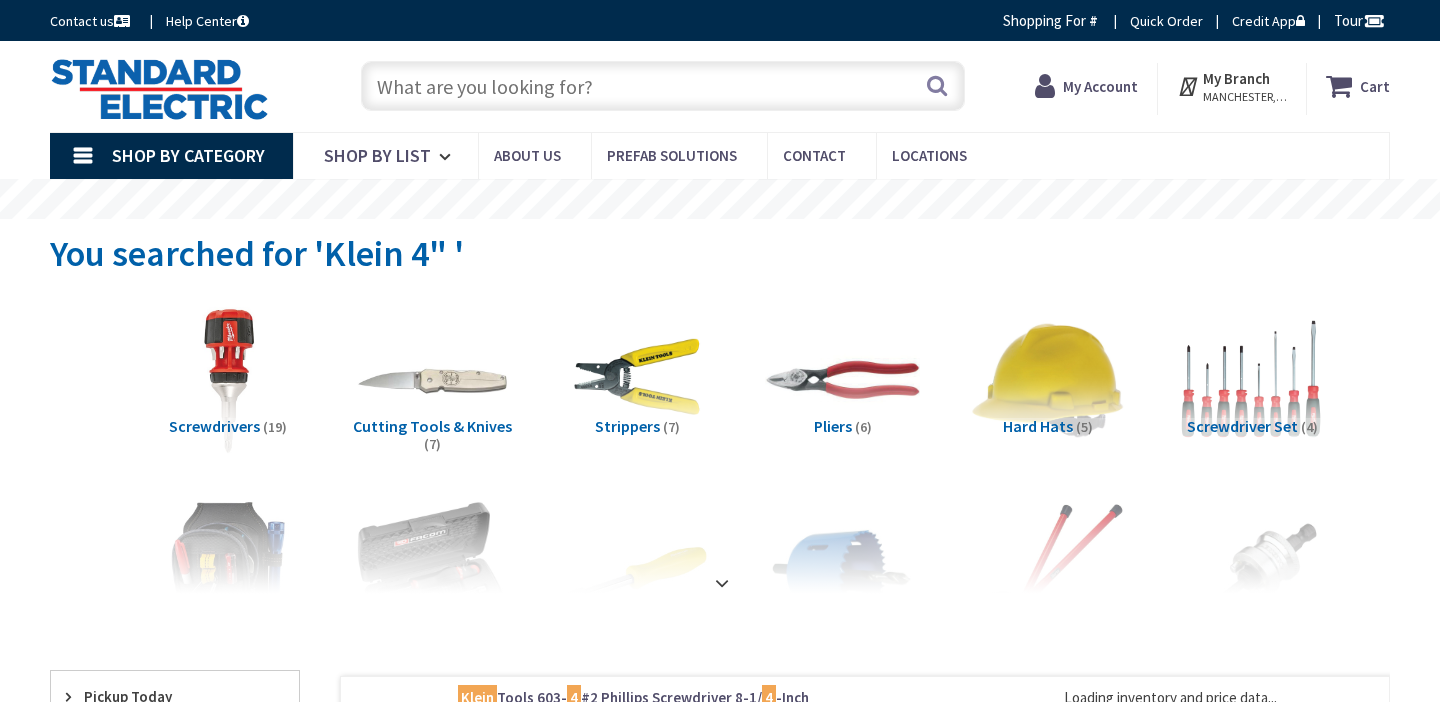 scroll, scrollTop: 0, scrollLeft: 0, axis: both 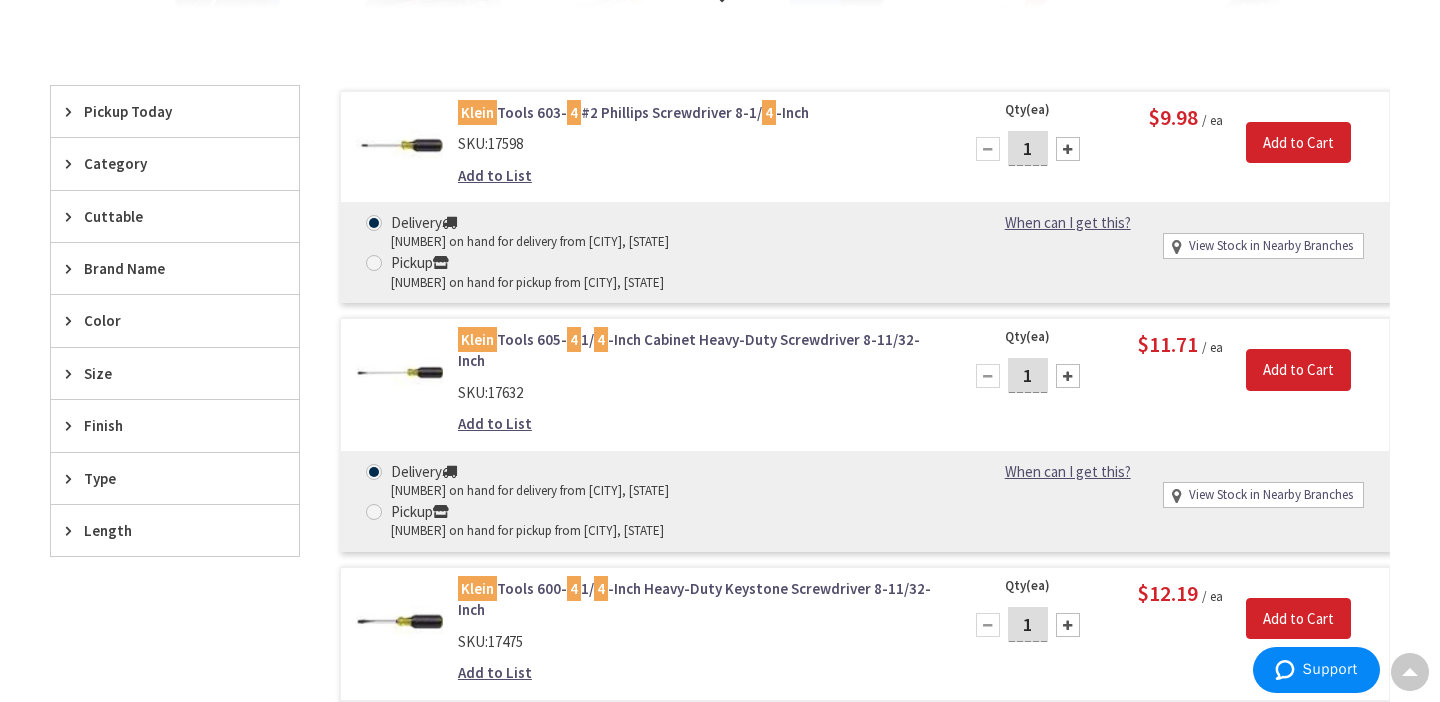 click on "Klein  Tools 605- 4  1/ 4 -Inch Cabinet Heavy-Duty Screwdriver 8-11/32-Inch" at bounding box center (697, 350) 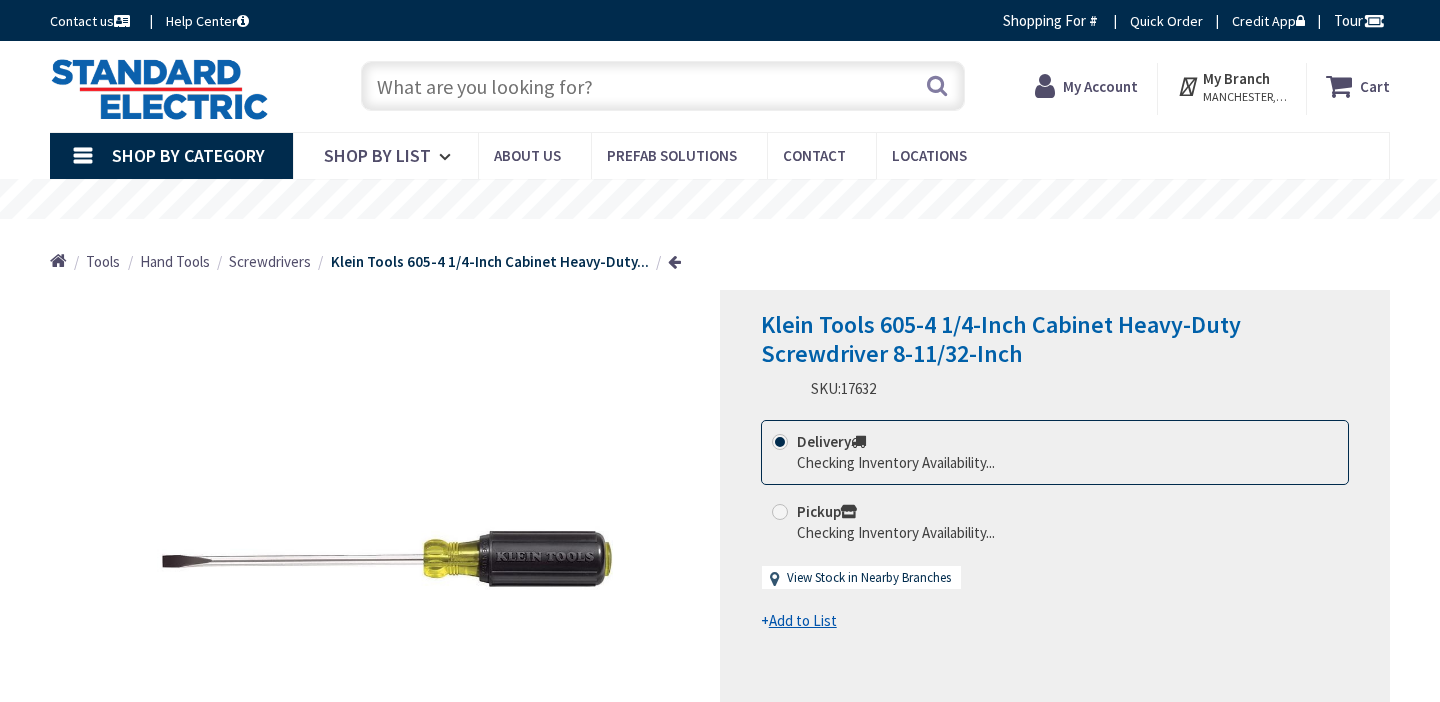 scroll, scrollTop: 0, scrollLeft: 0, axis: both 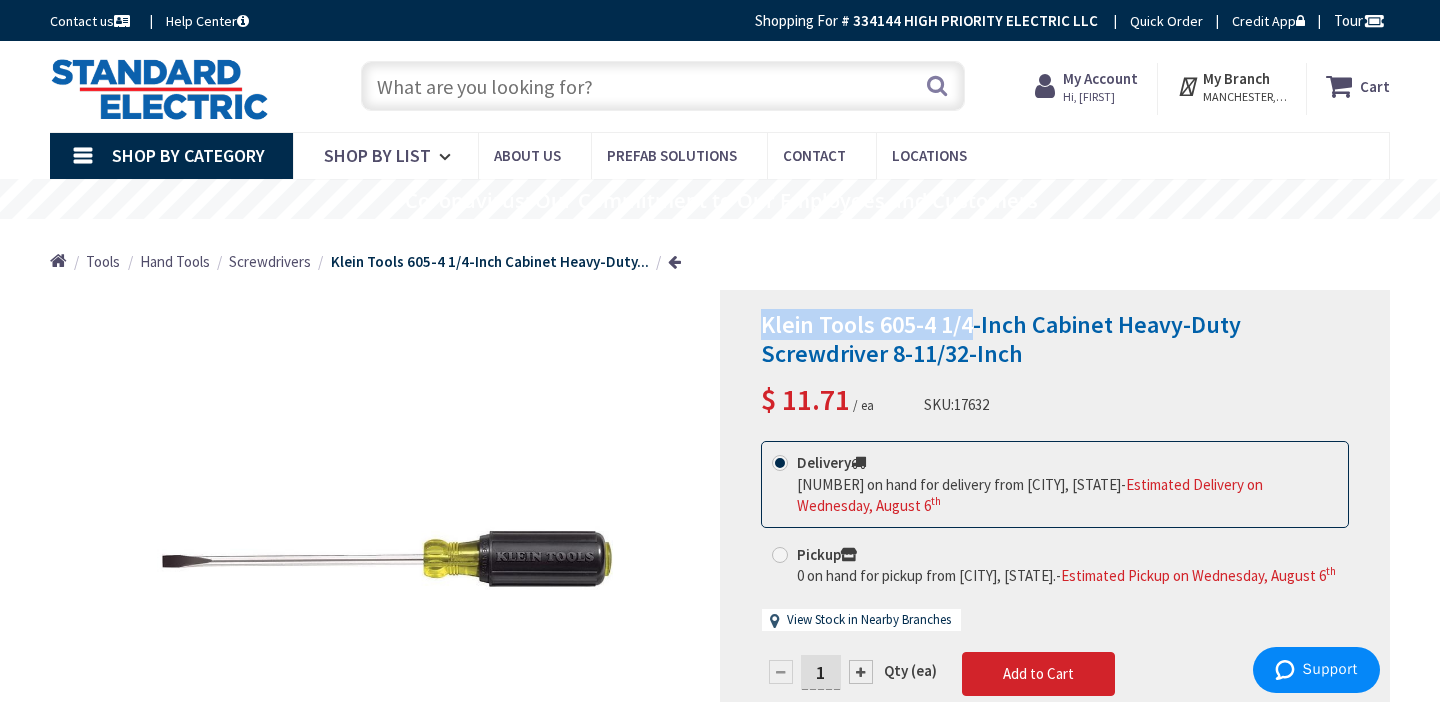drag, startPoint x: 765, startPoint y: 326, endPoint x: 972, endPoint y: 327, distance: 207.00241 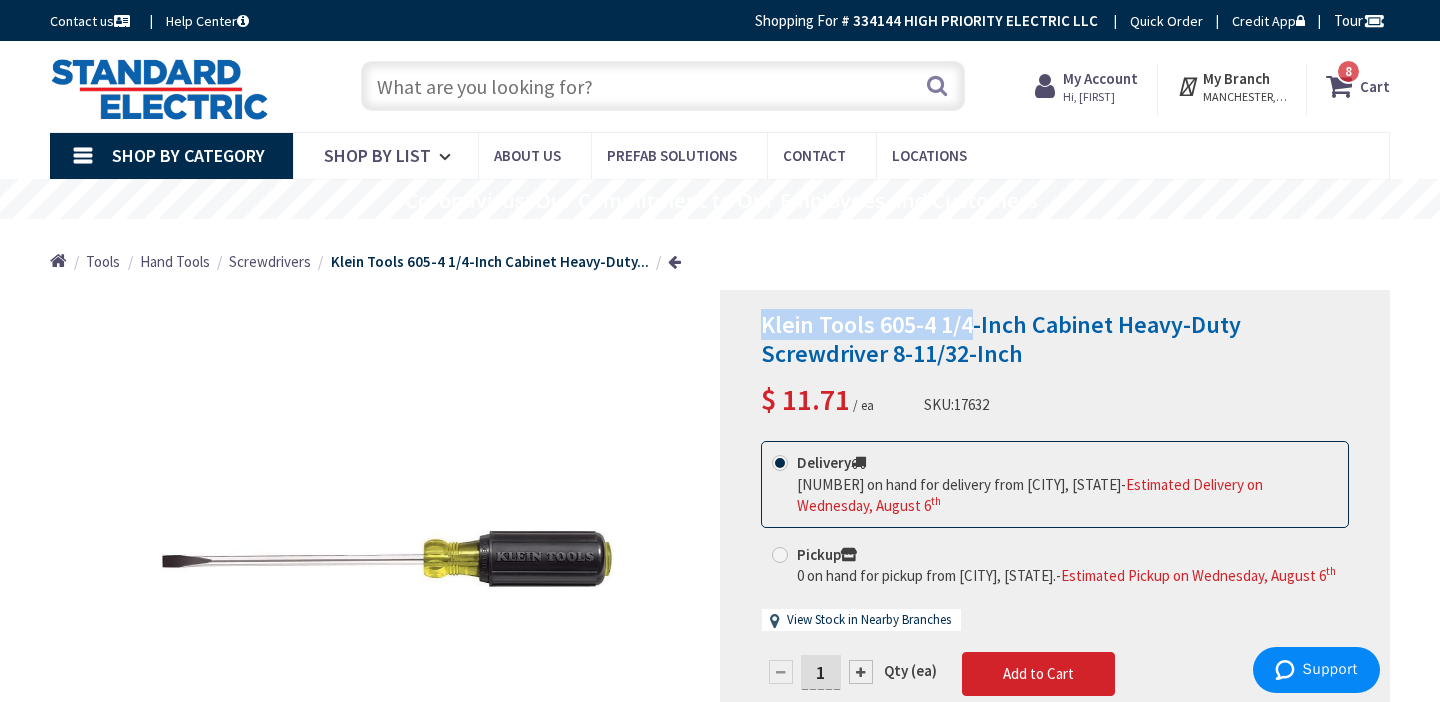 copy on "Klein Tools 605-4 1/4" 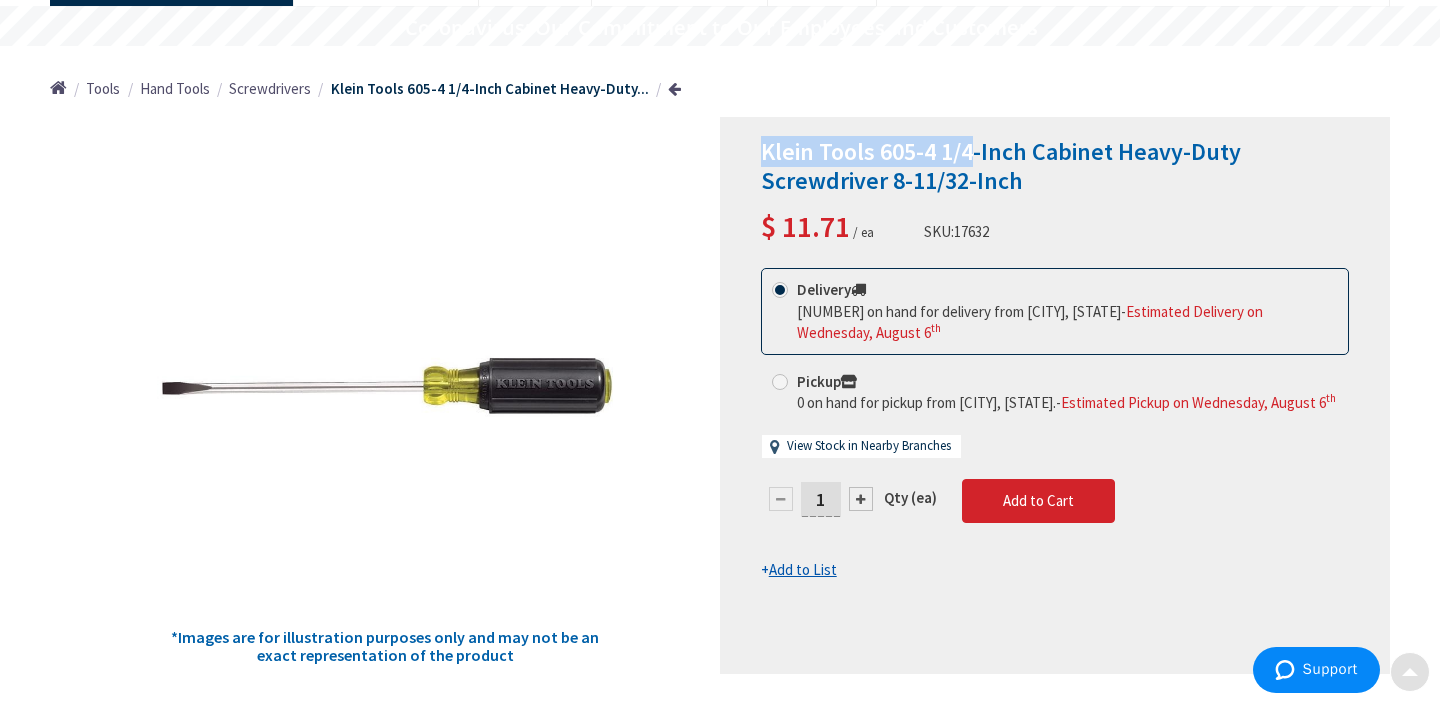 scroll, scrollTop: 196, scrollLeft: 0, axis: vertical 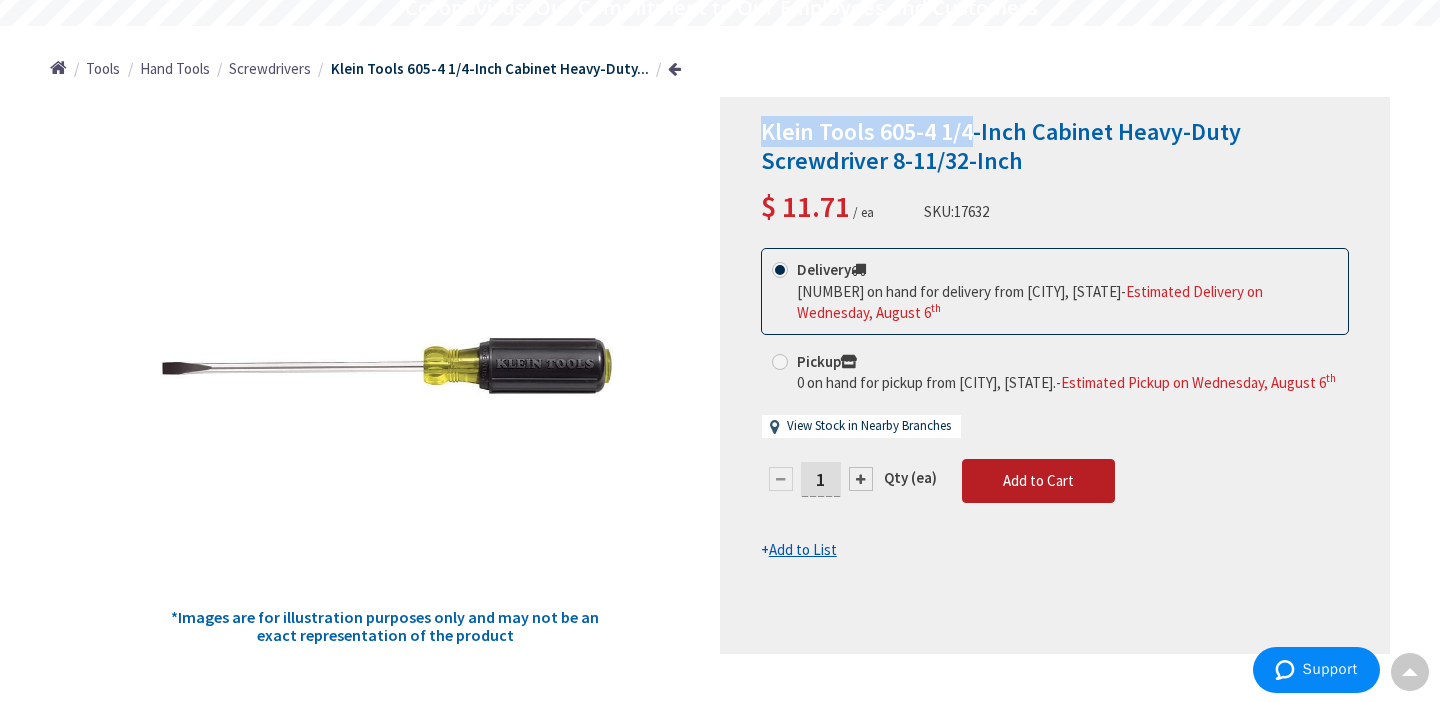 click on "Add to Cart" at bounding box center (1038, 480) 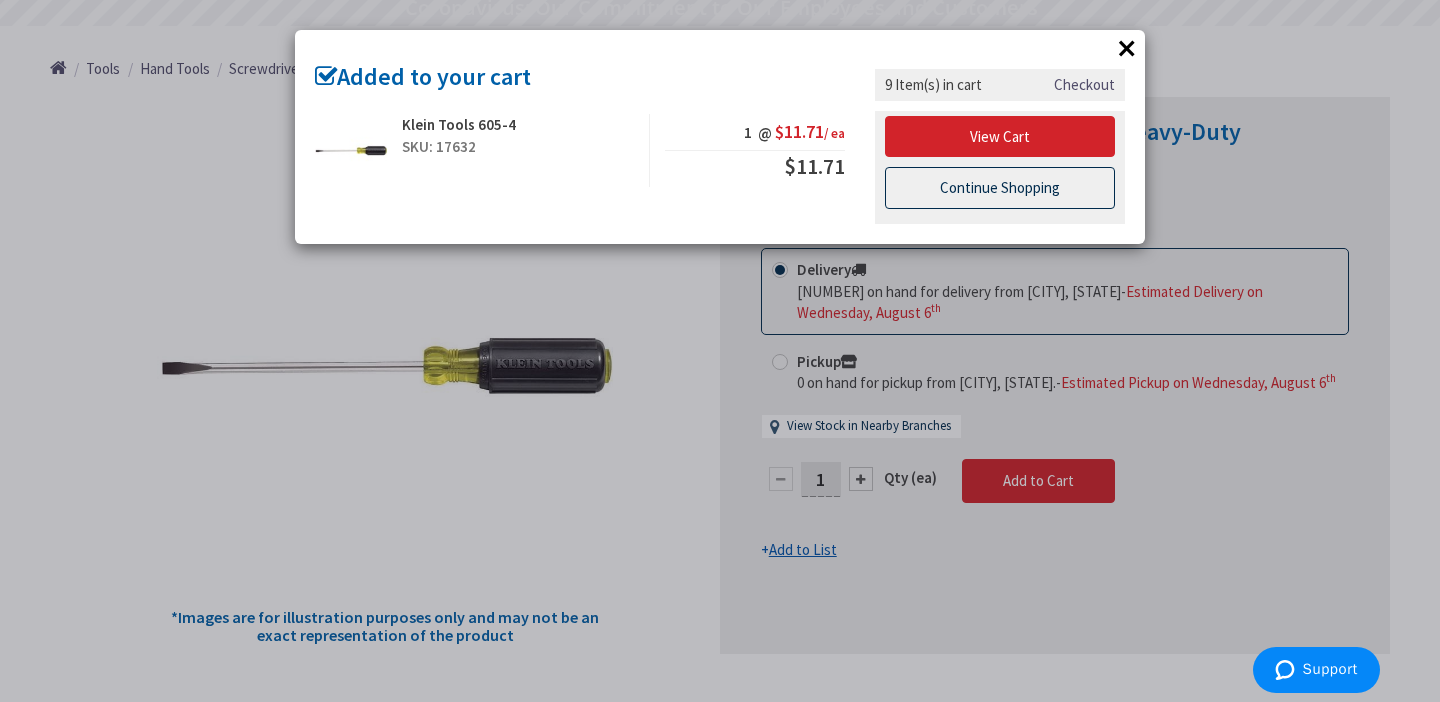 click on "Continue Shopping" at bounding box center (1000, 188) 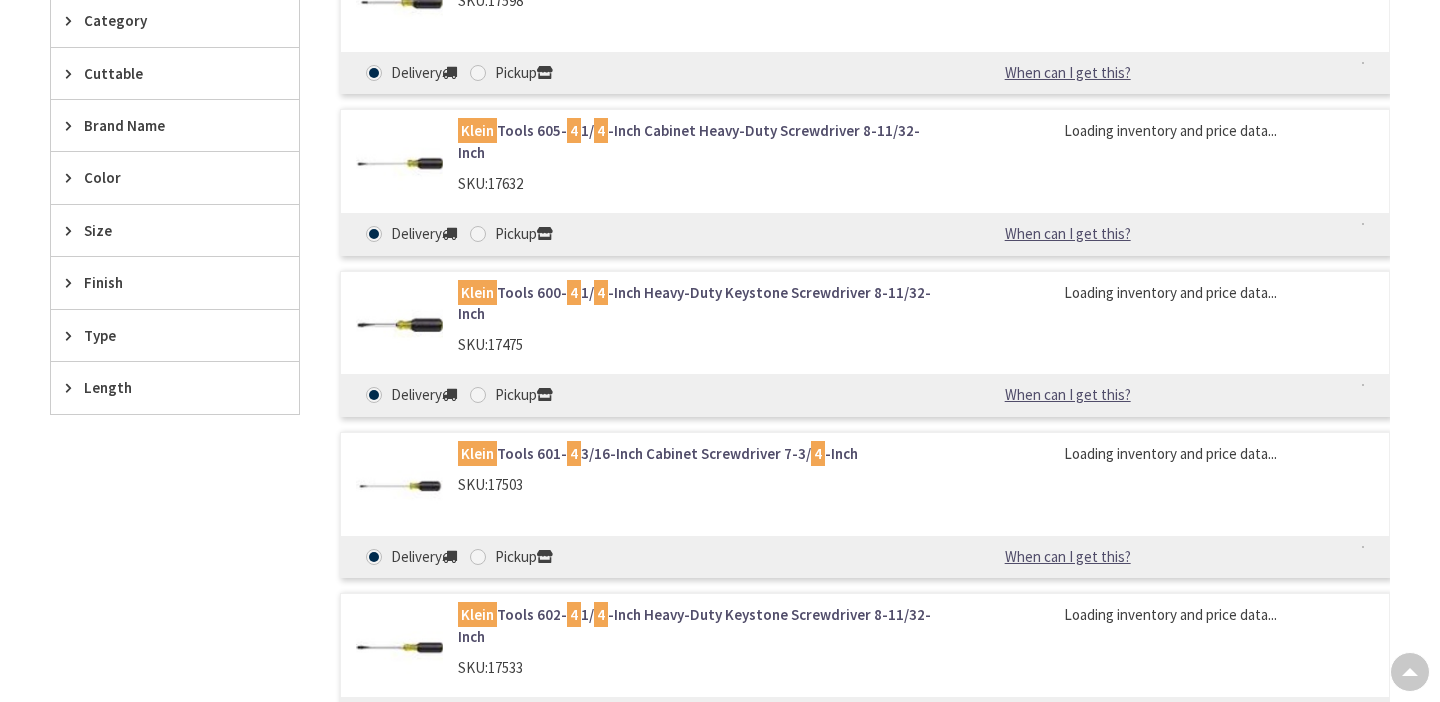 scroll, scrollTop: 728, scrollLeft: 0, axis: vertical 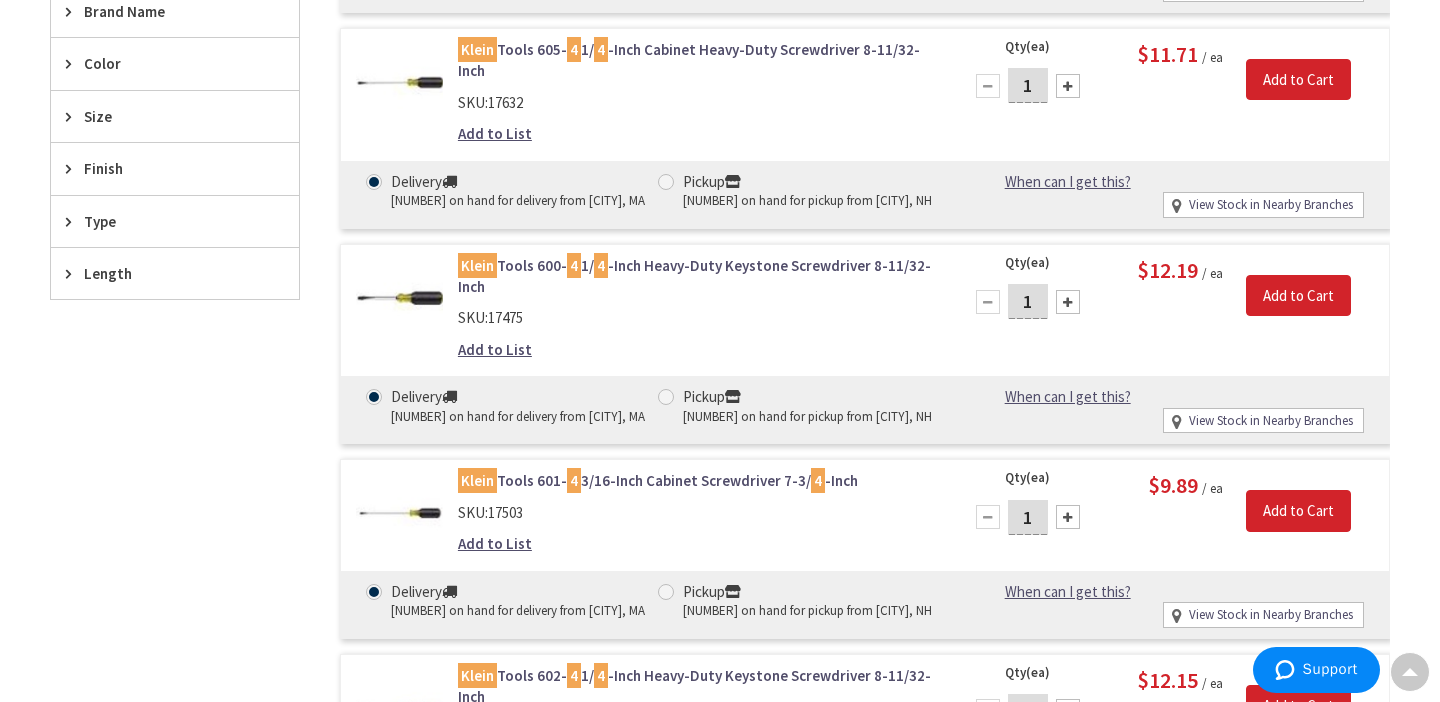 click on "Klein  Tools 601- 4  3/16-Inch Cabinet Screwdriver 7-3/ 4 -Inch" at bounding box center [697, 480] 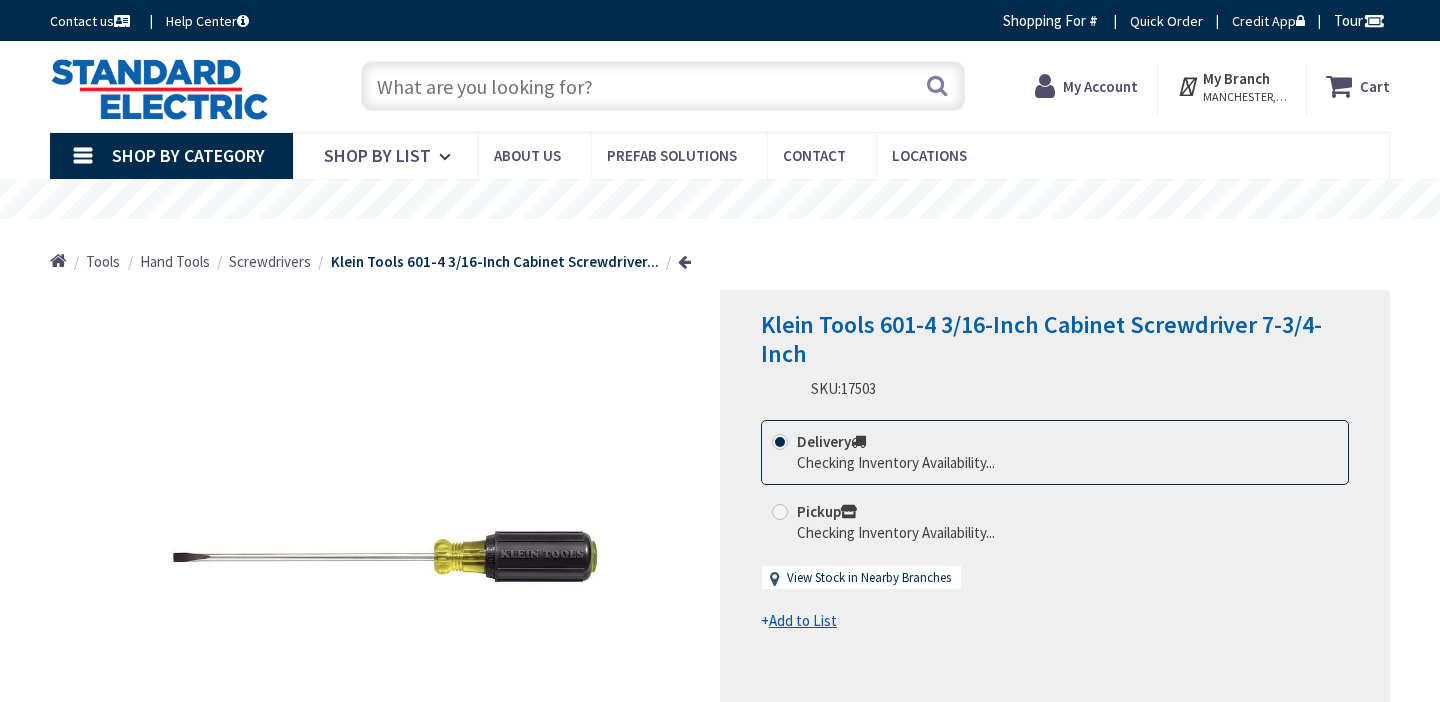 scroll, scrollTop: 0, scrollLeft: 0, axis: both 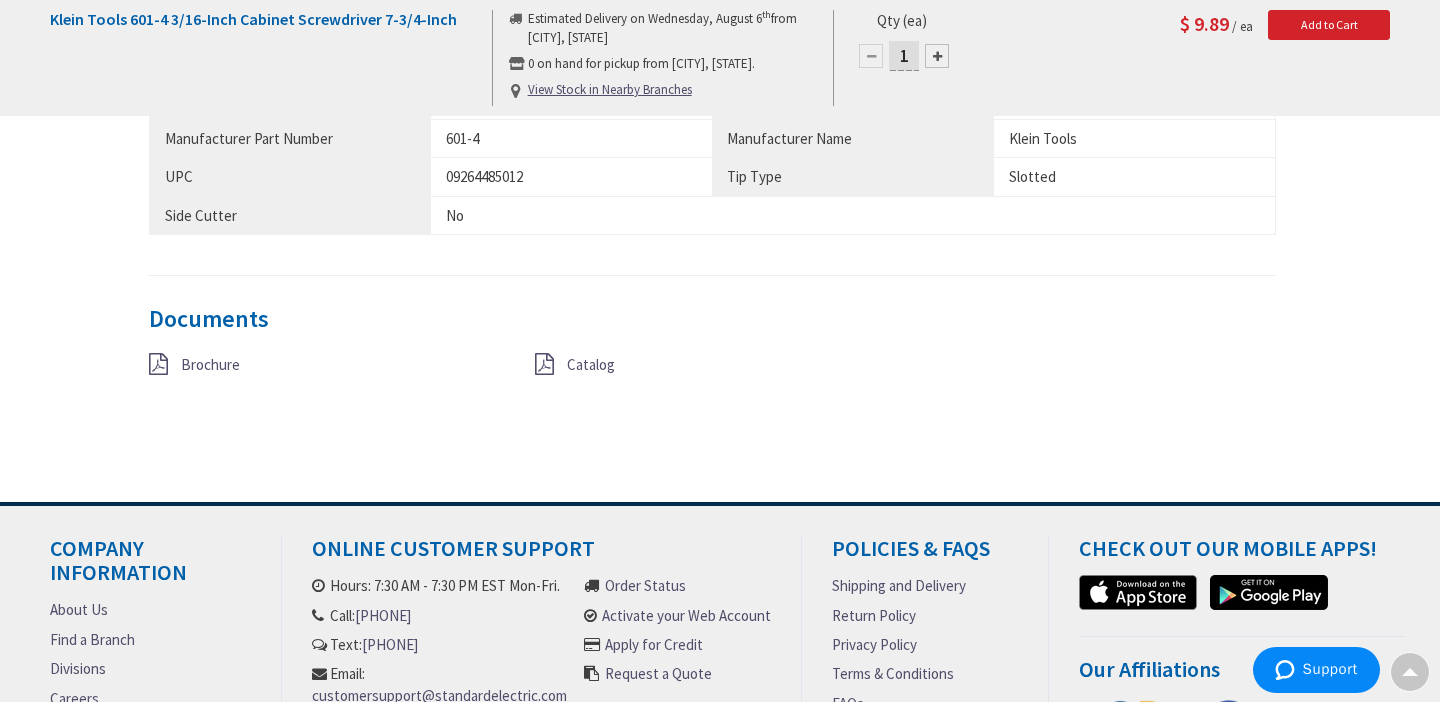 click on "Catalog" at bounding box center (591, 364) 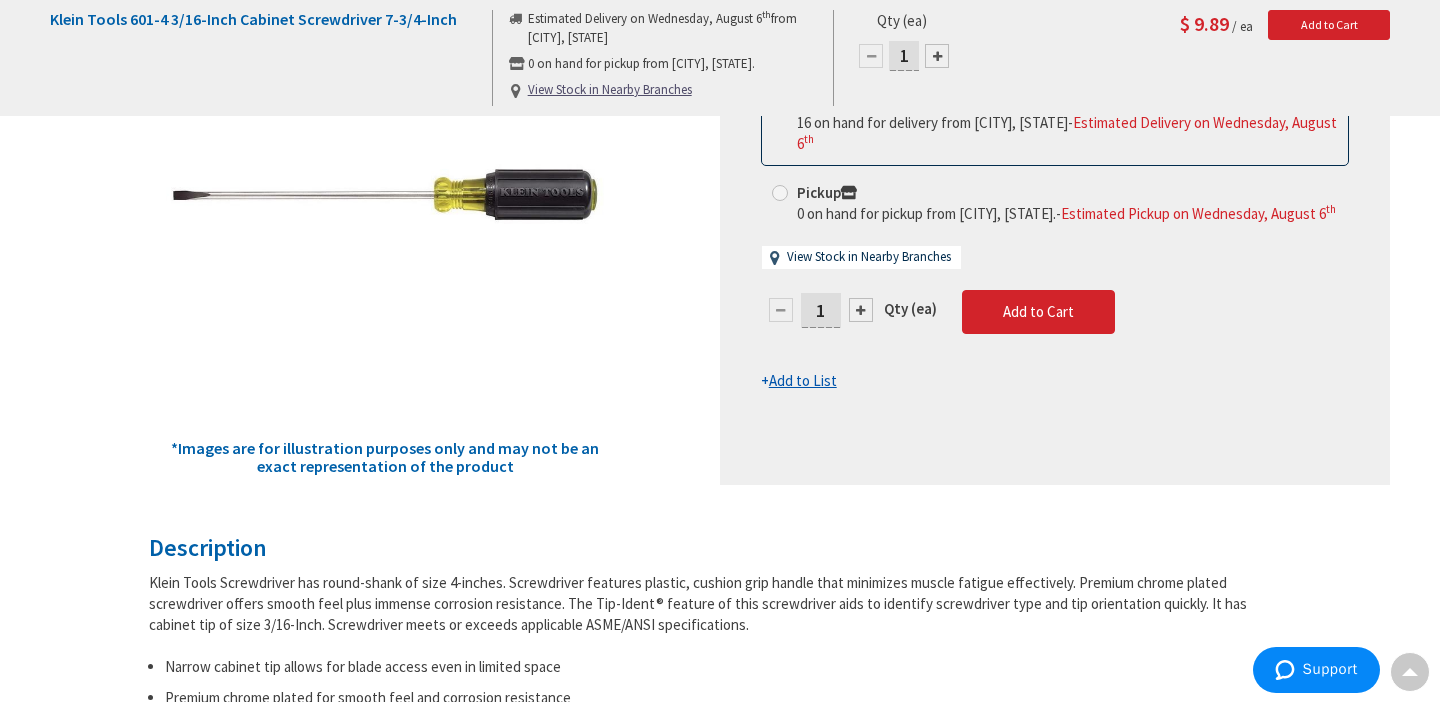 scroll, scrollTop: 0, scrollLeft: 0, axis: both 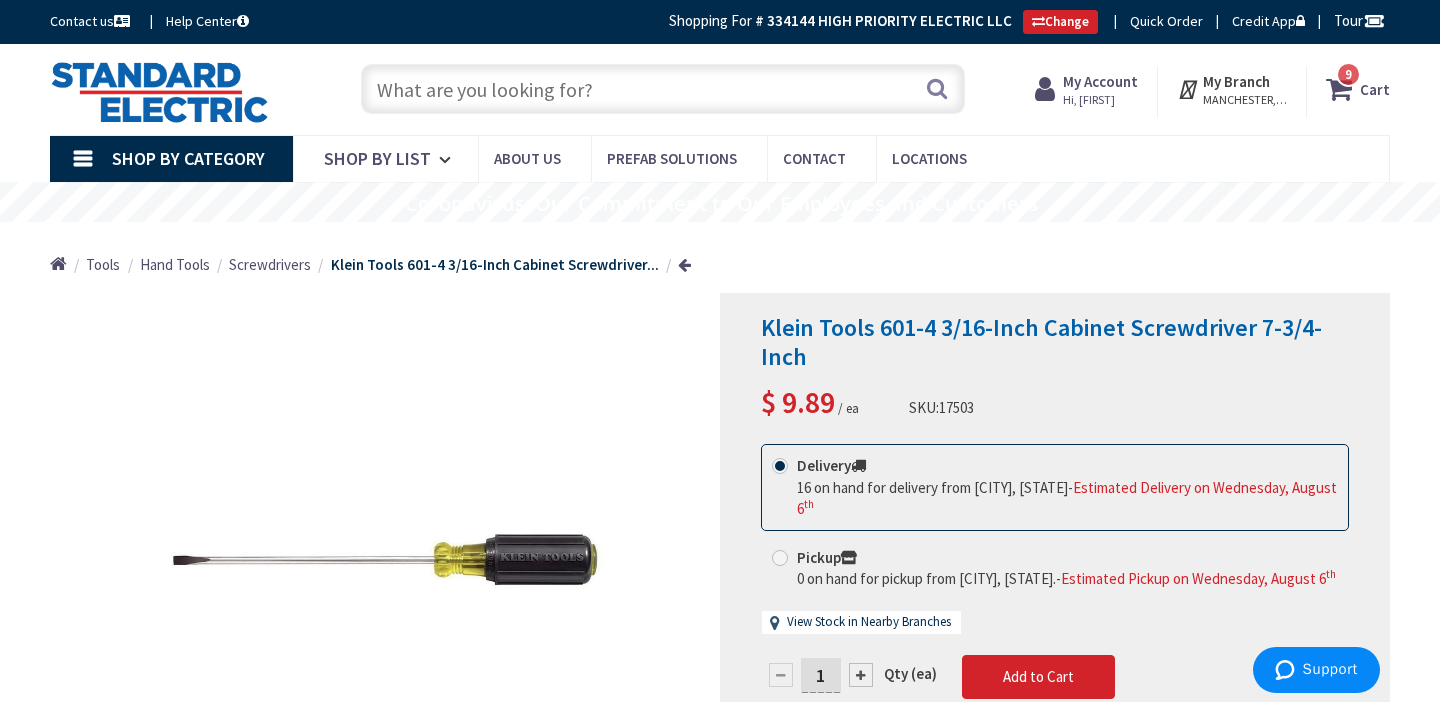 click on "9" at bounding box center (1348, 74) 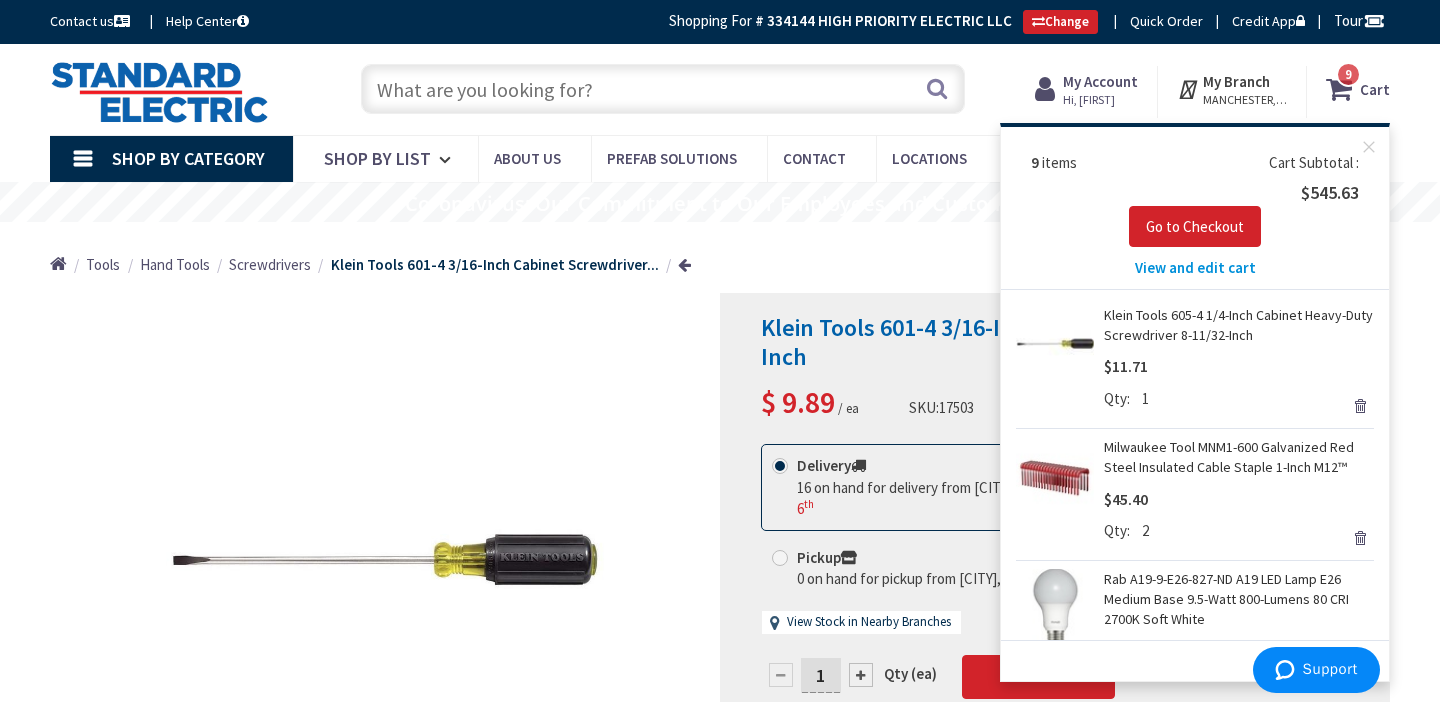 click on "View and edit cart" at bounding box center (1195, 267) 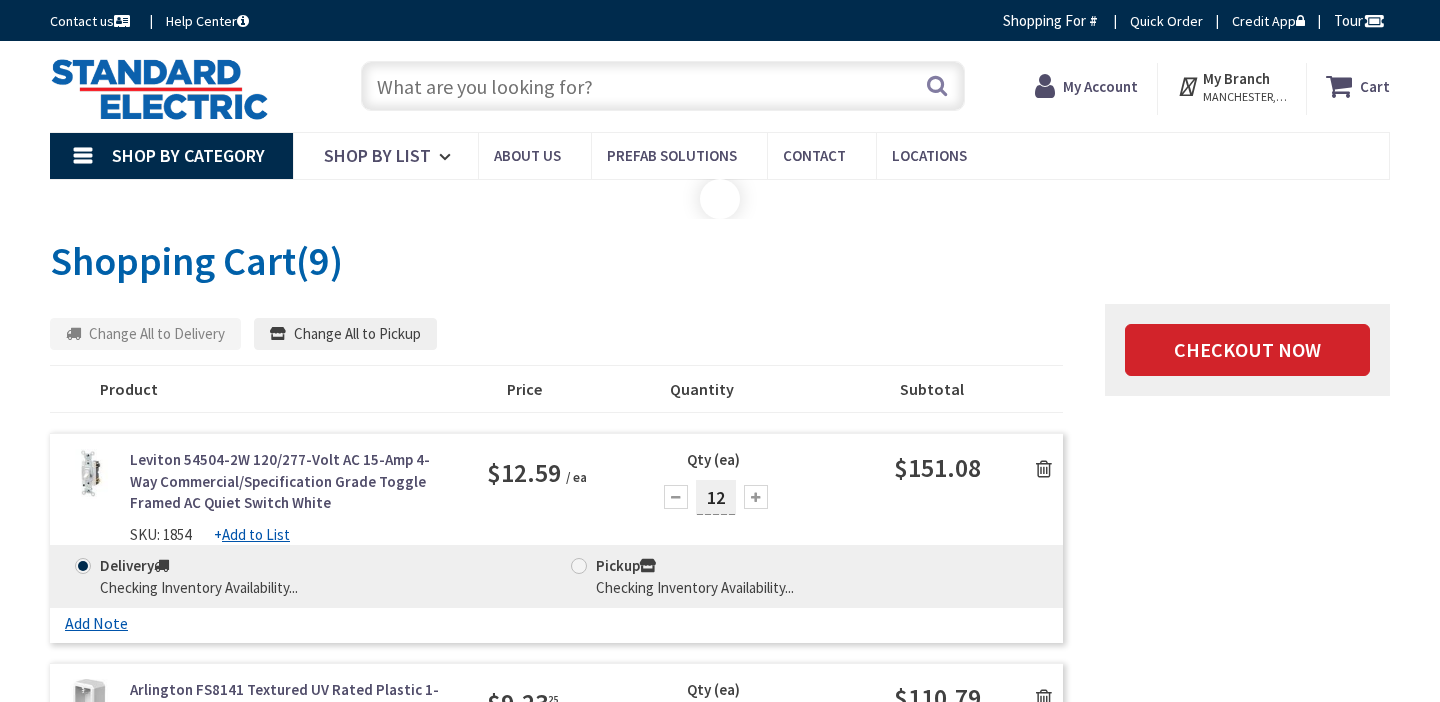scroll, scrollTop: 0, scrollLeft: 0, axis: both 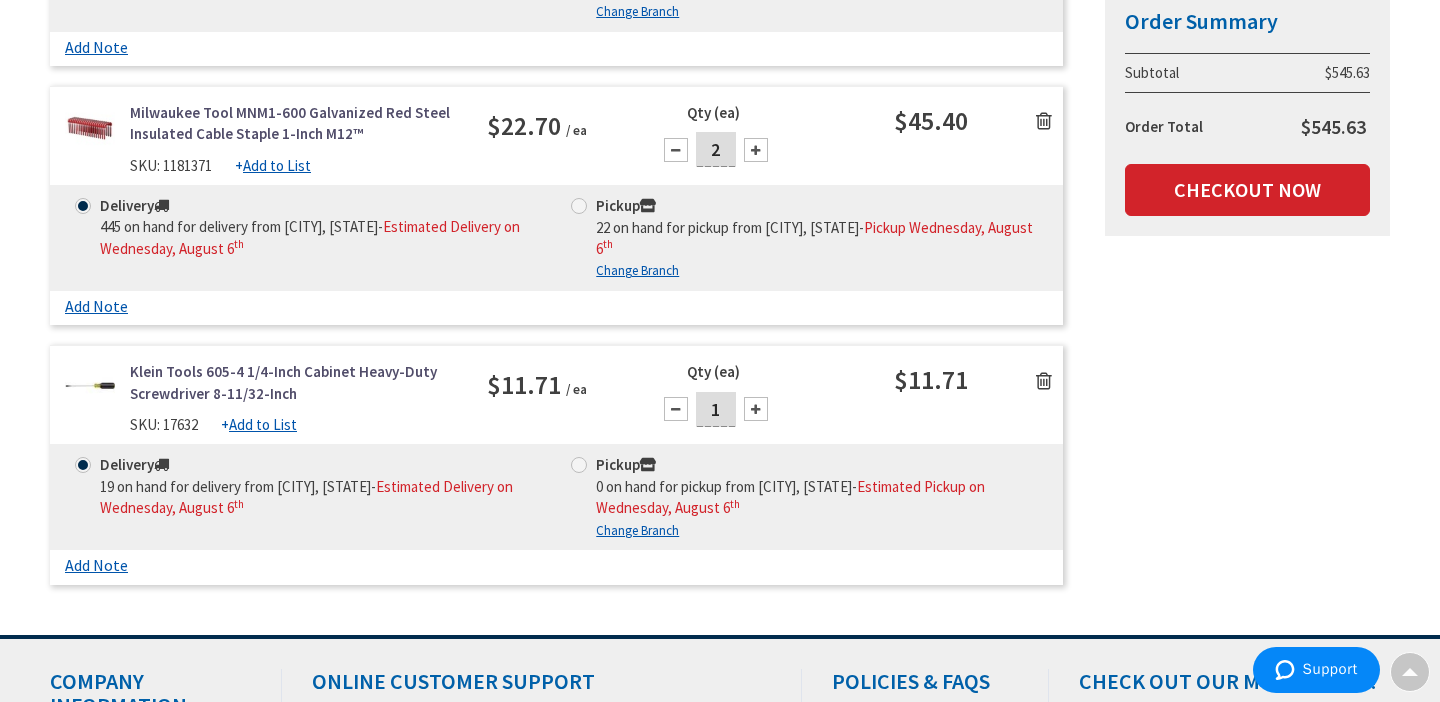 click at bounding box center [1044, 381] 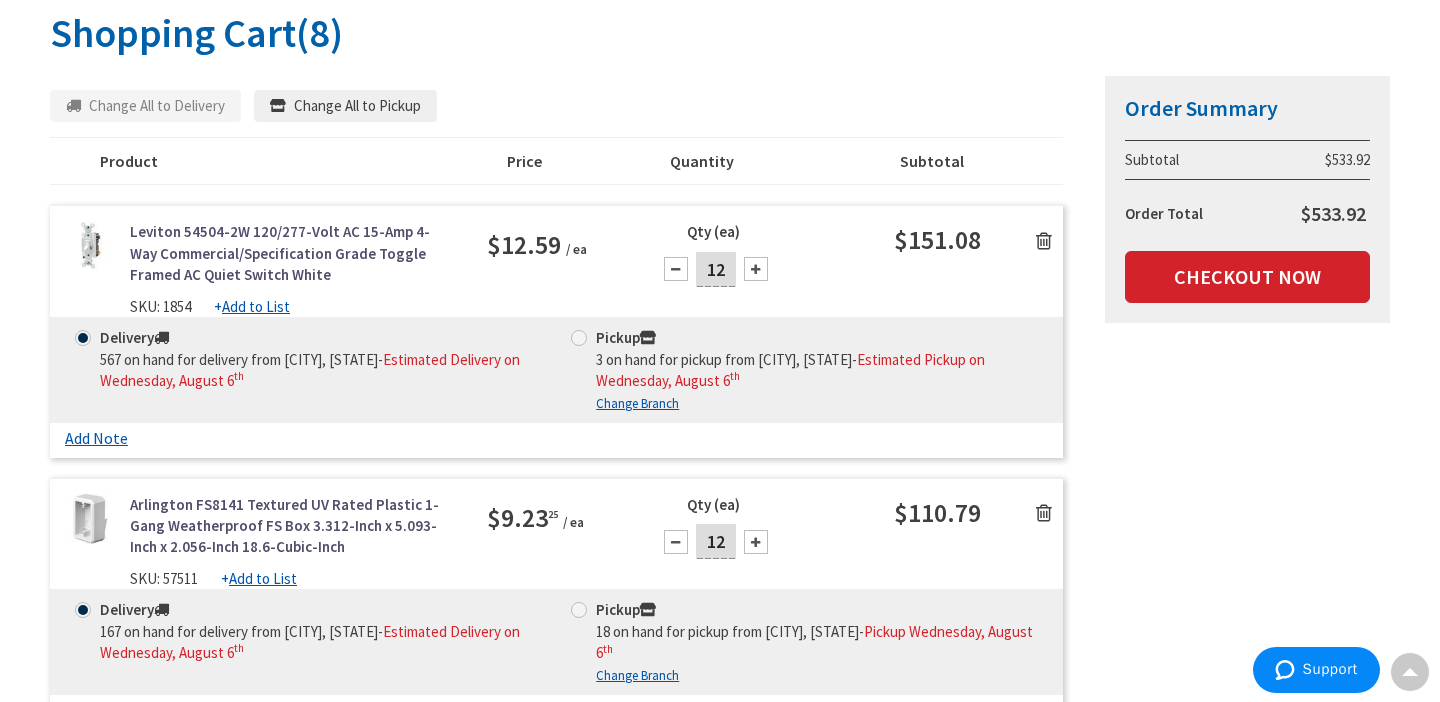 scroll, scrollTop: 233, scrollLeft: 0, axis: vertical 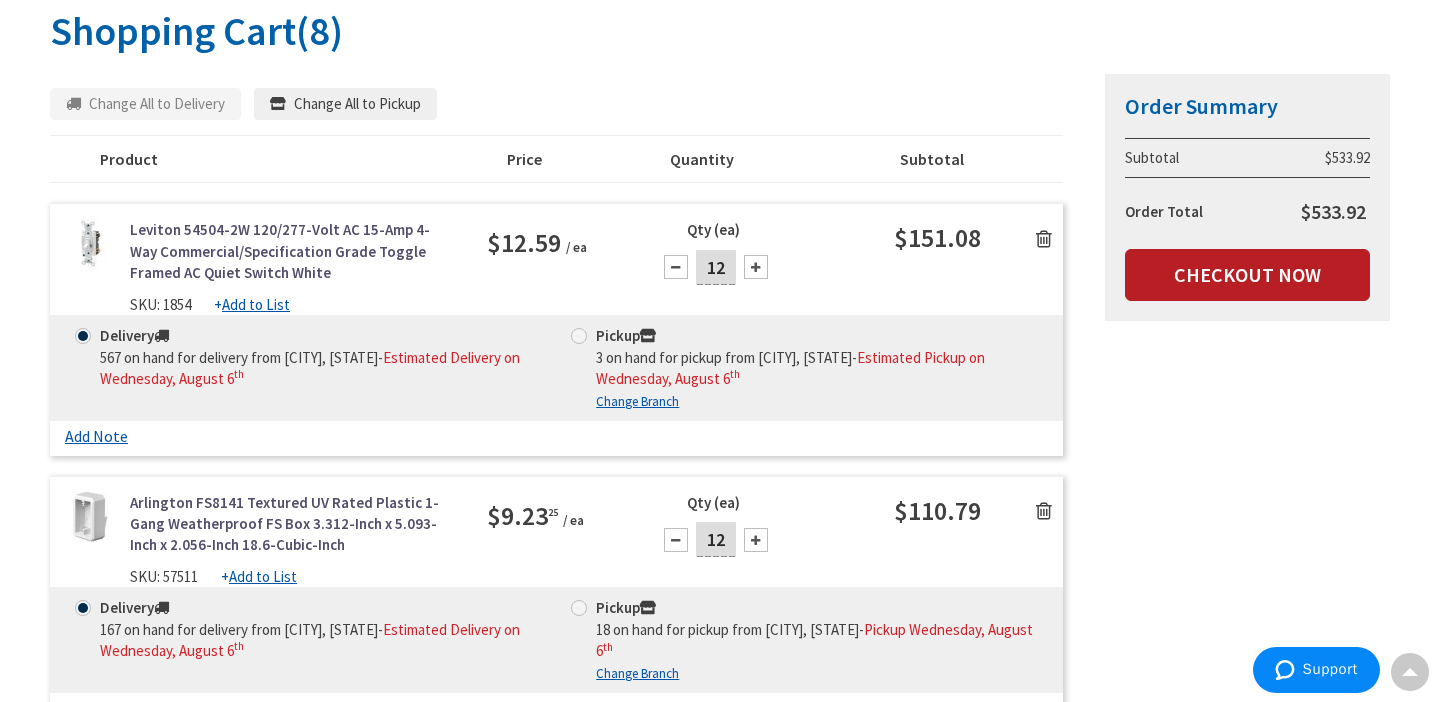 click on "Checkout Now" at bounding box center [1247, 275] 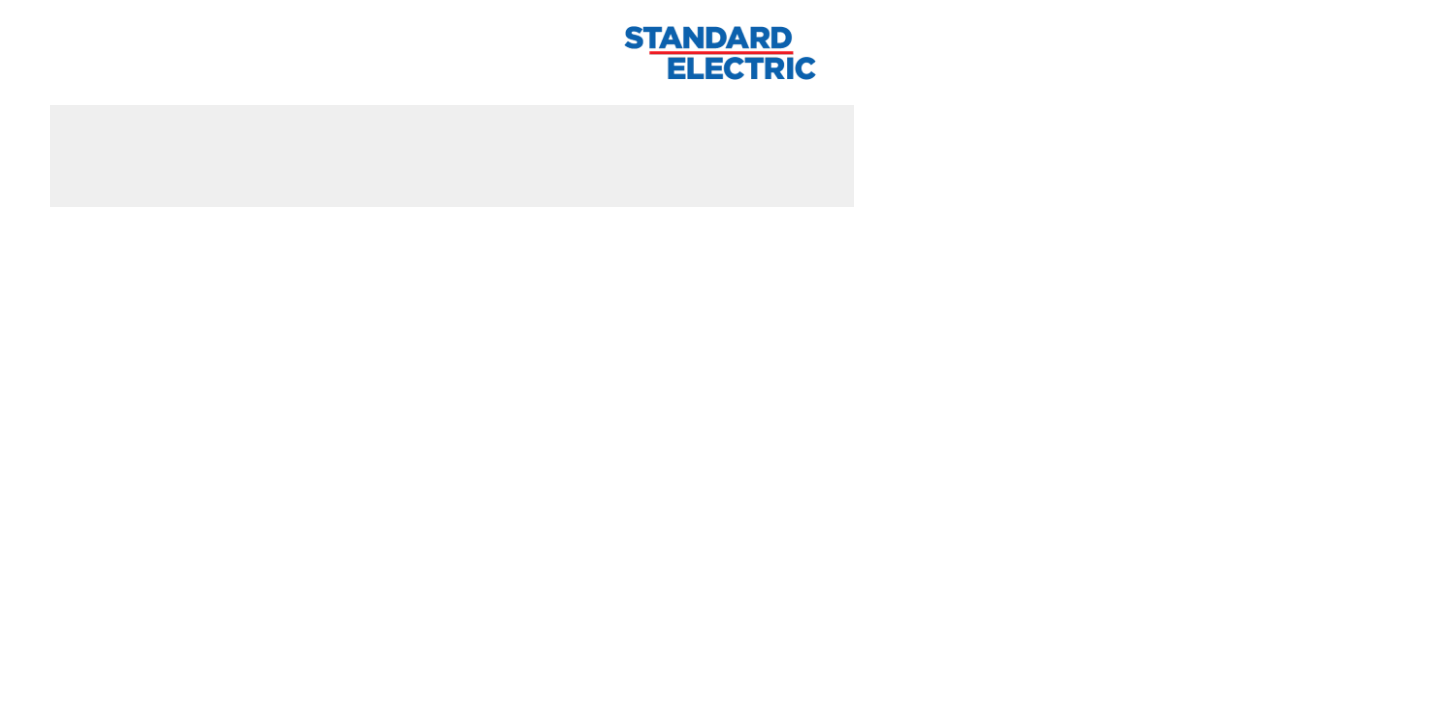 scroll, scrollTop: 0, scrollLeft: 0, axis: both 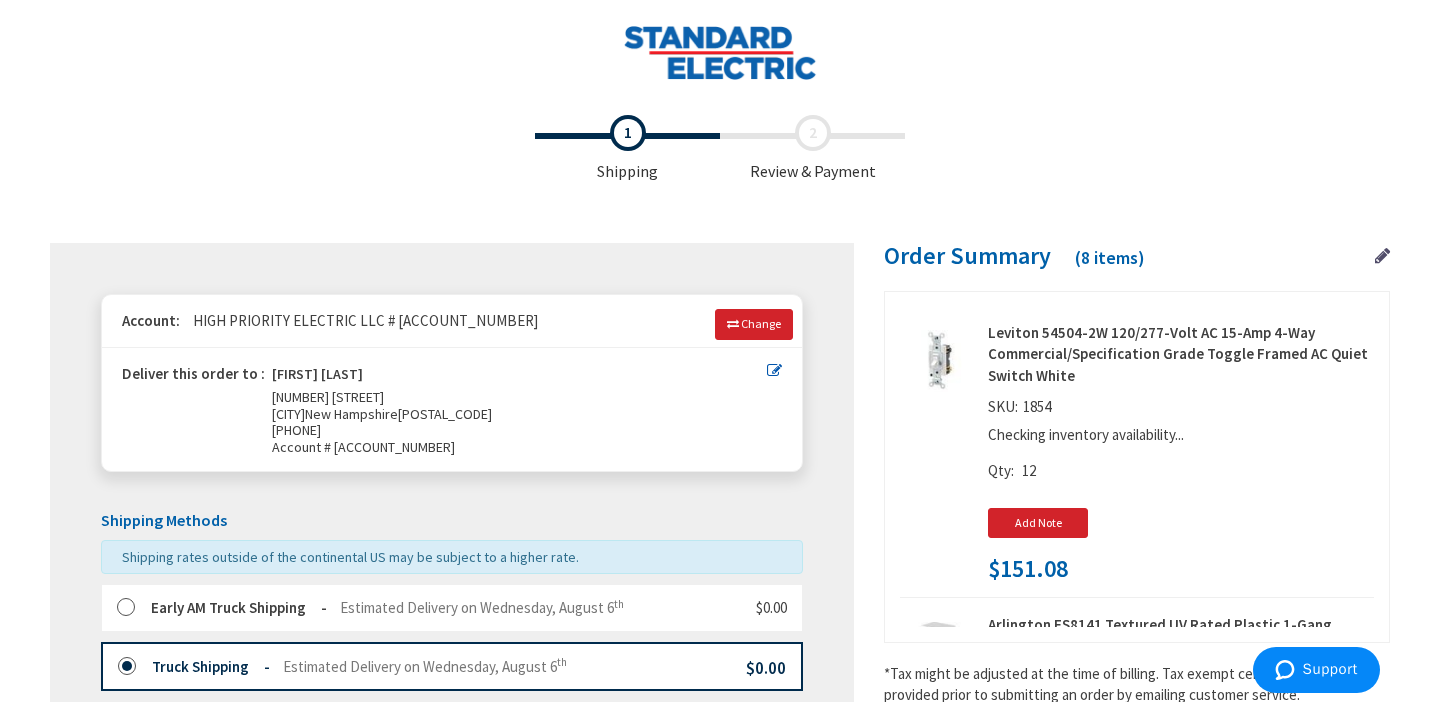 click at bounding box center [132, 608] 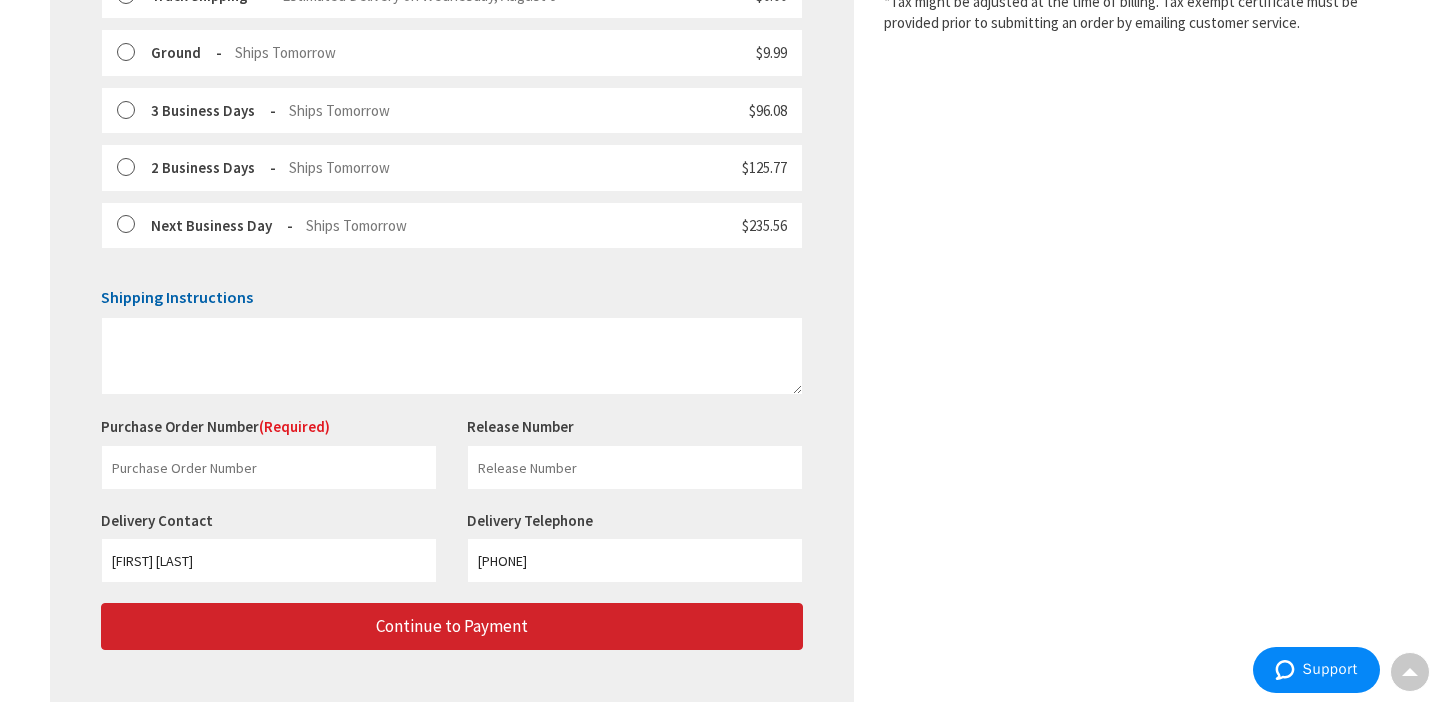 scroll, scrollTop: 686, scrollLeft: 0, axis: vertical 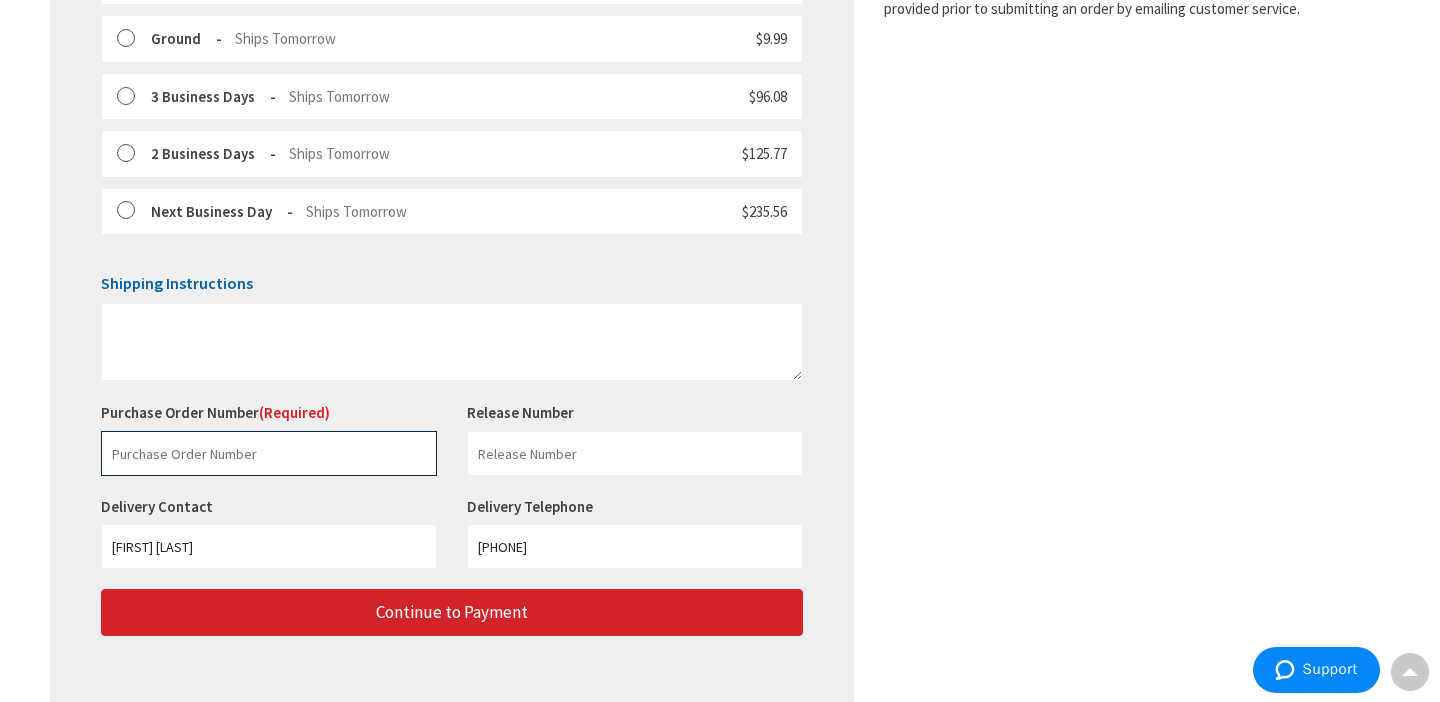 click at bounding box center [269, 453] 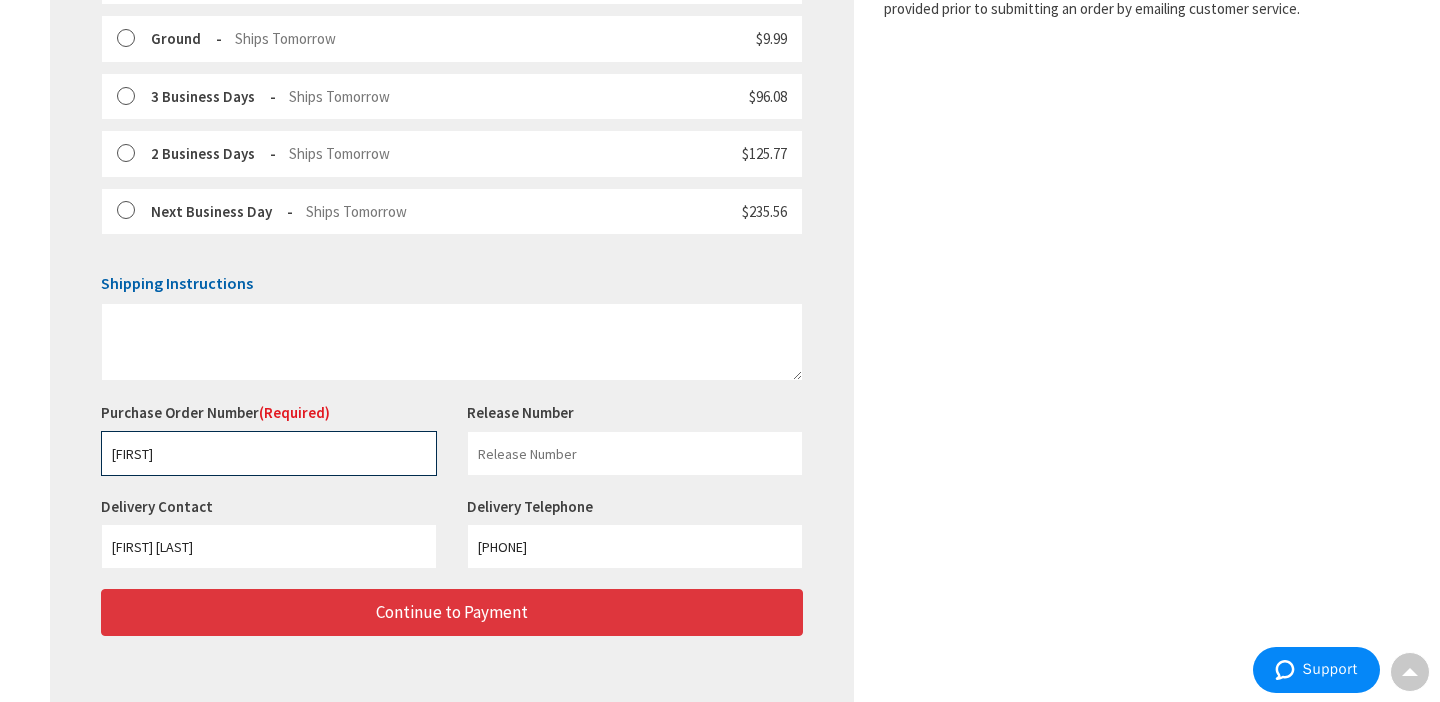 type on "Christie" 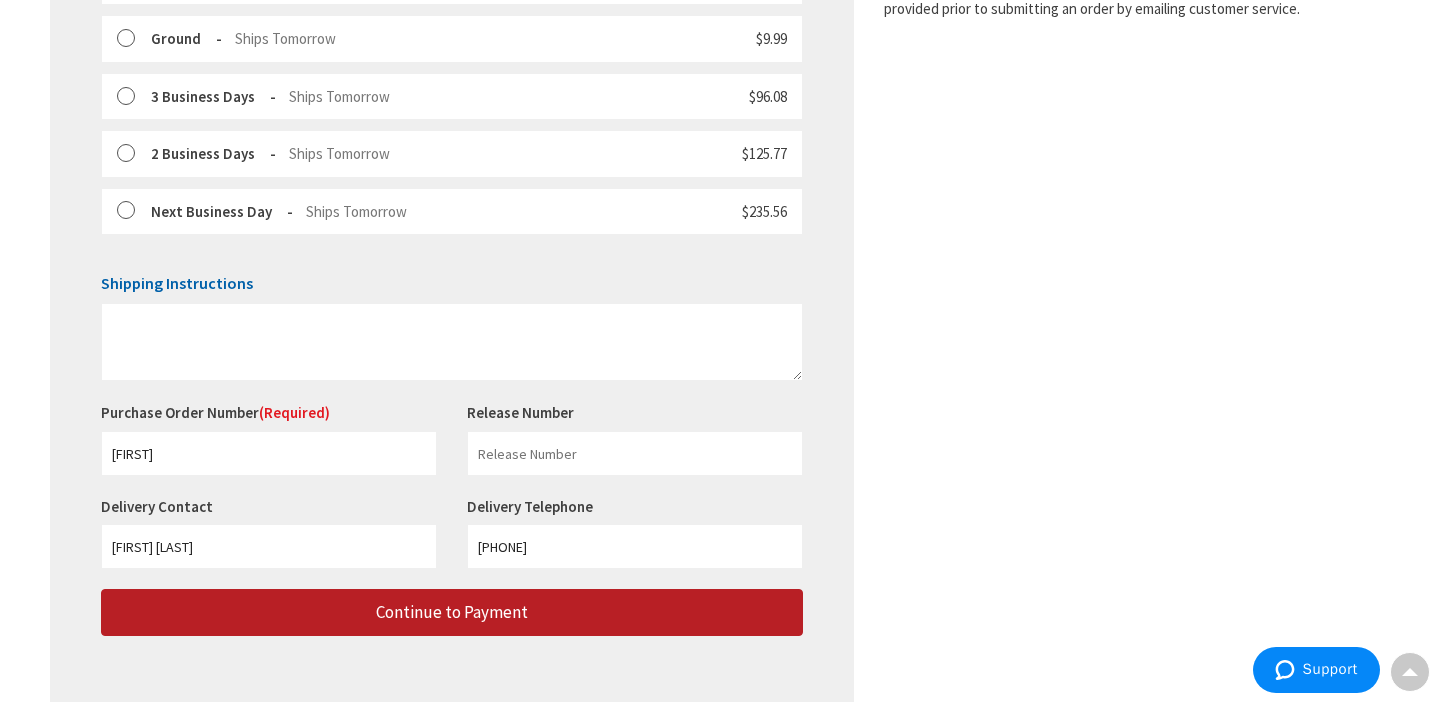 click on "Continue to Payment" at bounding box center [452, 612] 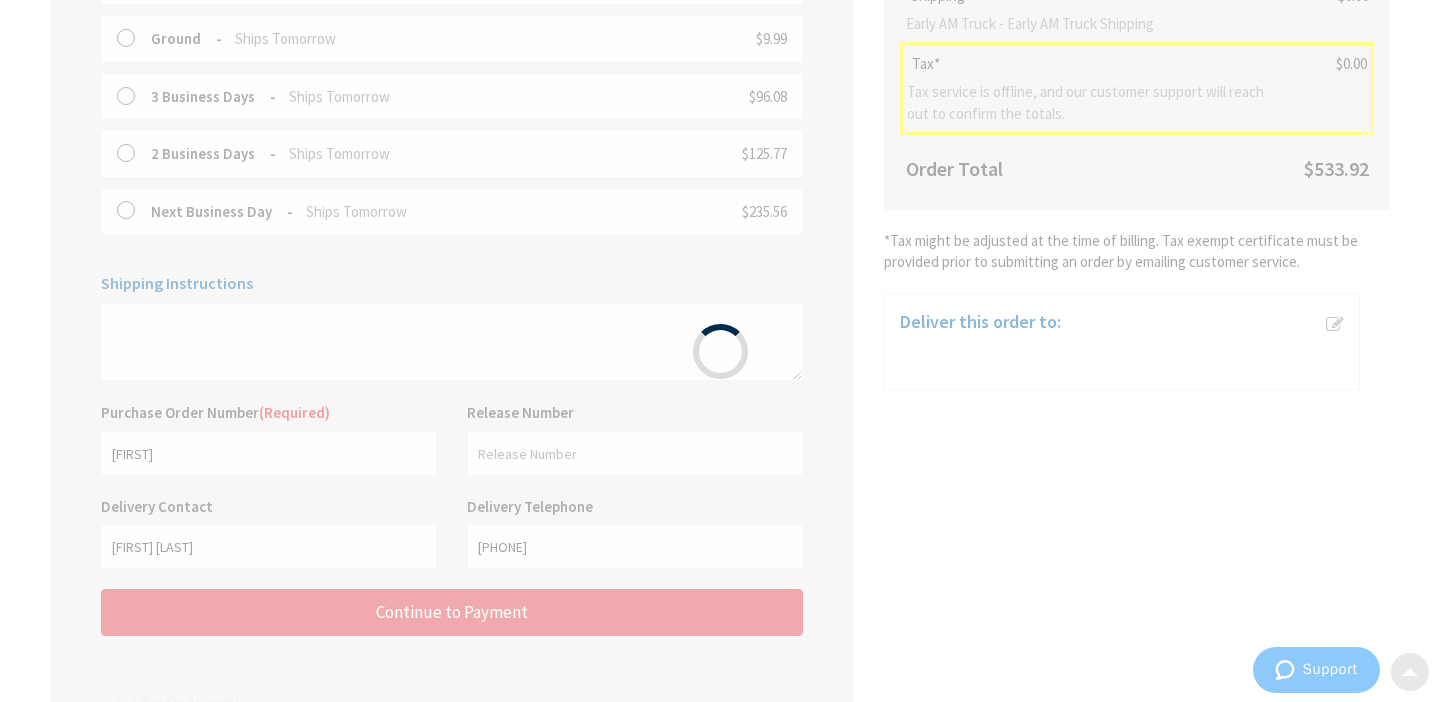 scroll, scrollTop: 0, scrollLeft: 0, axis: both 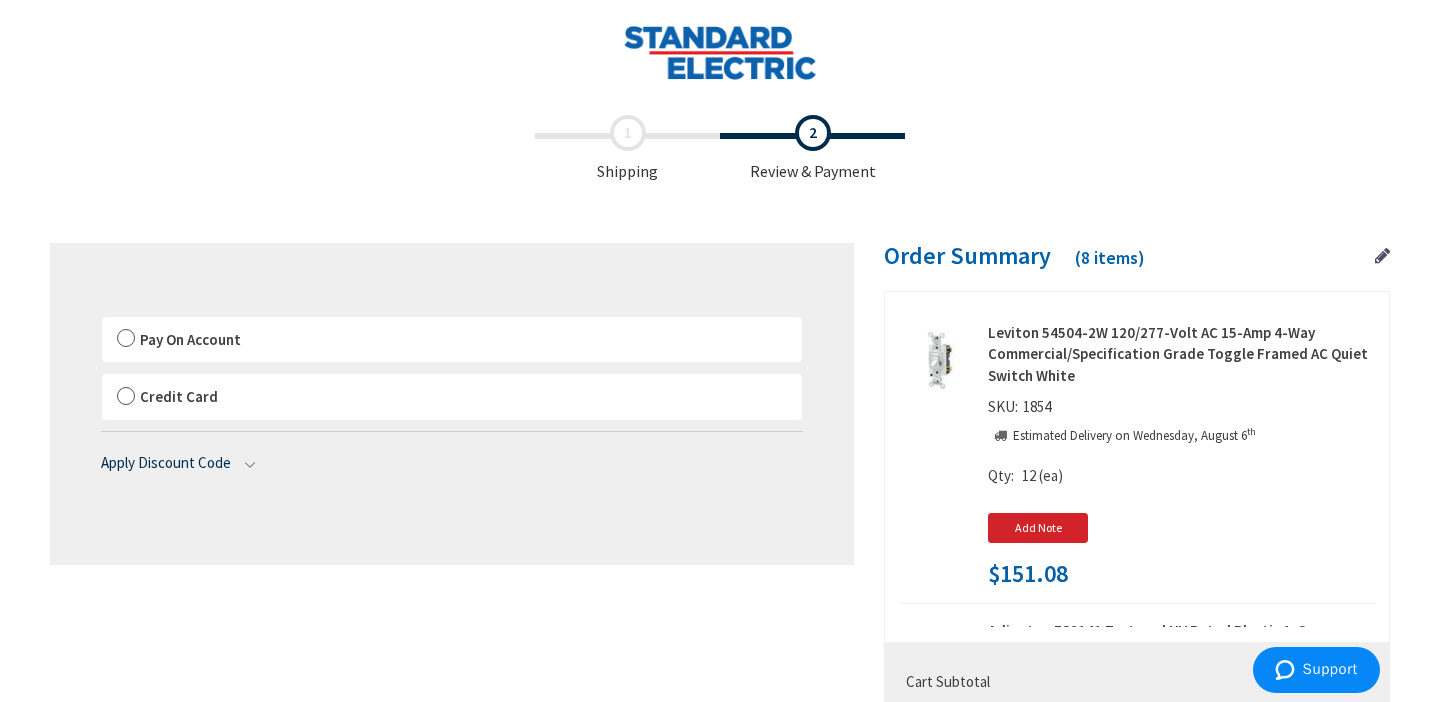 click on "Pay On Account" at bounding box center (452, 340) 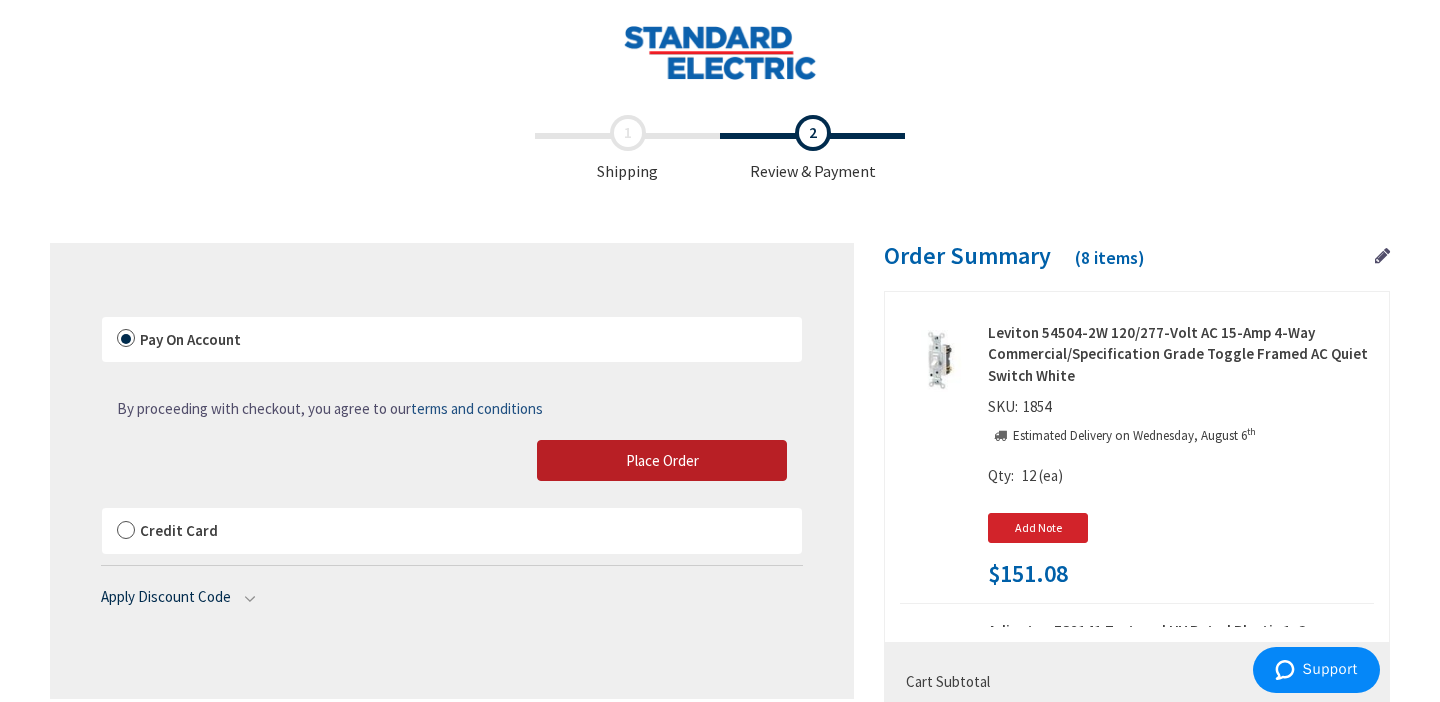 click on "Place Order" at bounding box center (662, 460) 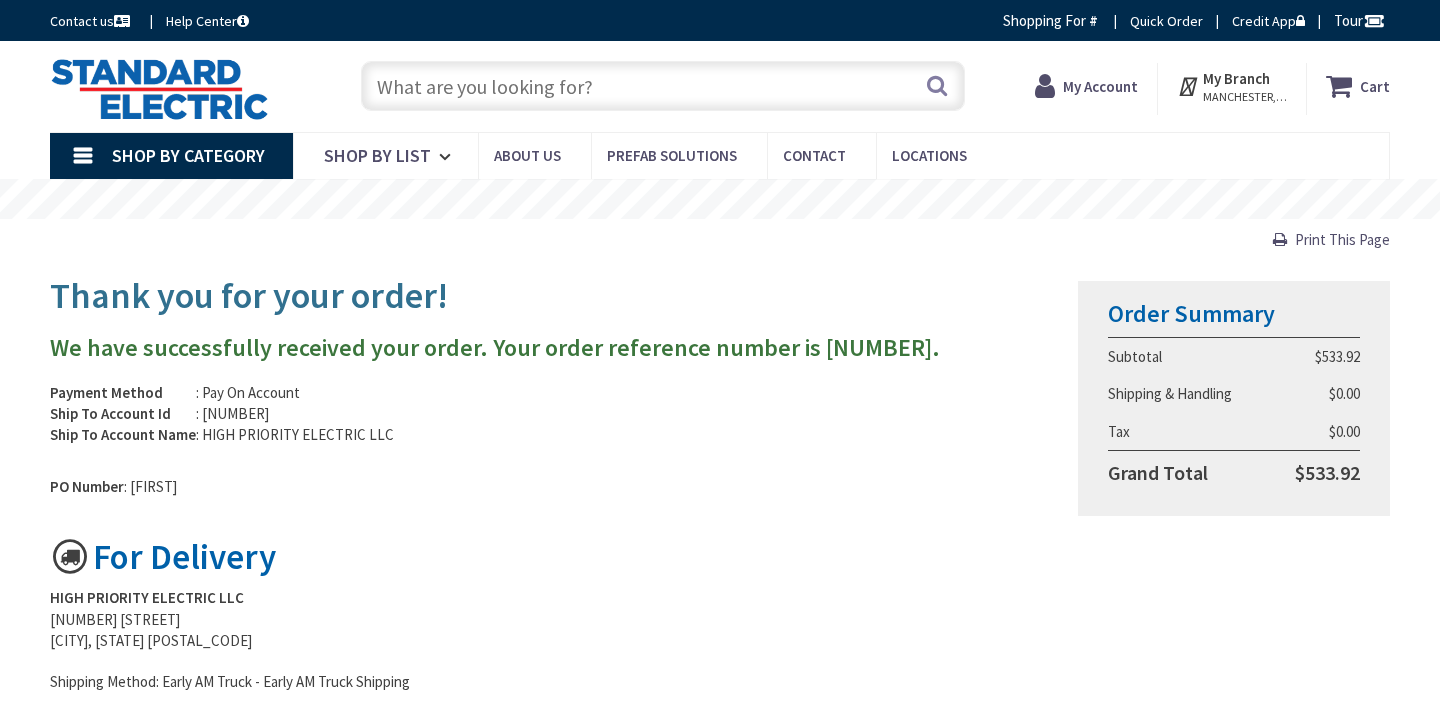 scroll, scrollTop: 0, scrollLeft: 0, axis: both 